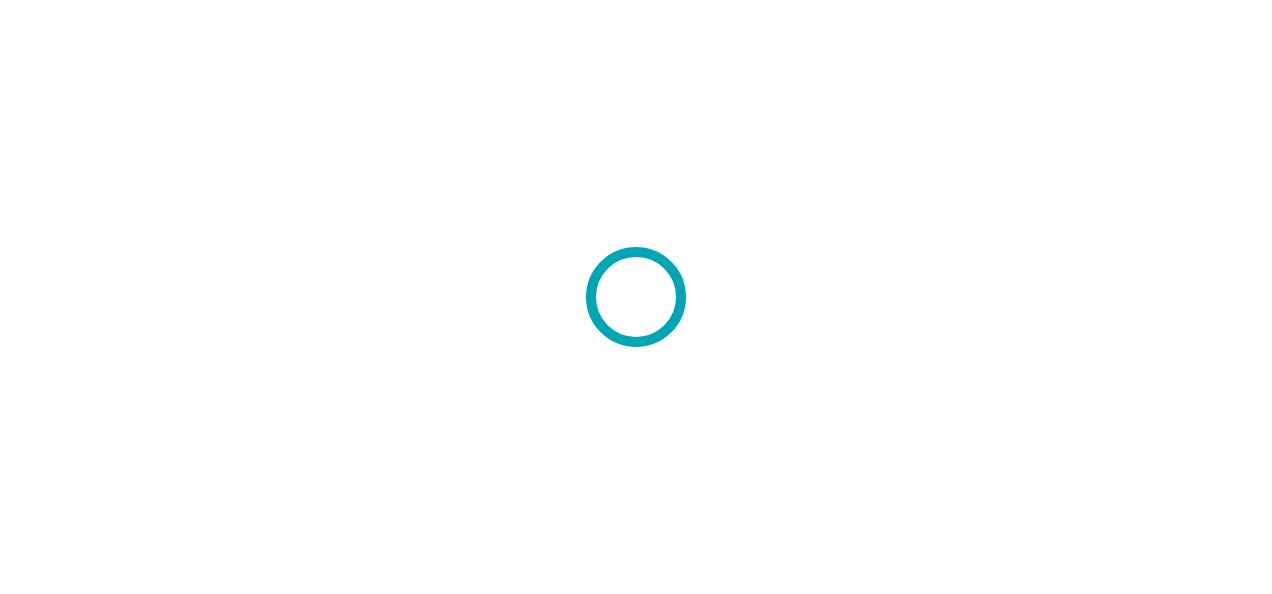 scroll, scrollTop: 0, scrollLeft: 0, axis: both 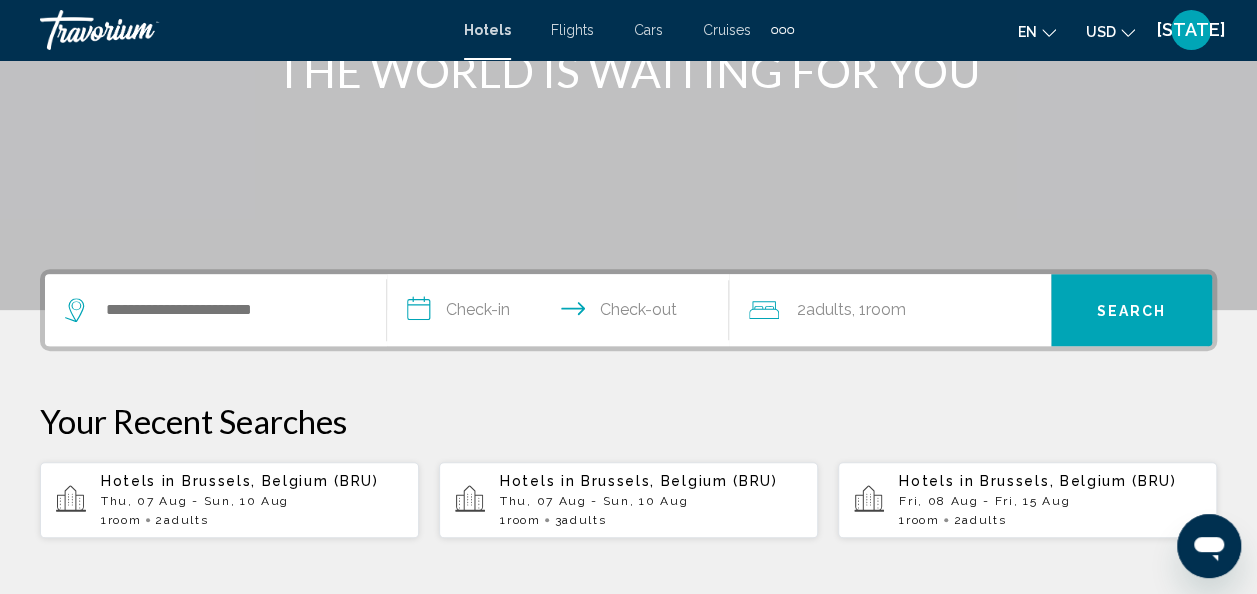 click at bounding box center (790, 30) 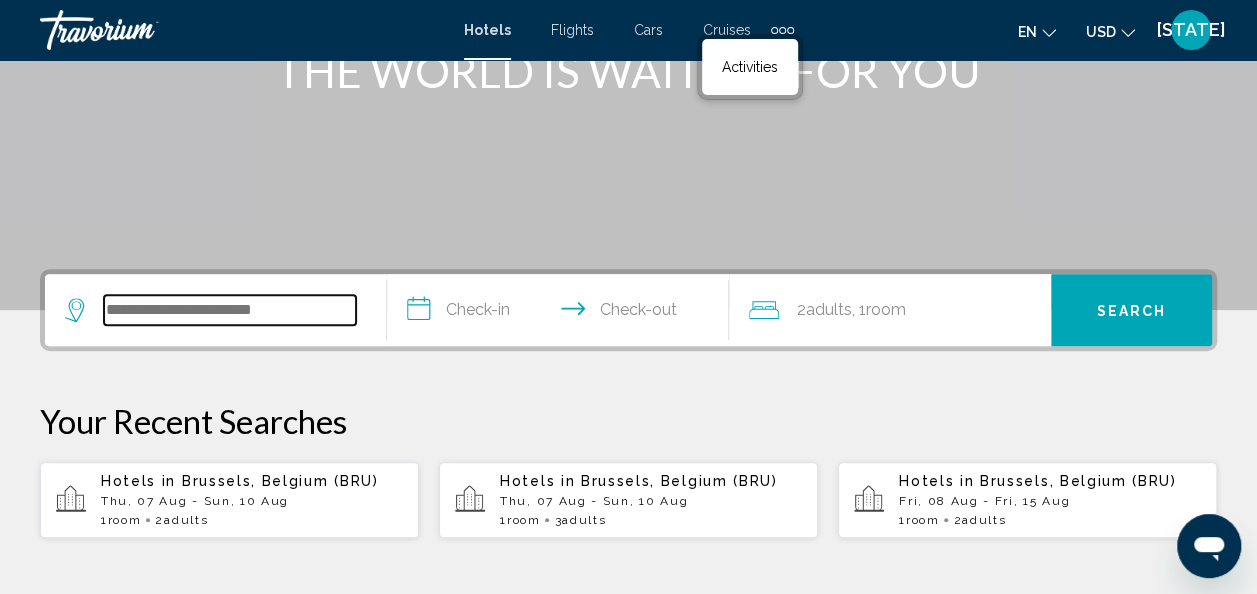 click at bounding box center [230, 310] 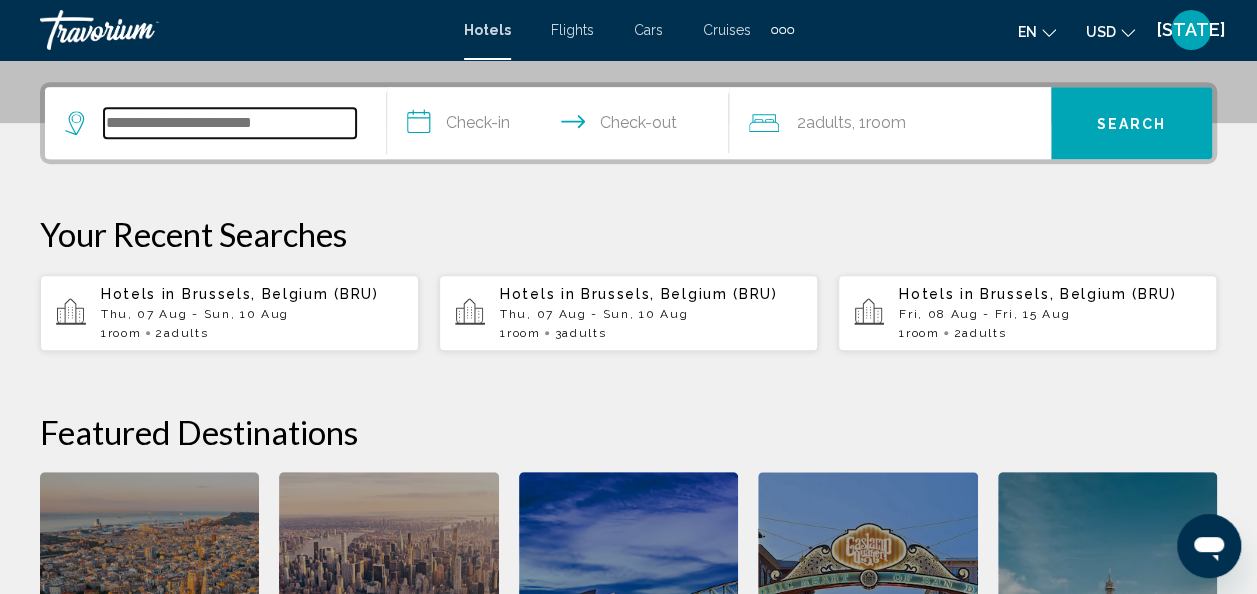 scroll, scrollTop: 494, scrollLeft: 0, axis: vertical 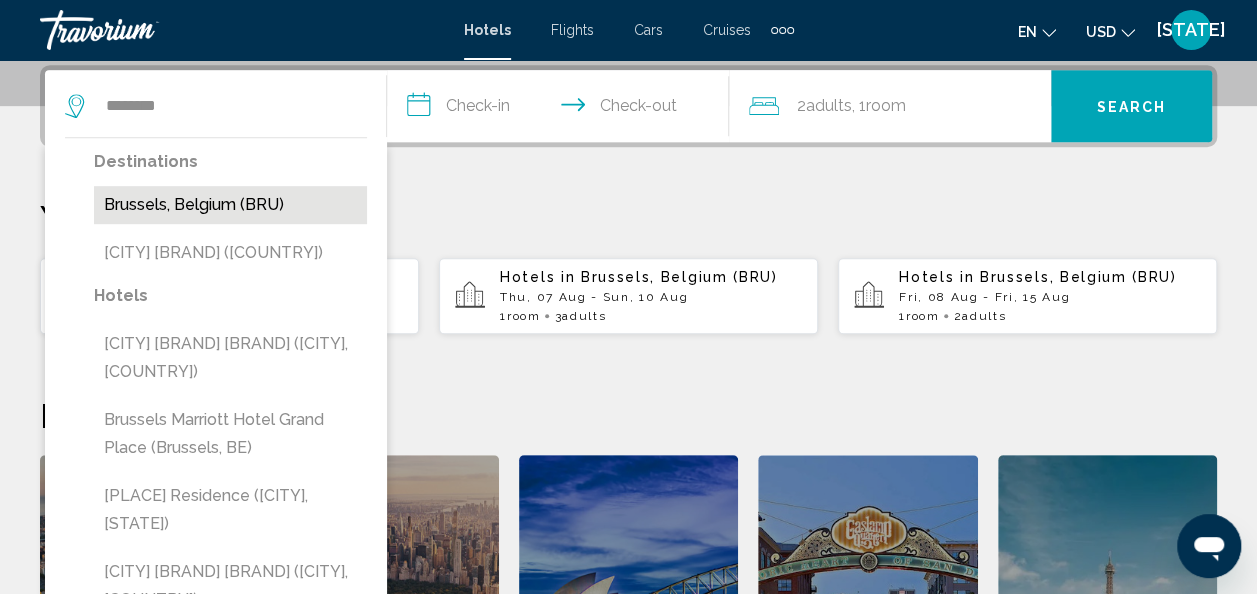 click on "Brussels, Belgium (BRU)" at bounding box center (230, 205) 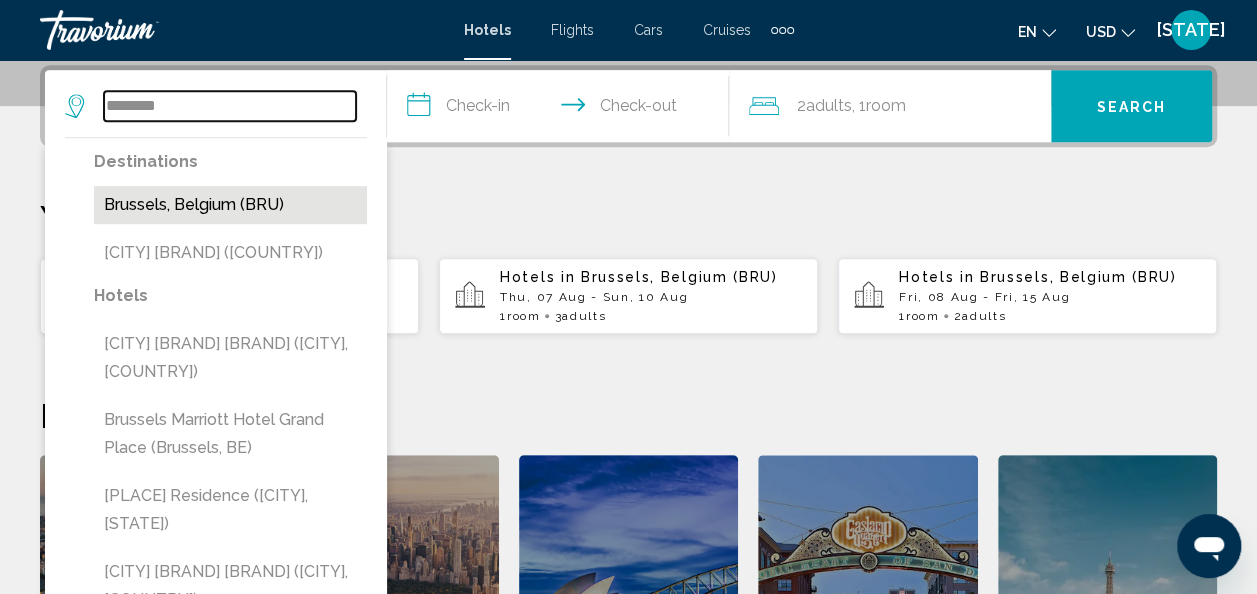type on "**********" 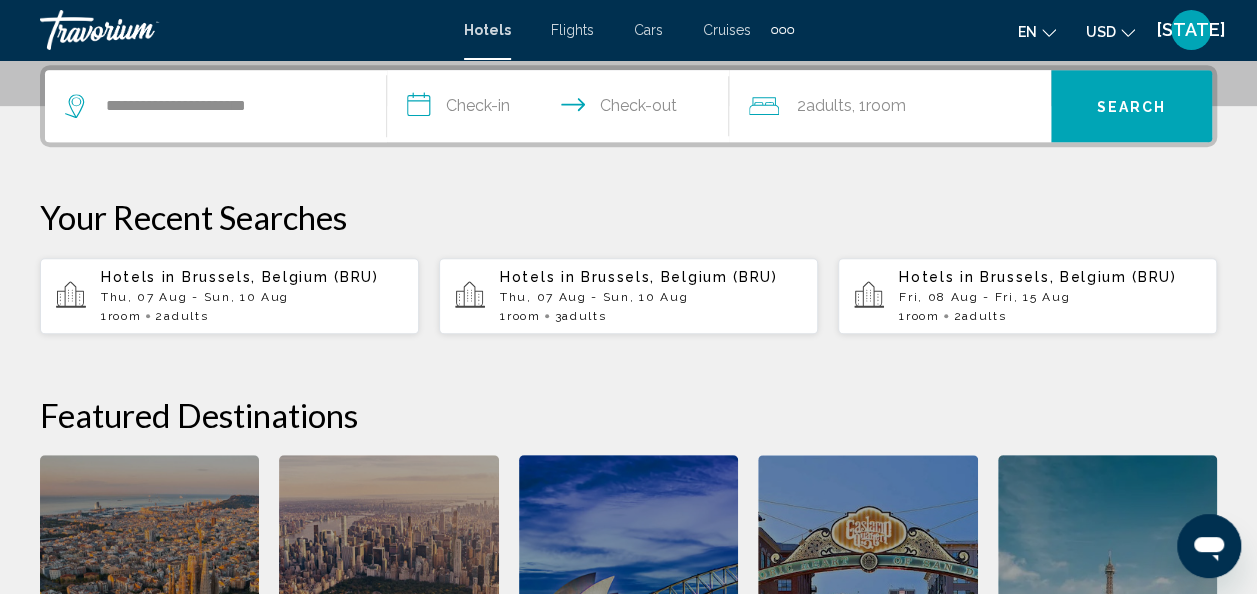click on "**********" at bounding box center (562, 109) 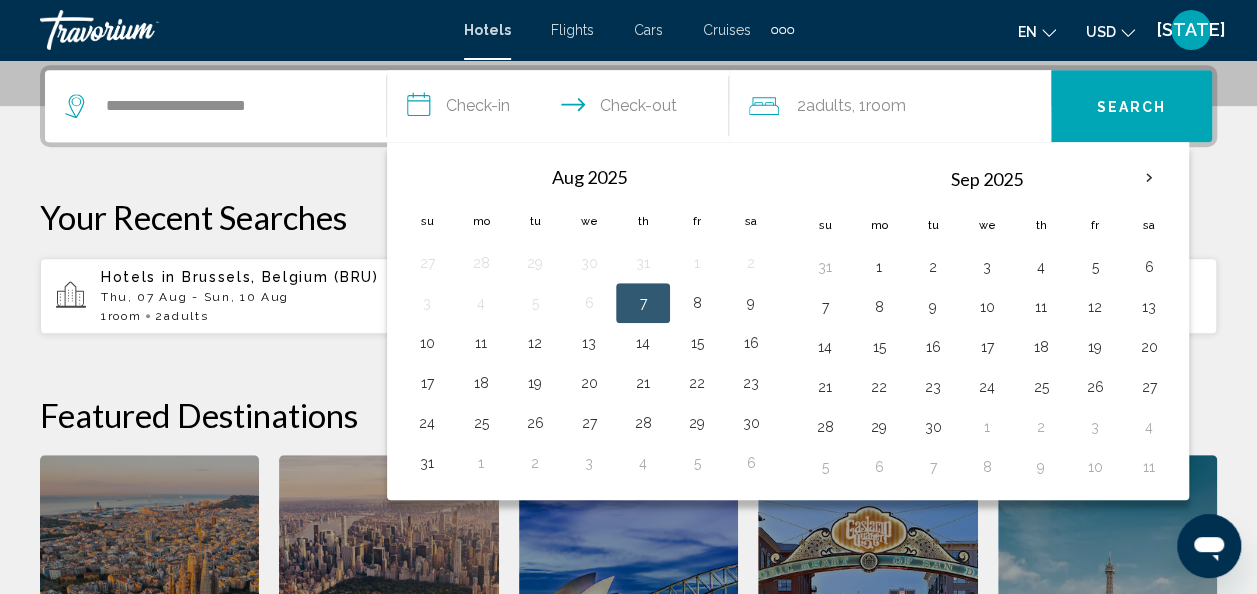 click on "7" at bounding box center (643, 303) 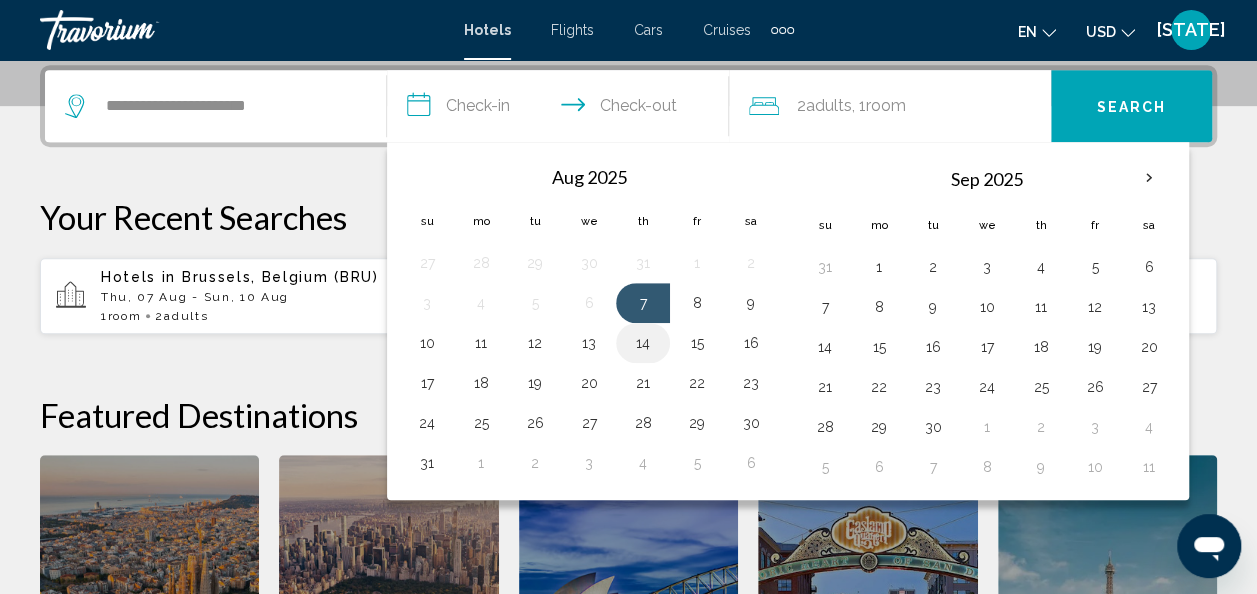 click on "14" at bounding box center [643, 343] 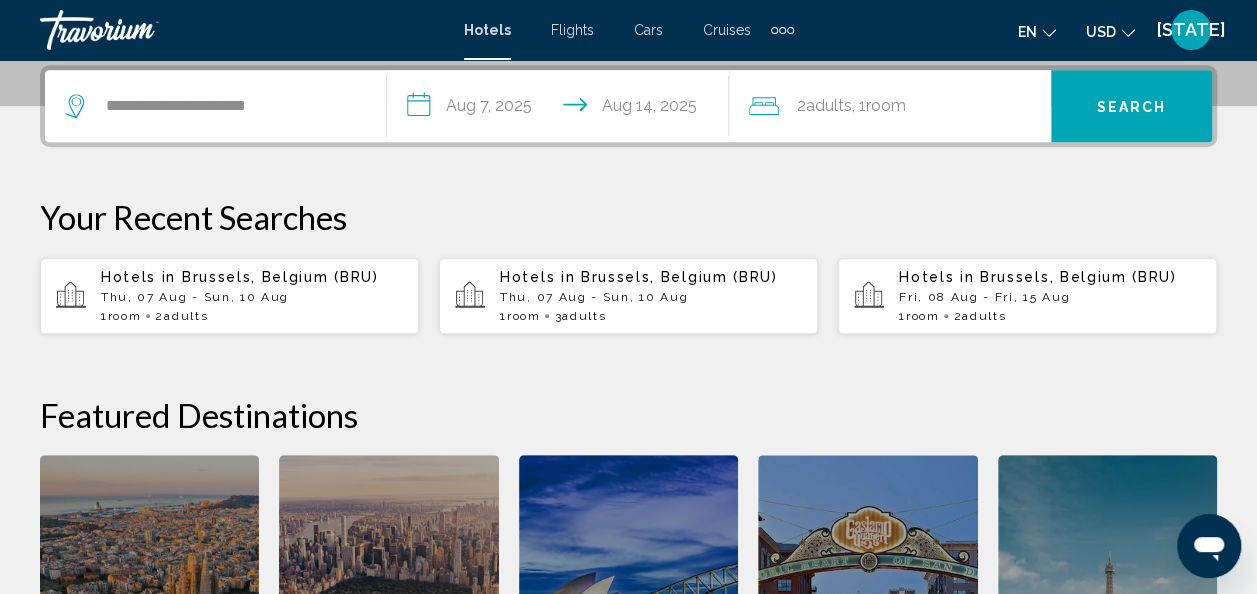 click on "Search" at bounding box center (1132, 107) 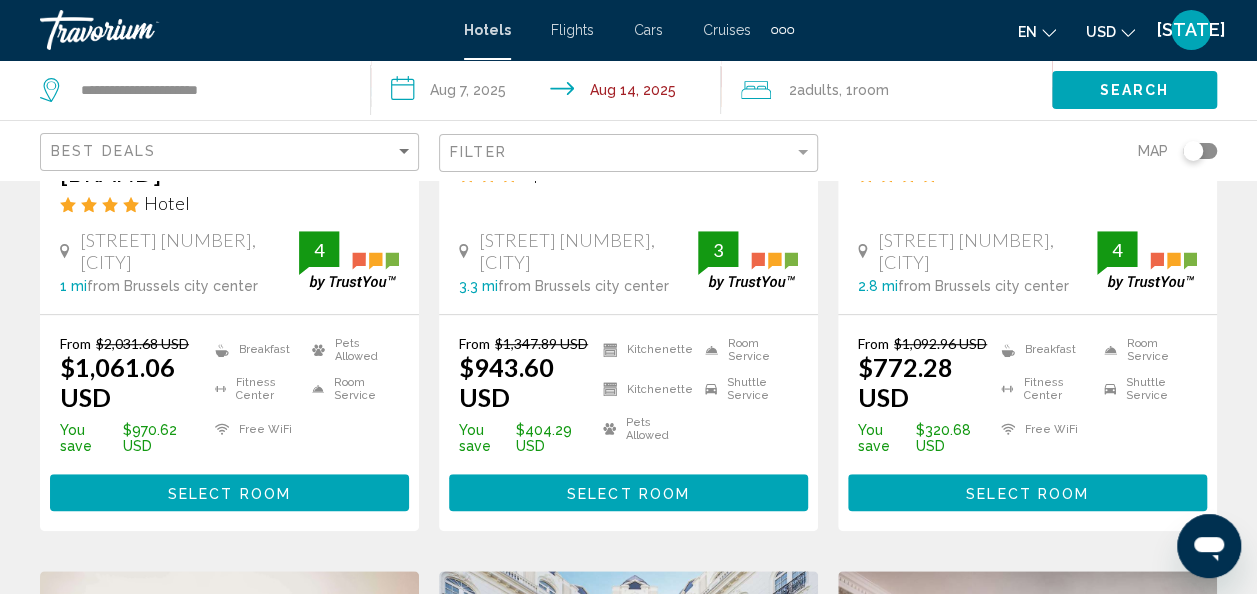 scroll, scrollTop: 465, scrollLeft: 0, axis: vertical 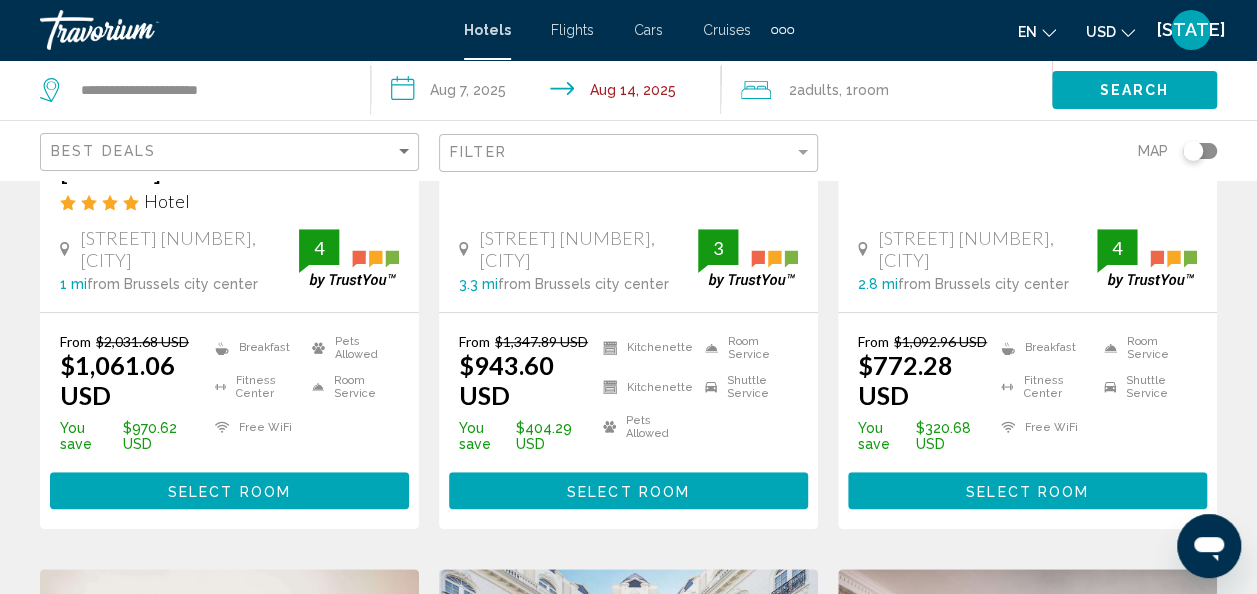click on "USD" 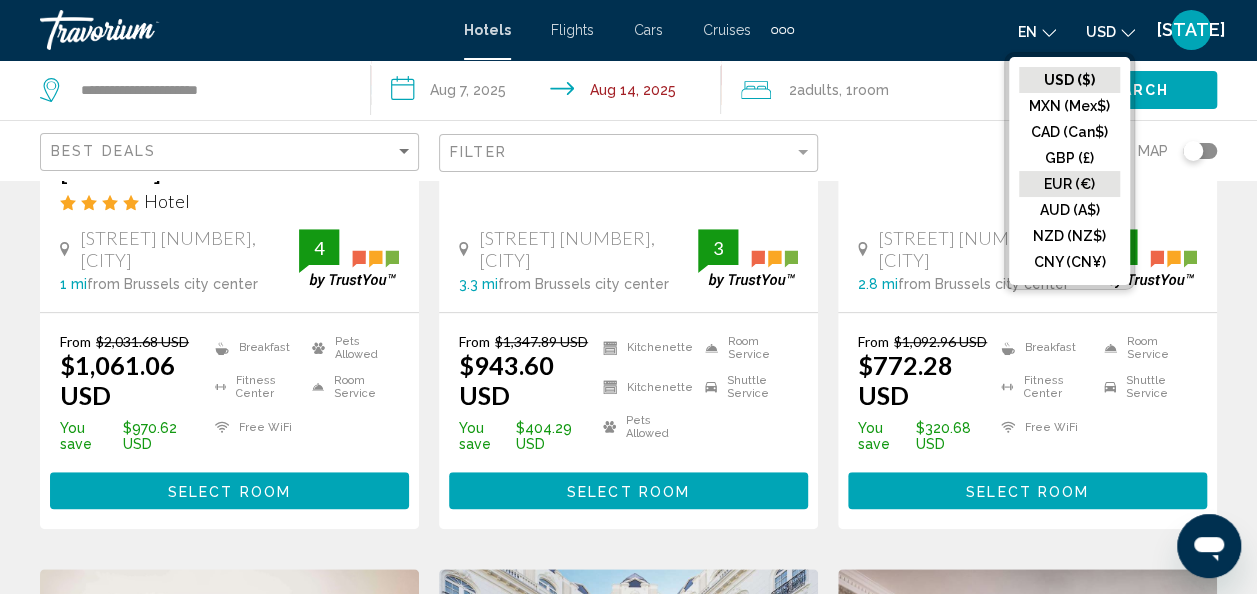 click on "EUR (€)" 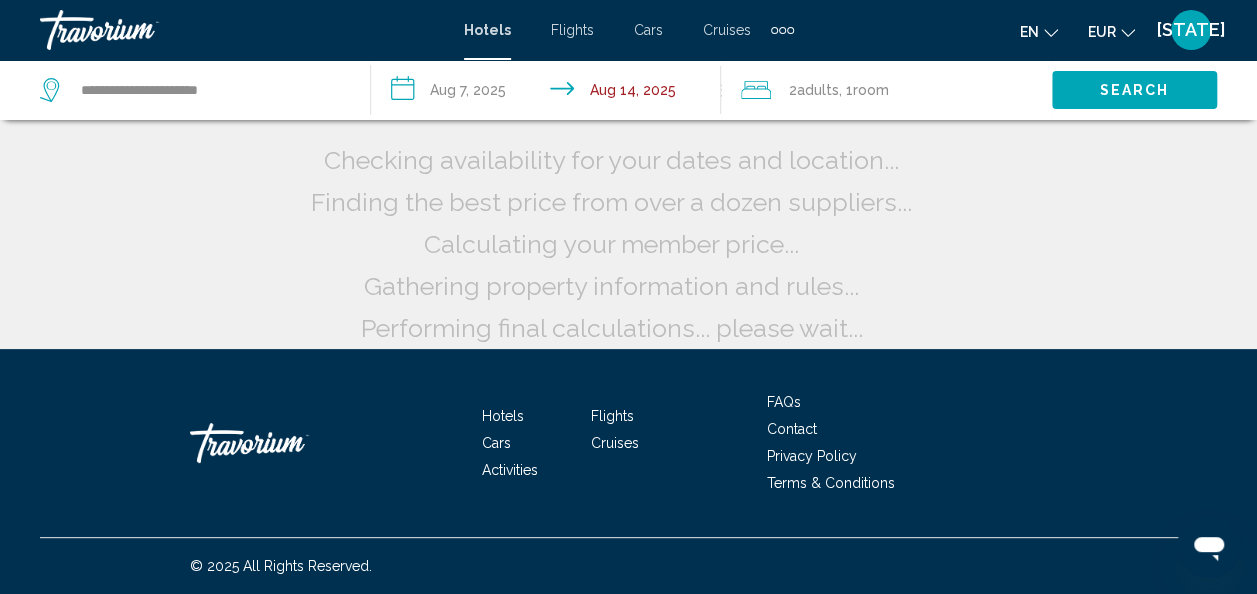 scroll, scrollTop: 62, scrollLeft: 0, axis: vertical 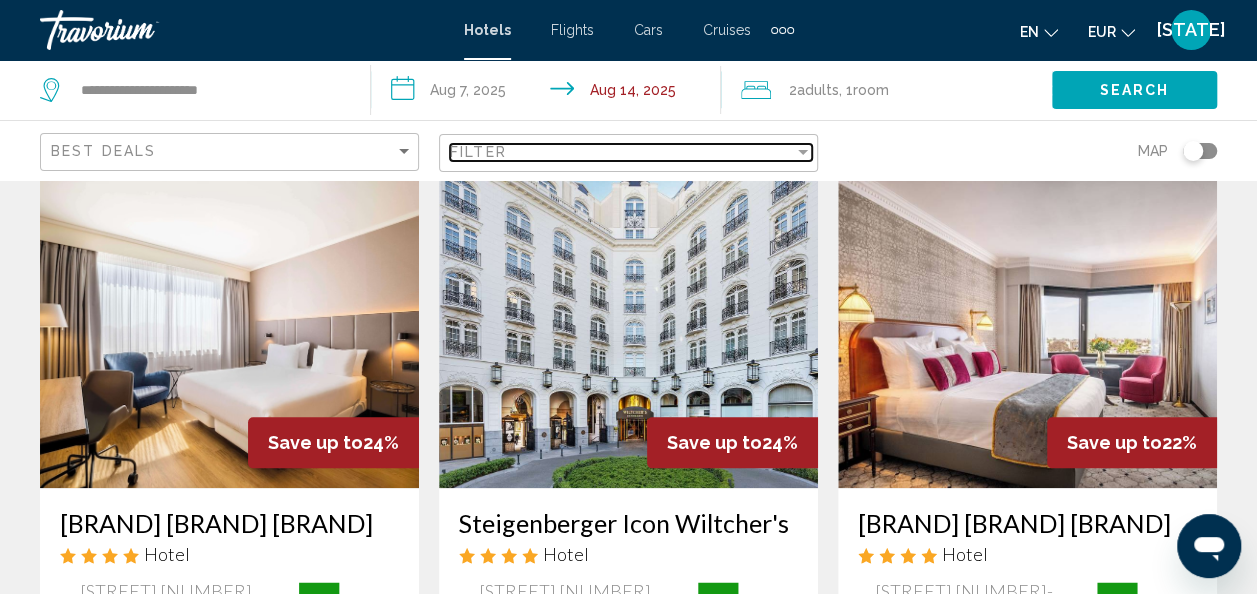 click on "Filter" at bounding box center [622, 152] 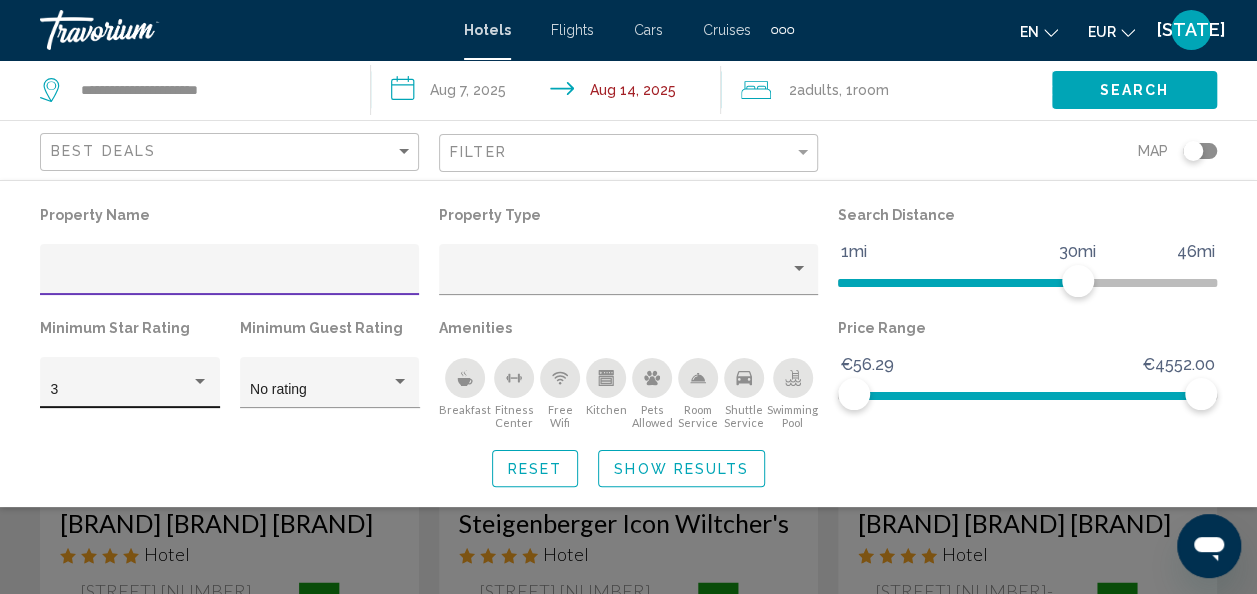 click at bounding box center [200, 381] 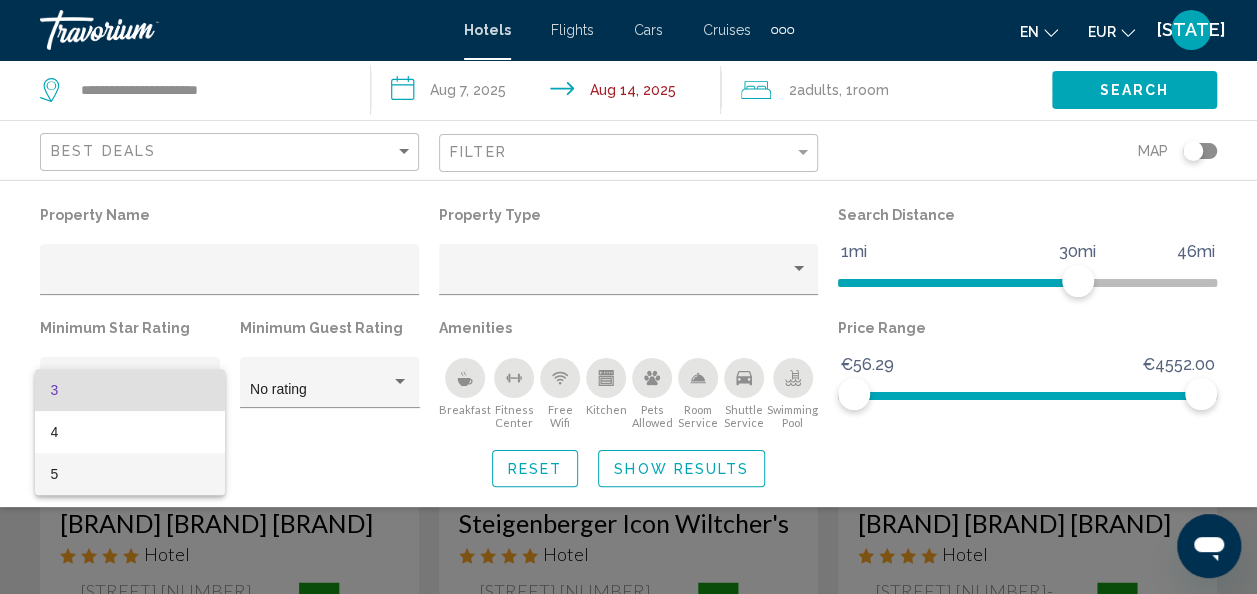 click on "5" at bounding box center (130, 474) 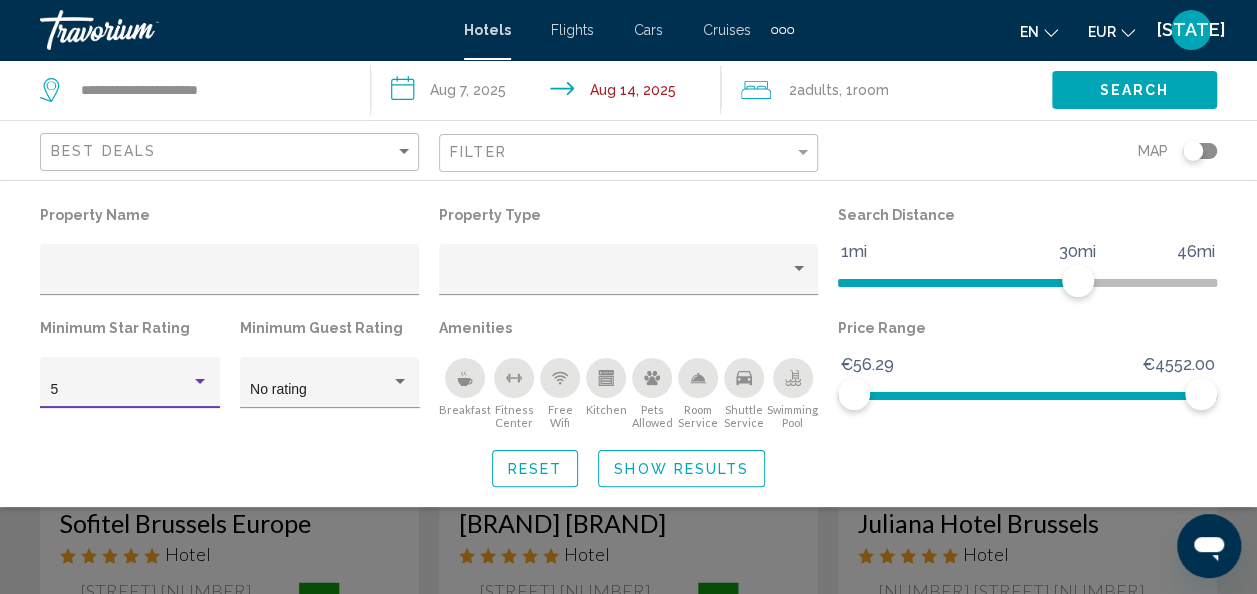 click on "Show Results" 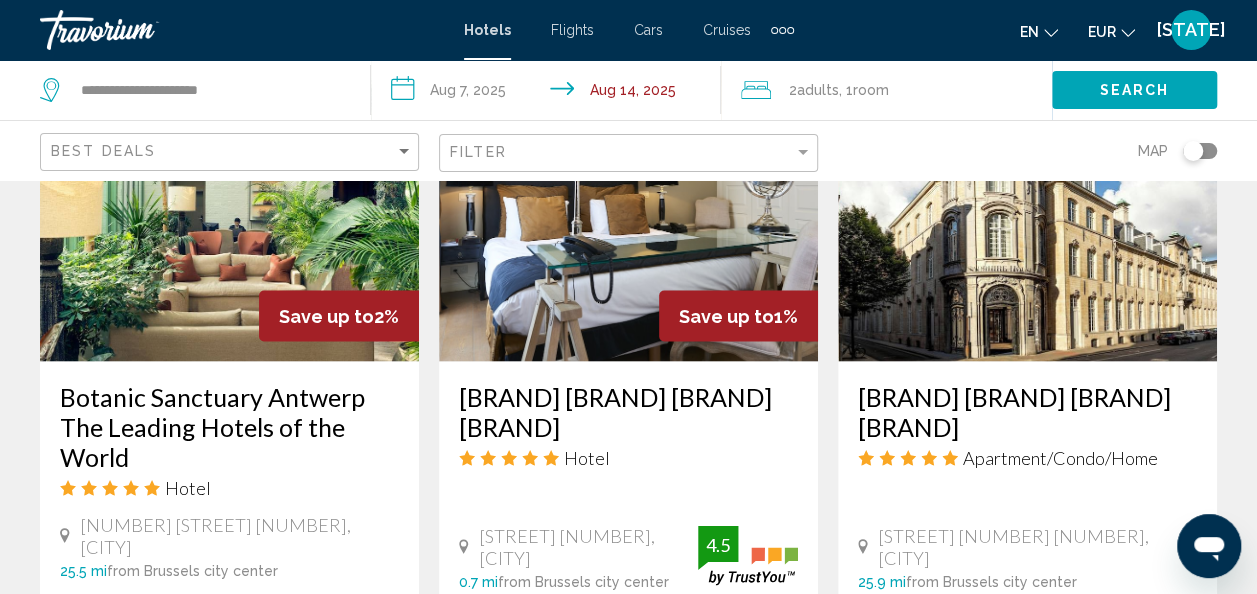 scroll, scrollTop: 1744, scrollLeft: 0, axis: vertical 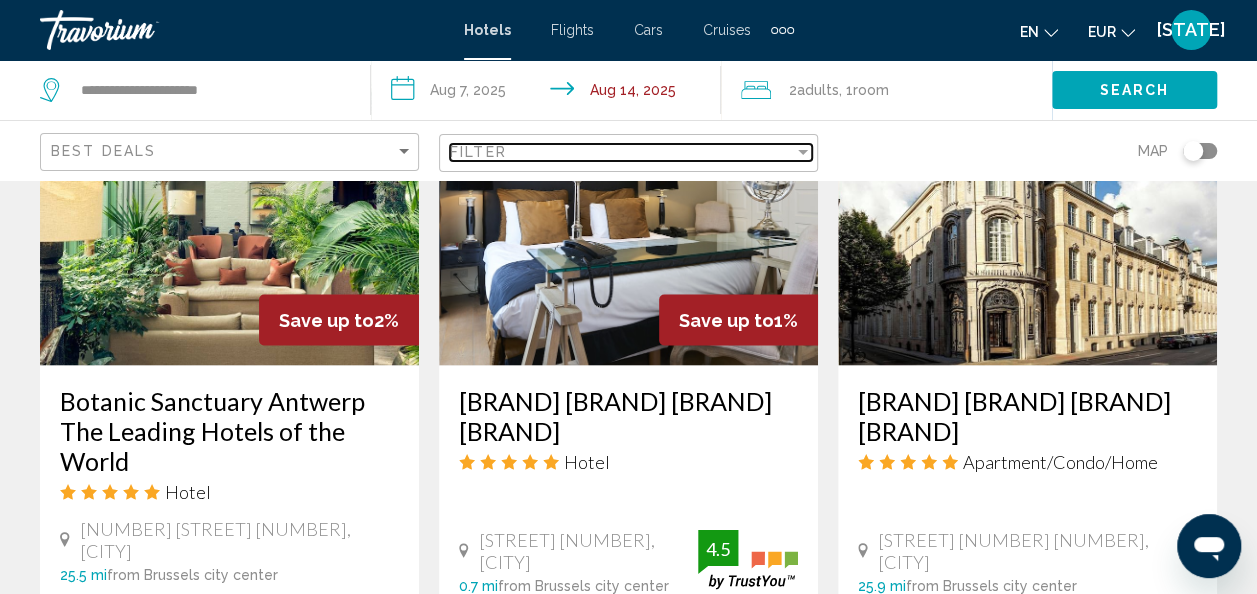 click on "Filter" at bounding box center [622, 152] 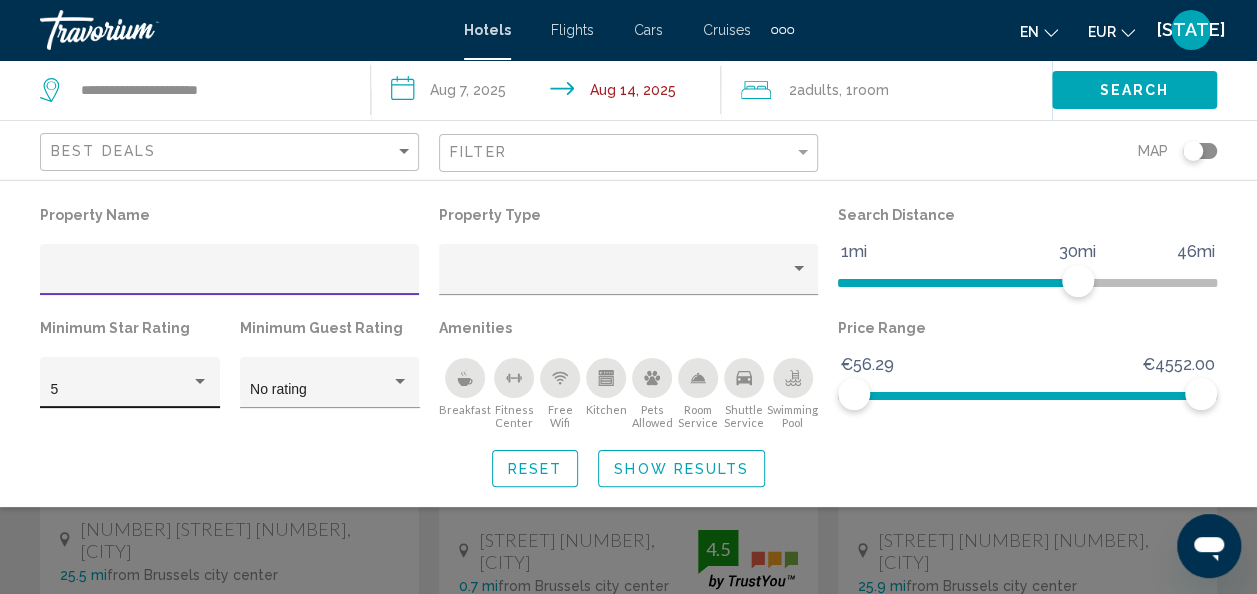 click at bounding box center (200, 382) 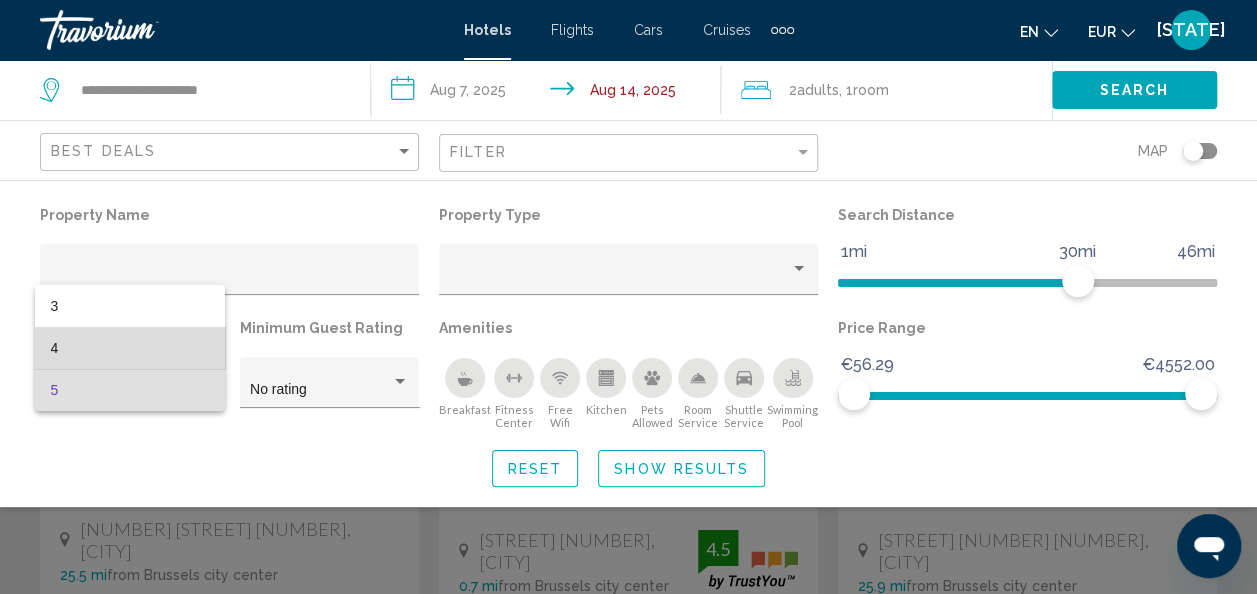 click on "4" at bounding box center [130, 348] 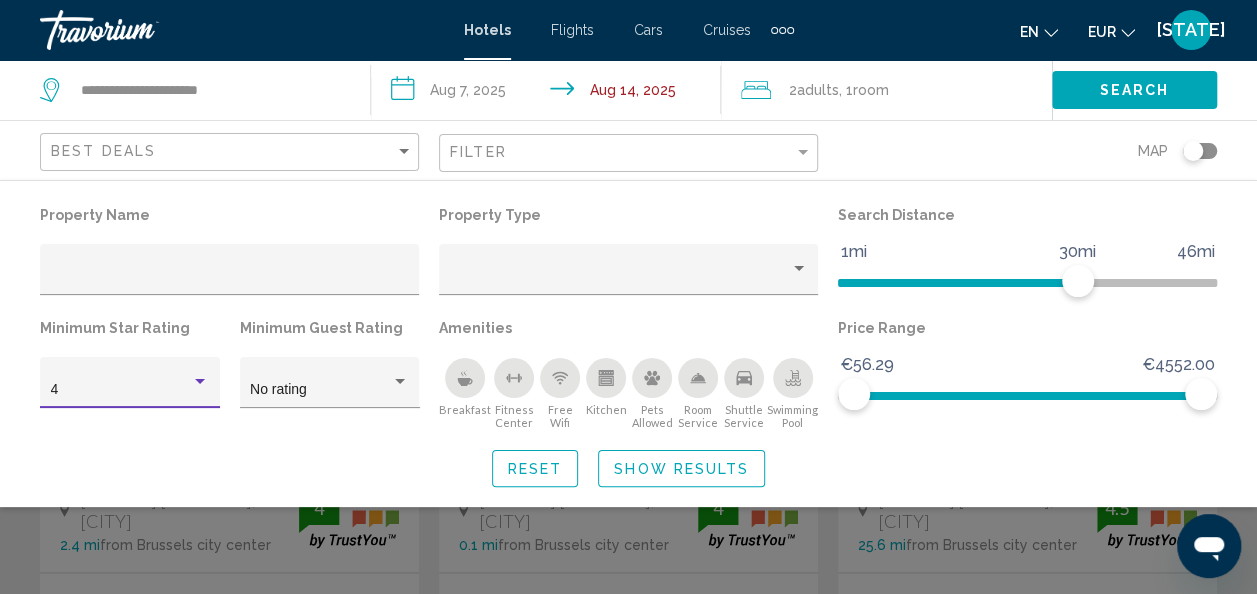 click on "Show Results" 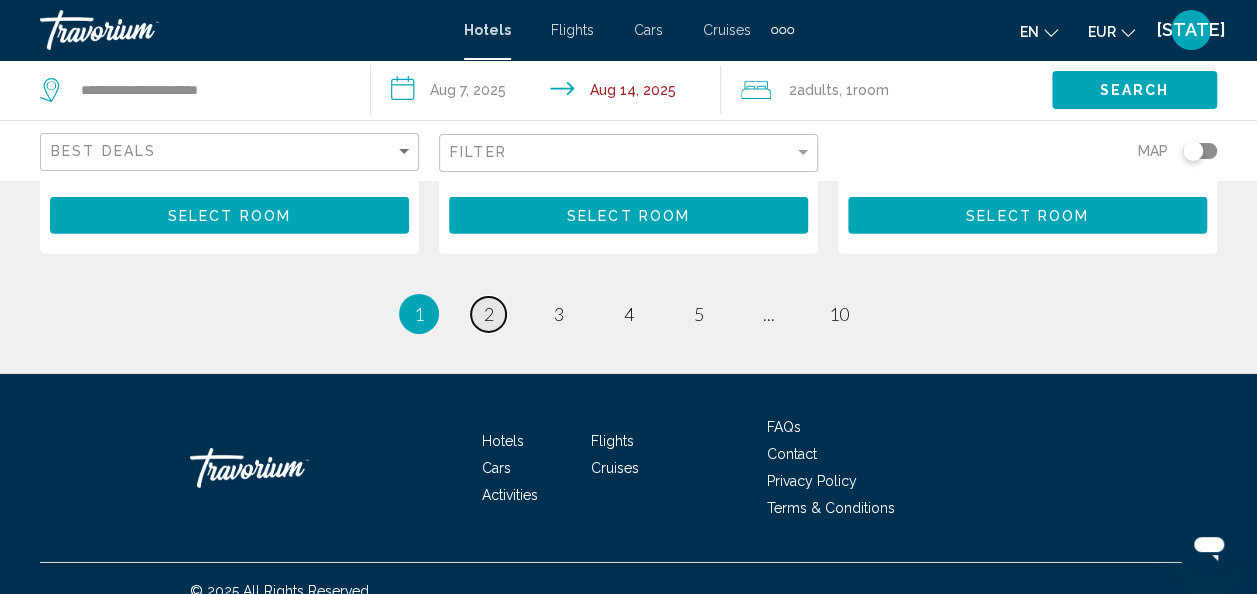 click on "2" at bounding box center [489, 314] 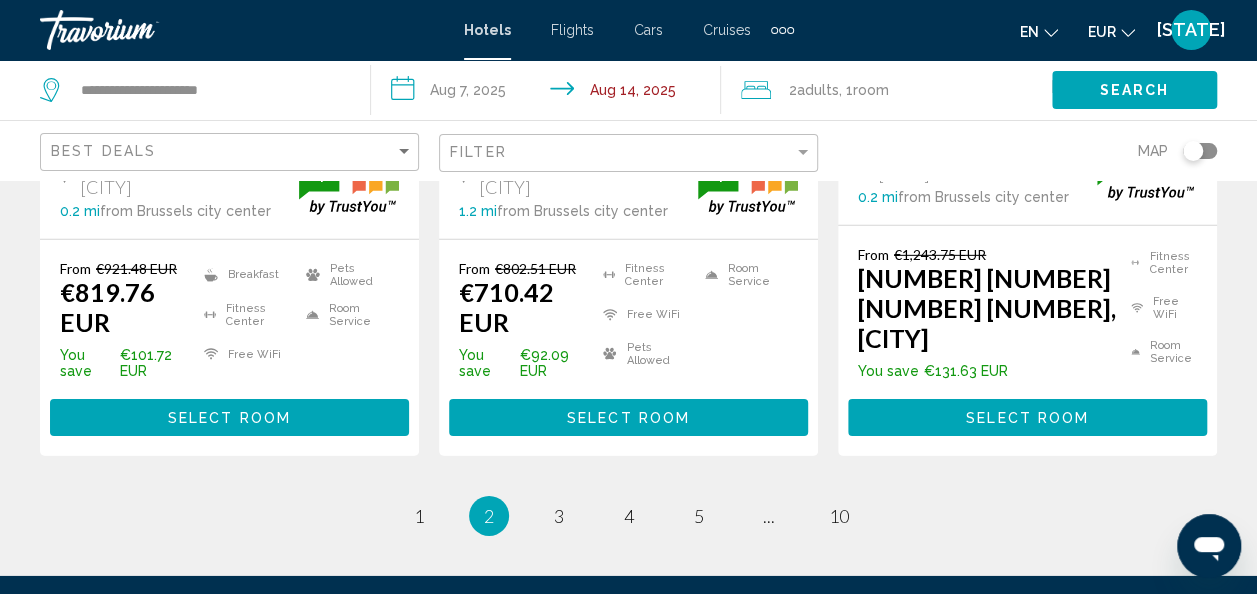 scroll, scrollTop: 2906, scrollLeft: 0, axis: vertical 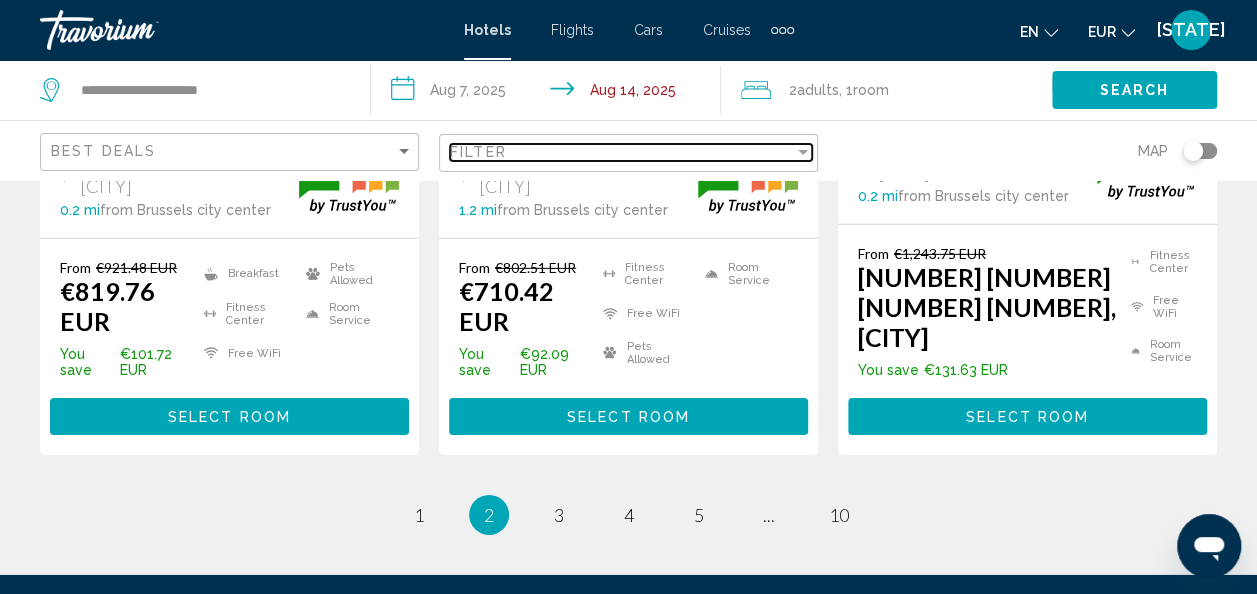 click on "Filter" at bounding box center [622, 152] 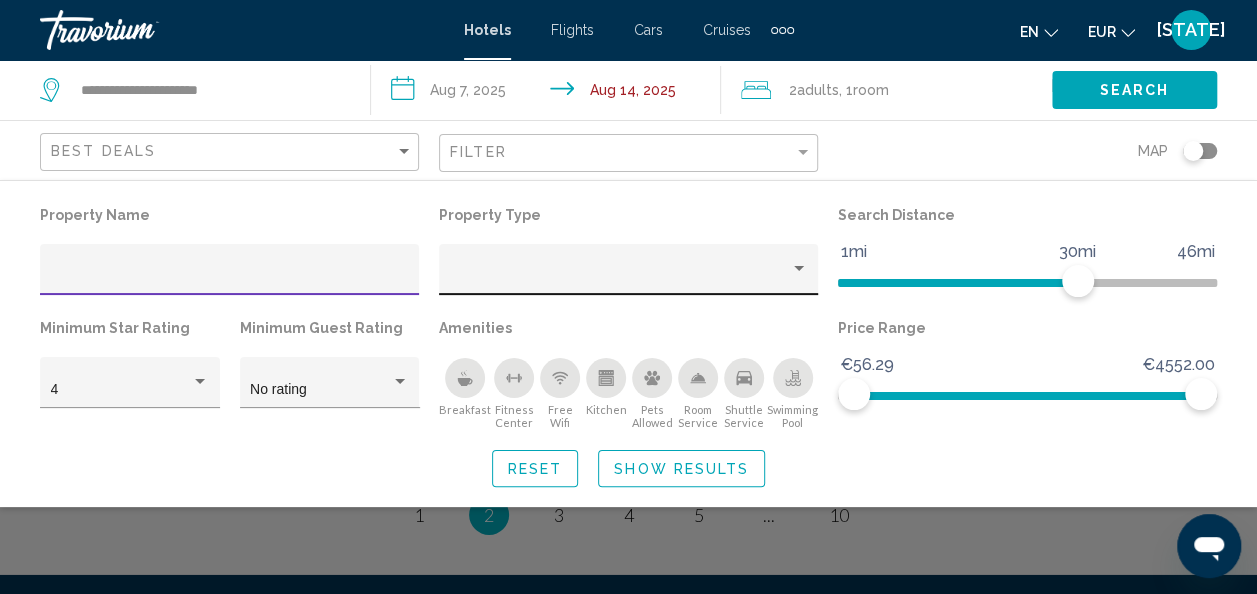 click at bounding box center (620, 277) 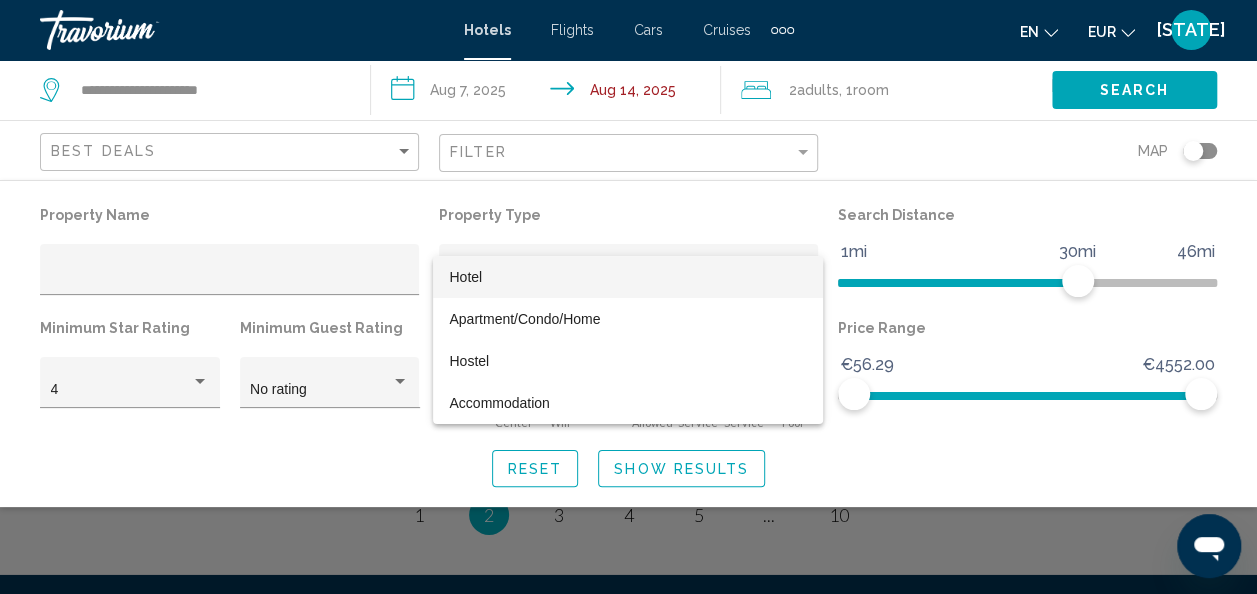 click at bounding box center [628, 297] 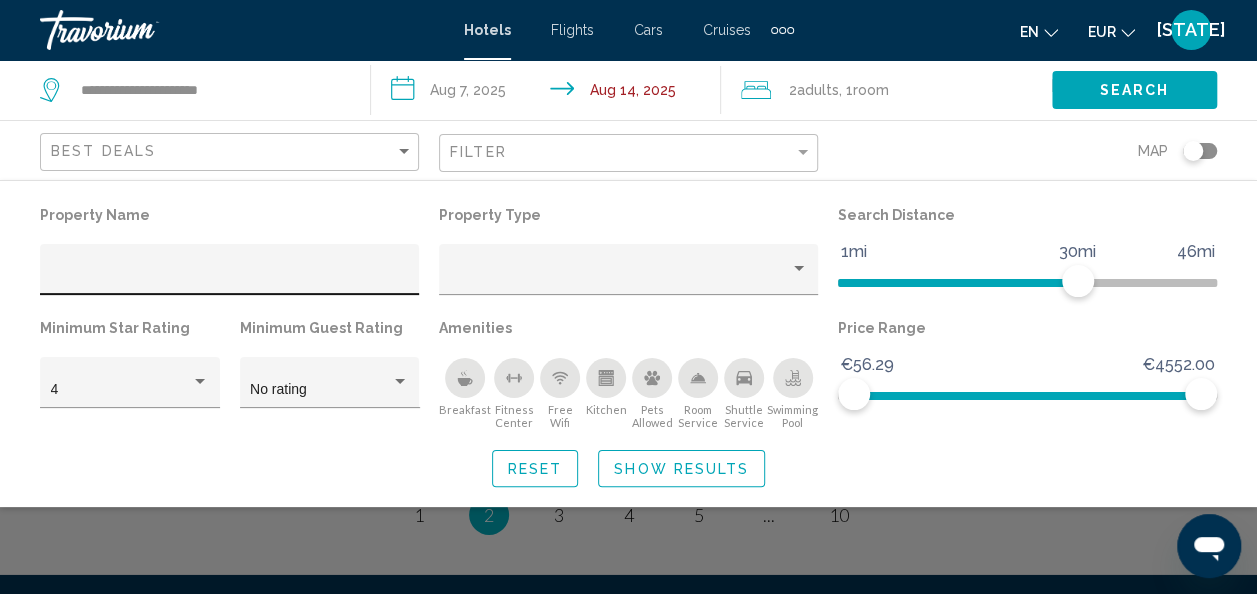 click at bounding box center [230, 277] 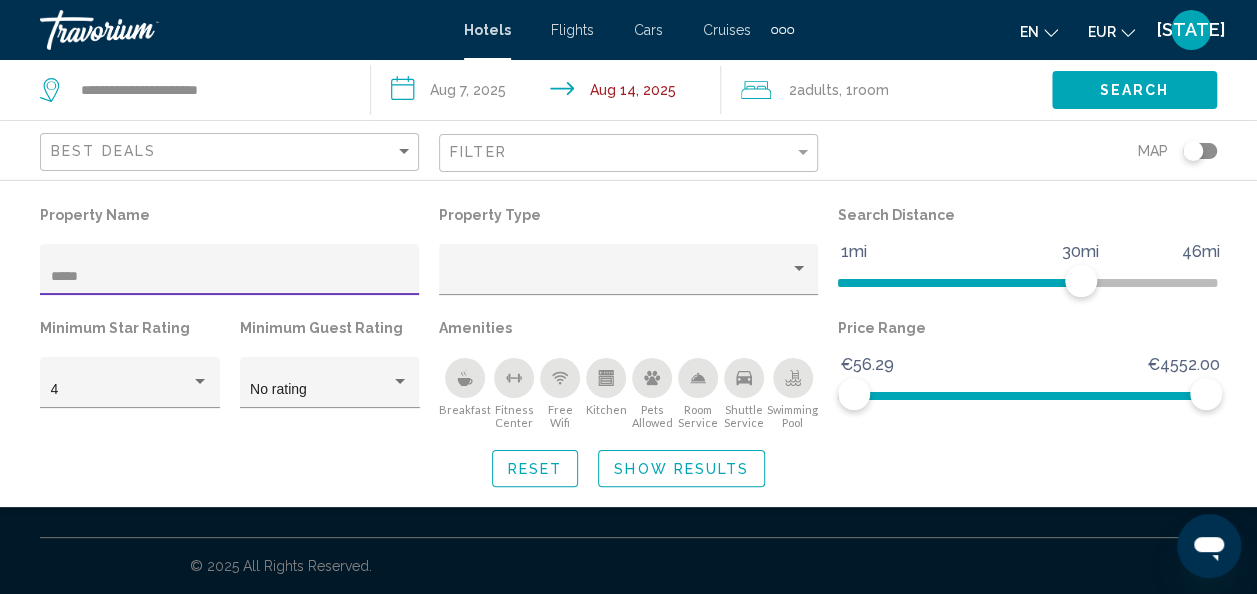 scroll, scrollTop: 0, scrollLeft: 0, axis: both 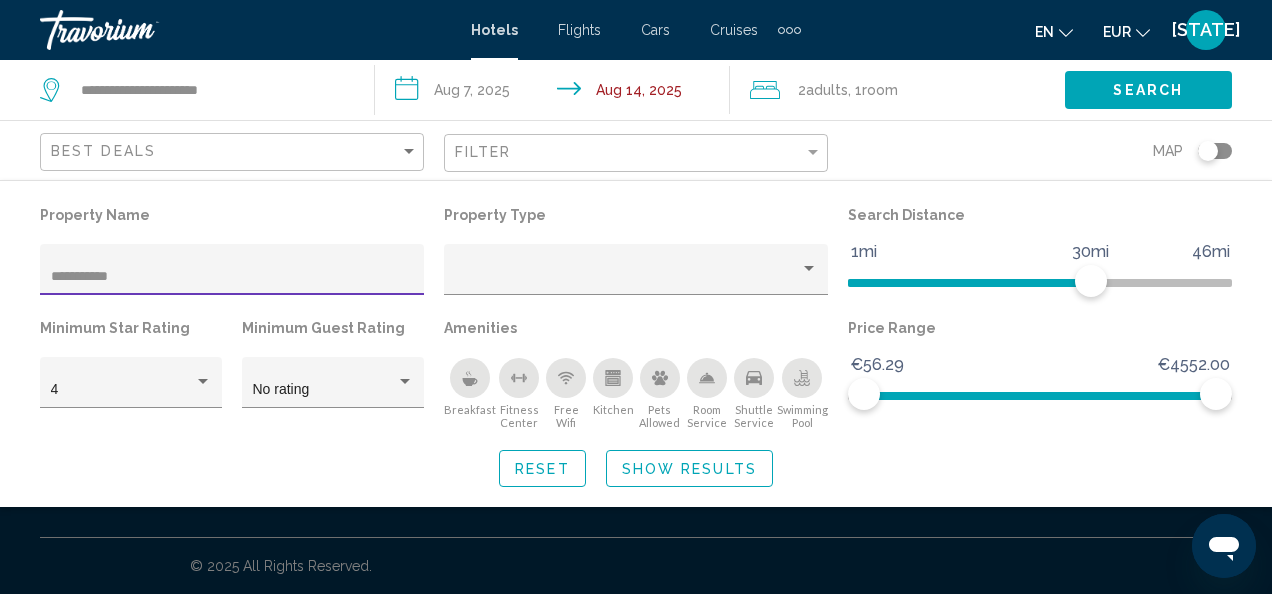 type on "**********" 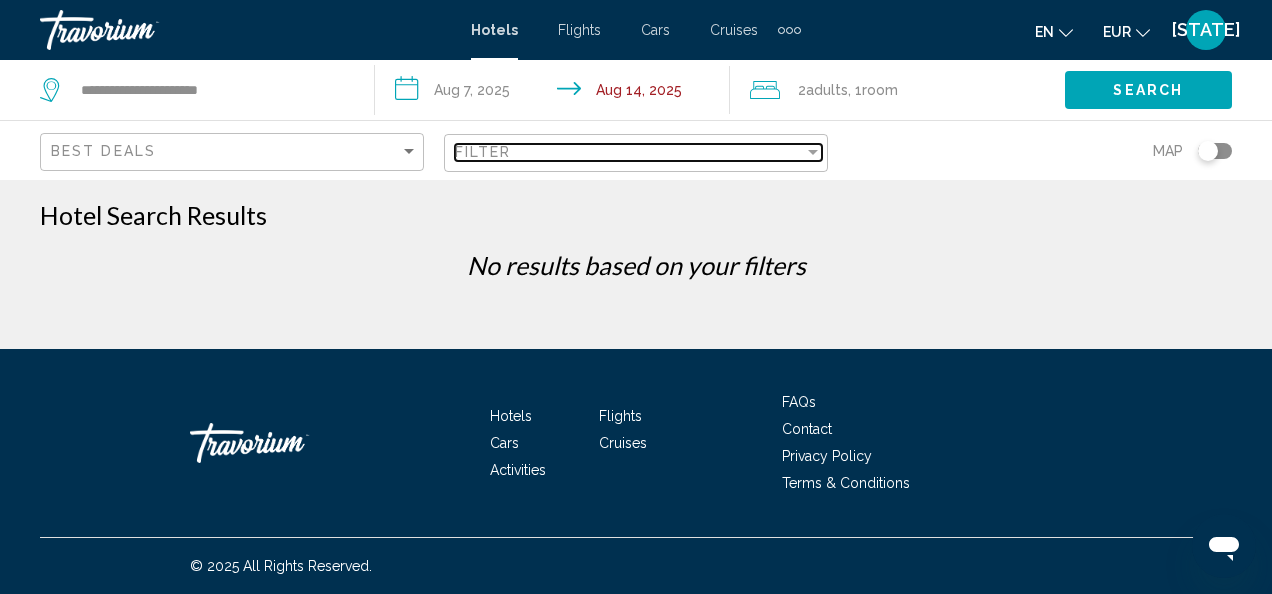 click on "Filter" at bounding box center (629, 152) 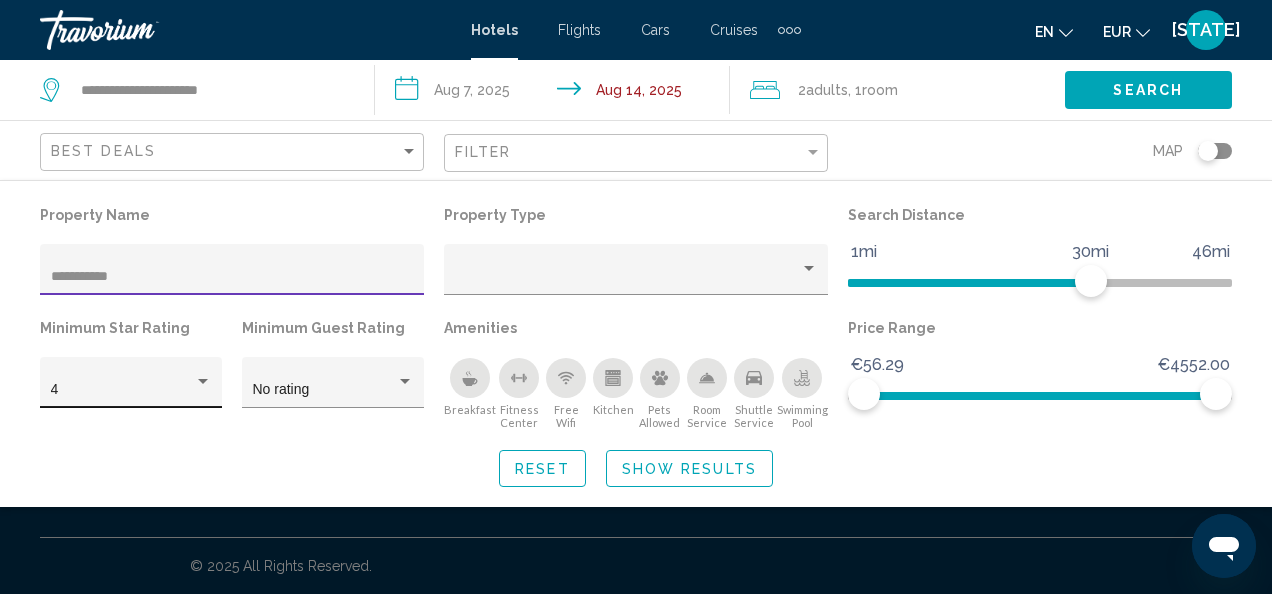 click at bounding box center (203, 381) 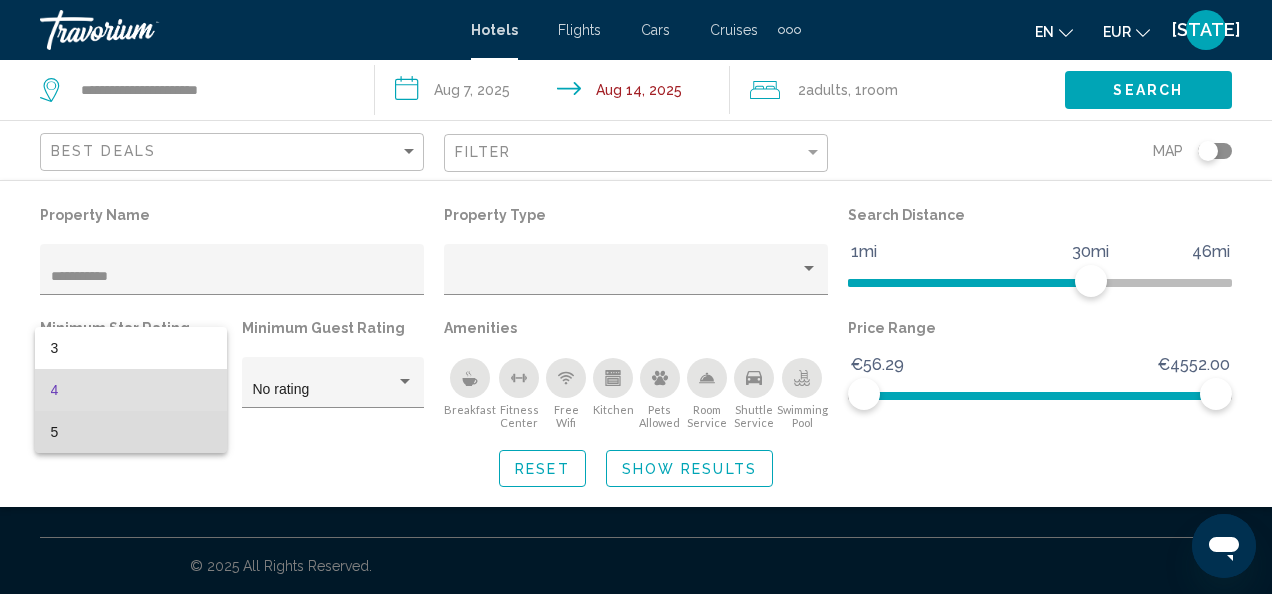 click on "5" at bounding box center [131, 432] 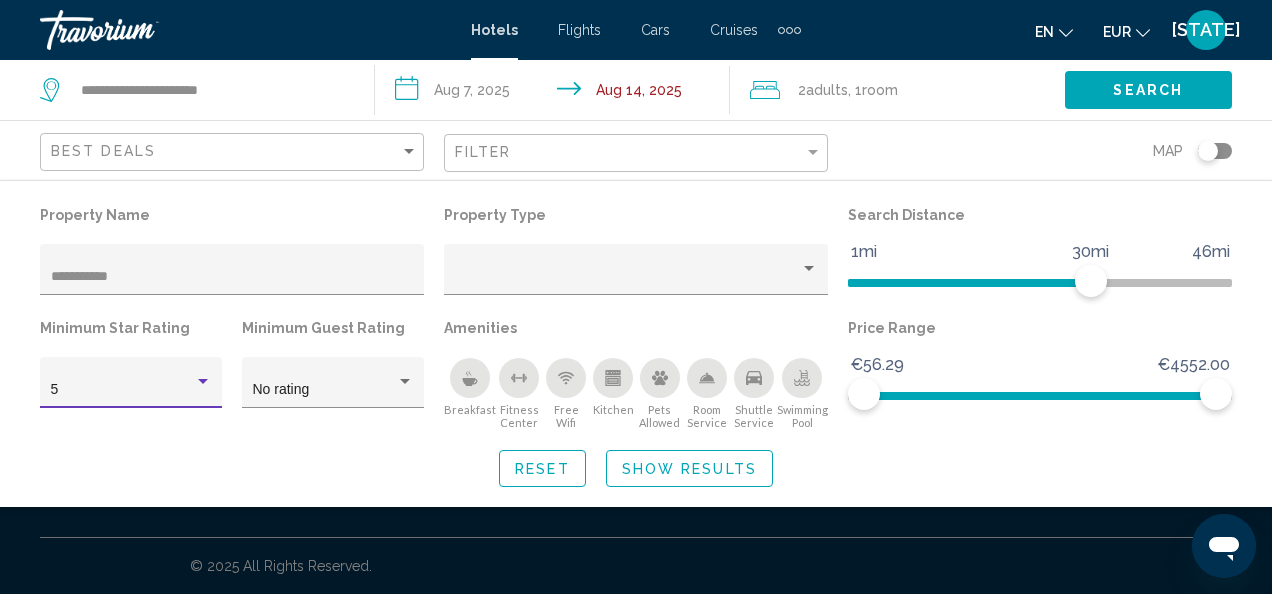 click on "Show Results" 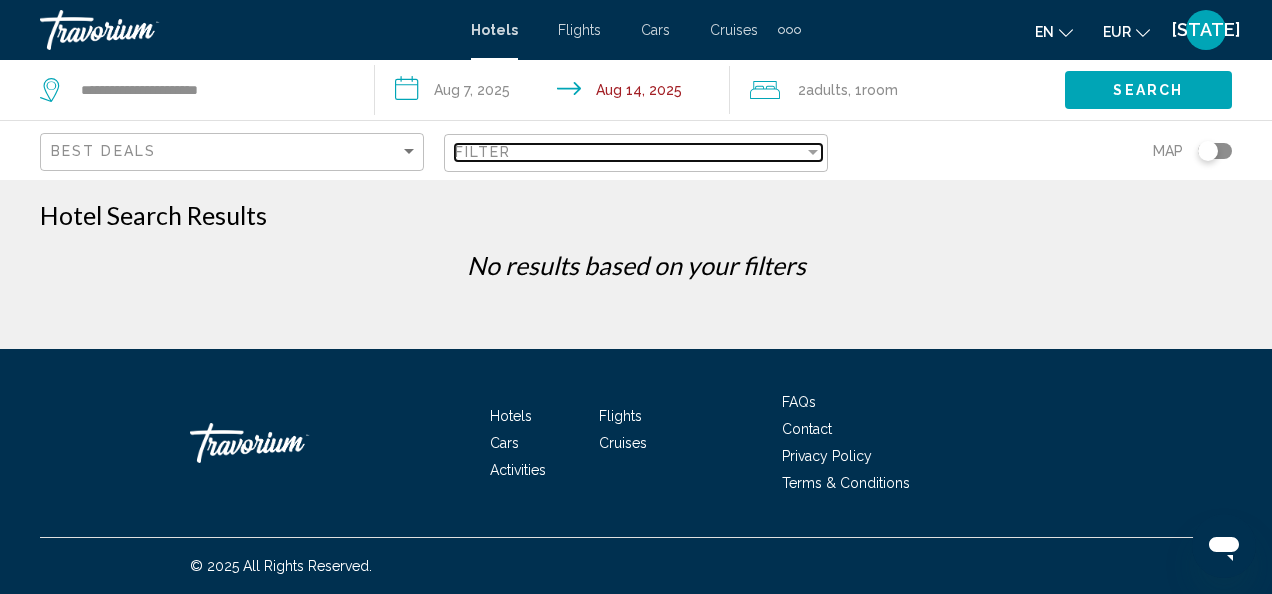 click at bounding box center (813, 152) 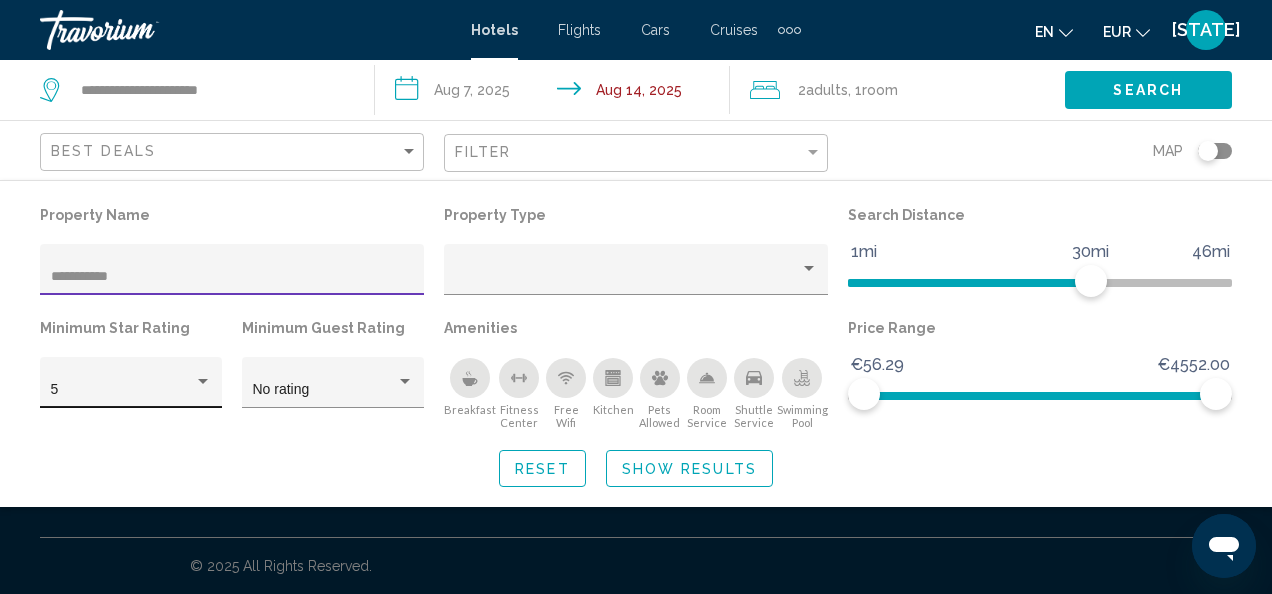 click at bounding box center [203, 381] 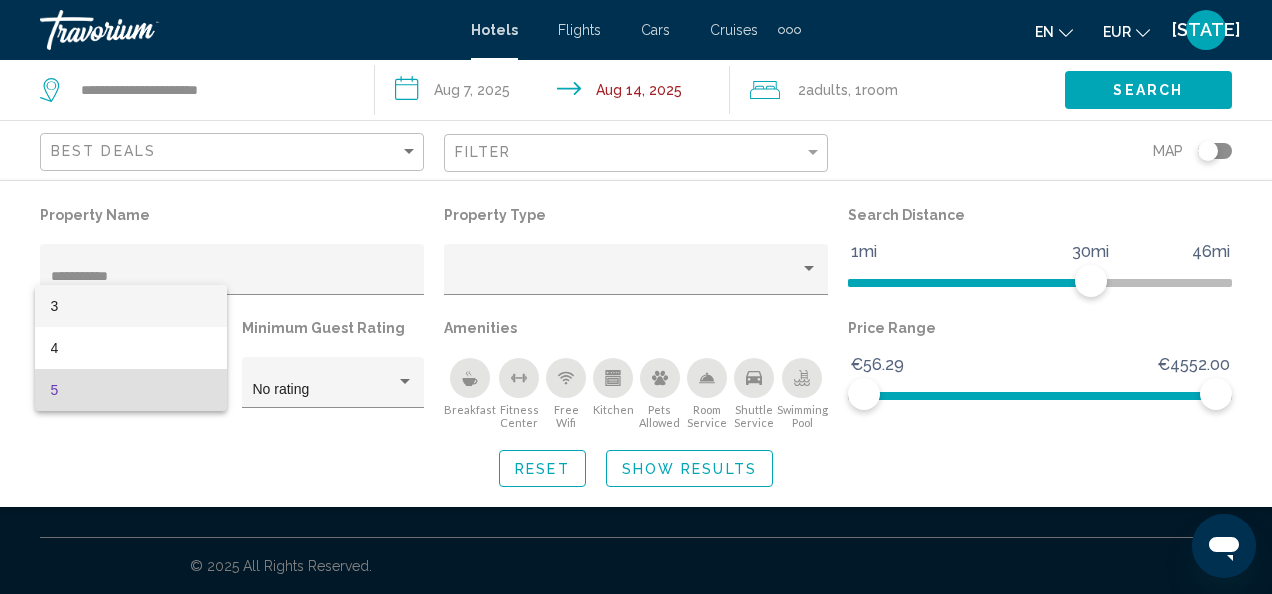 click on "3" at bounding box center (131, 306) 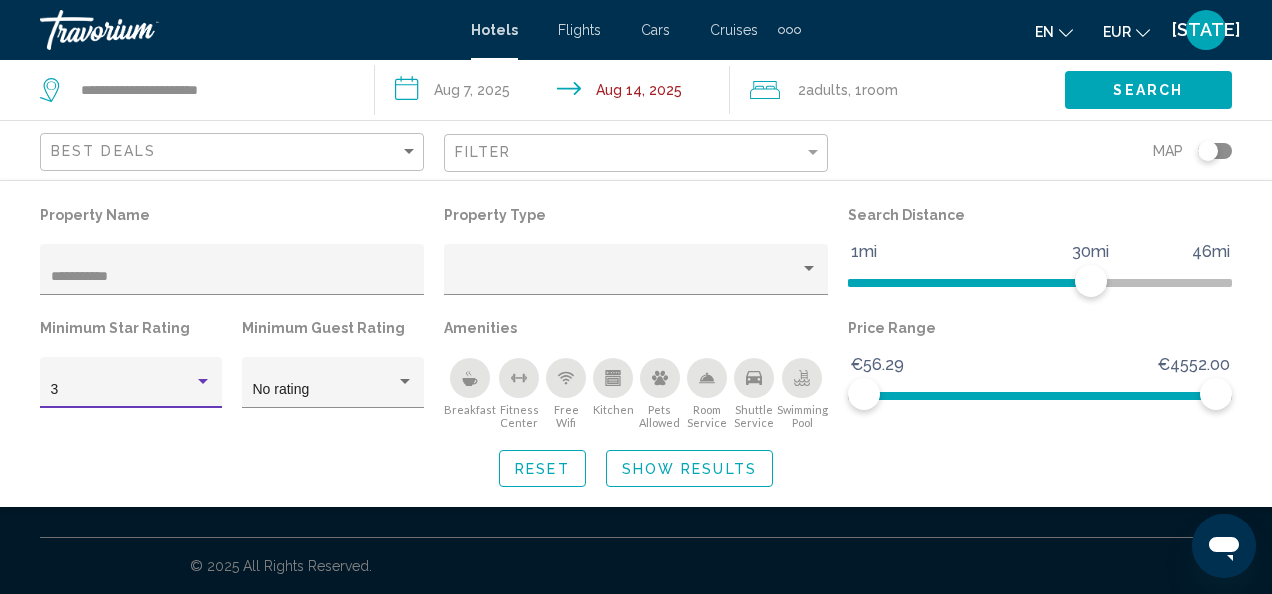 click on "Search" 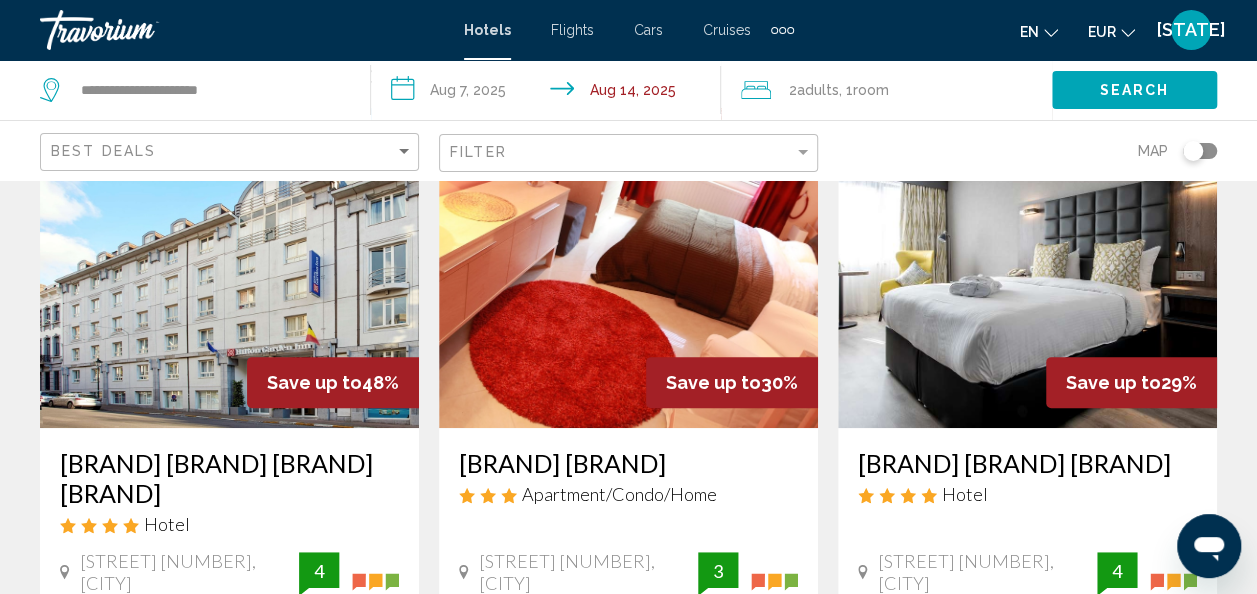 scroll, scrollTop: 0, scrollLeft: 0, axis: both 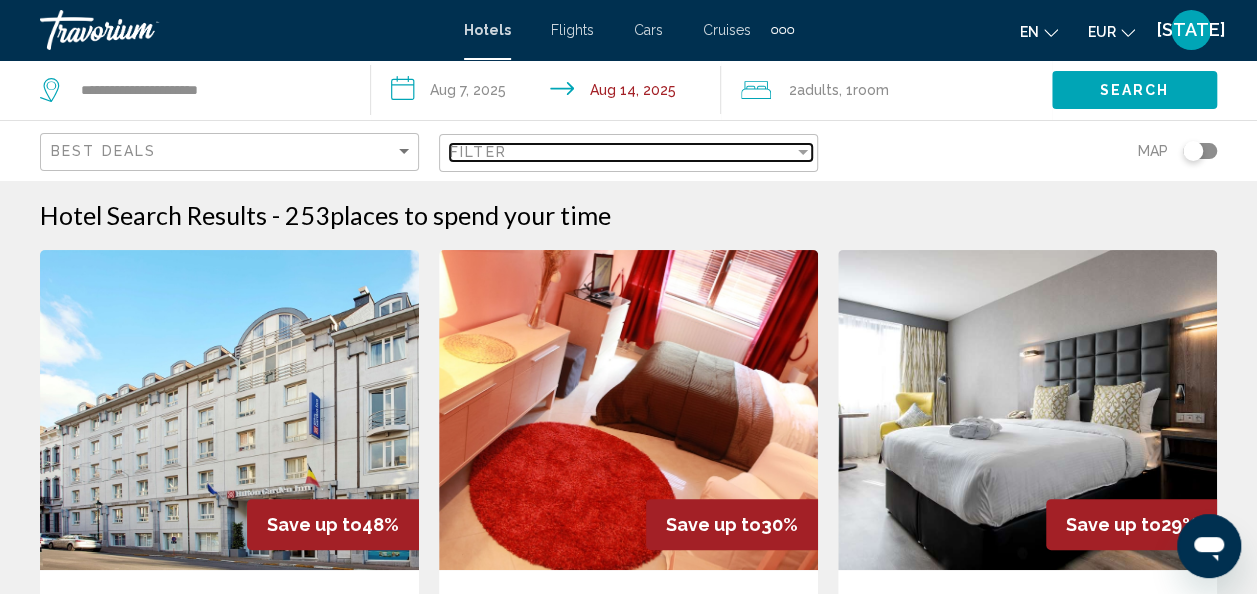 click on "Filter" at bounding box center [622, 152] 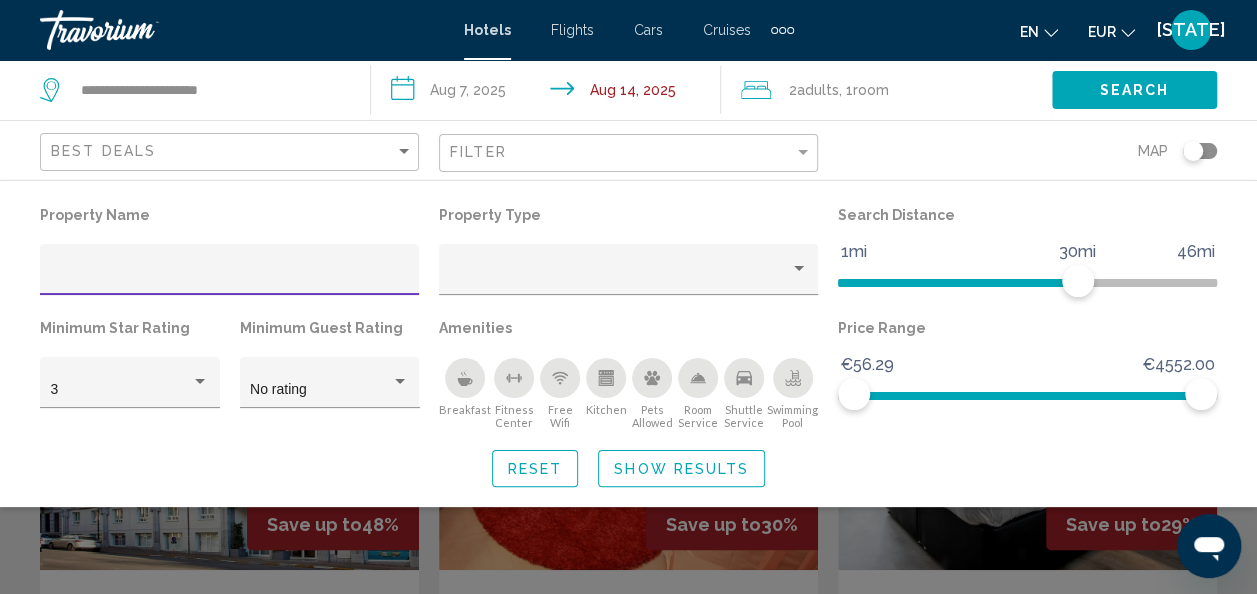 click at bounding box center [230, 277] 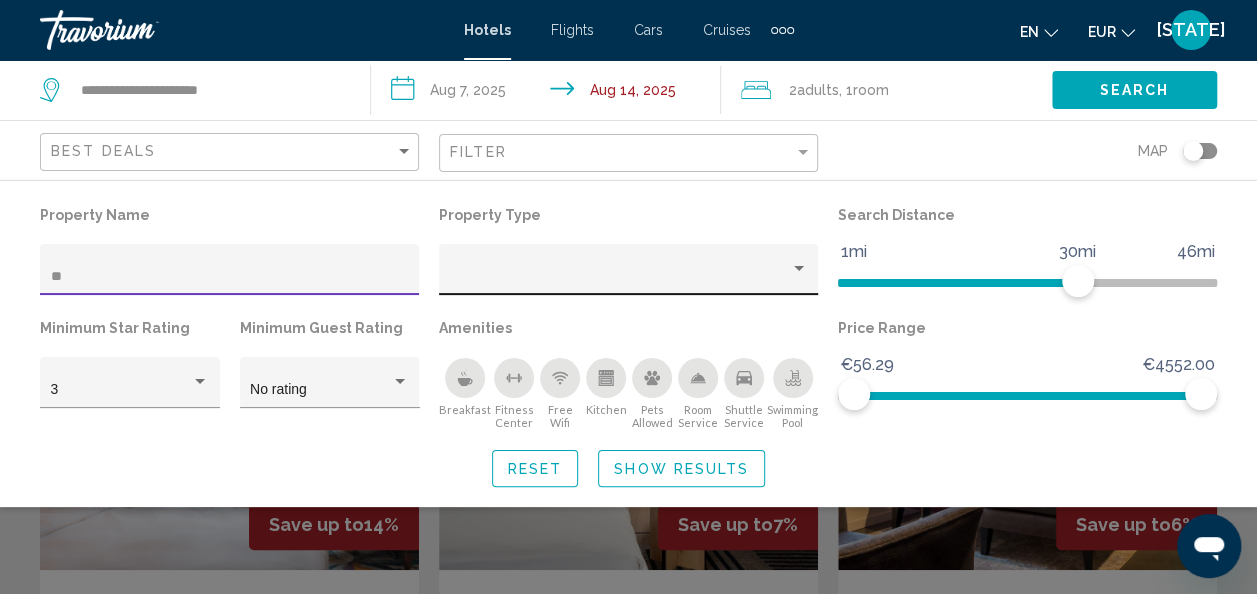type on "*" 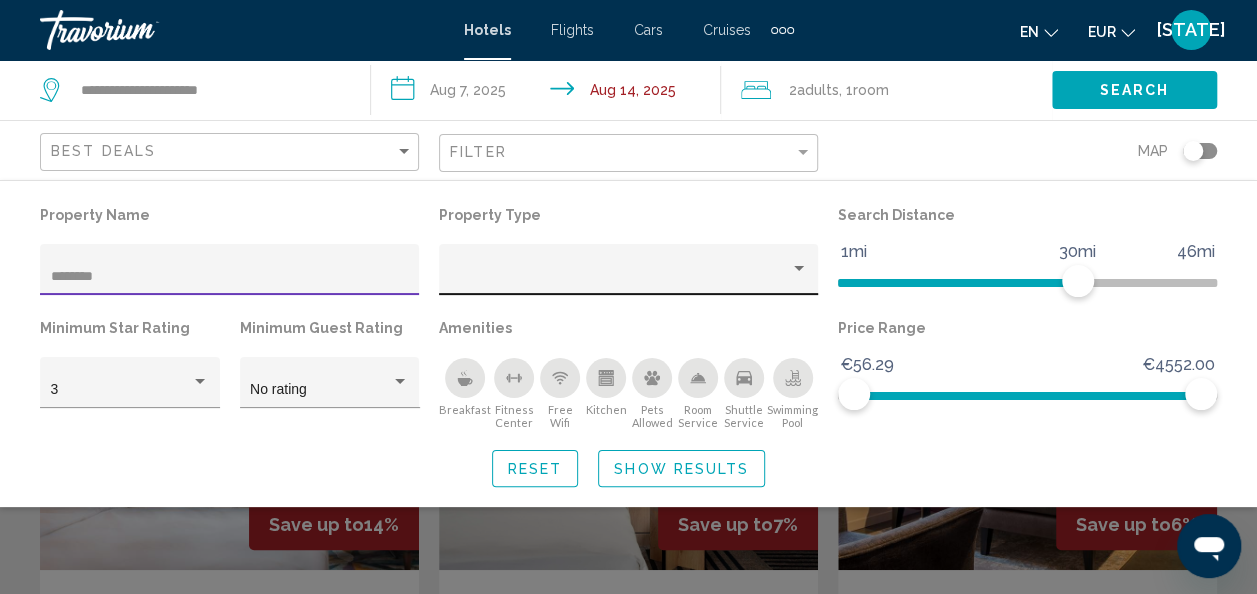 type on "*********" 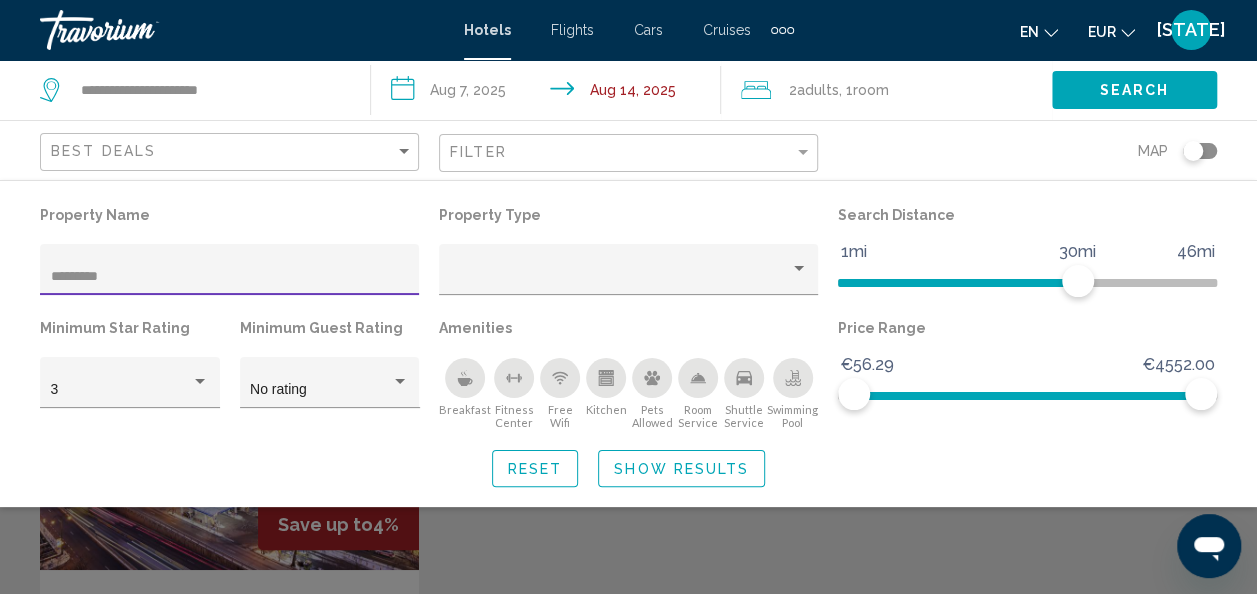 click on "Show Results" 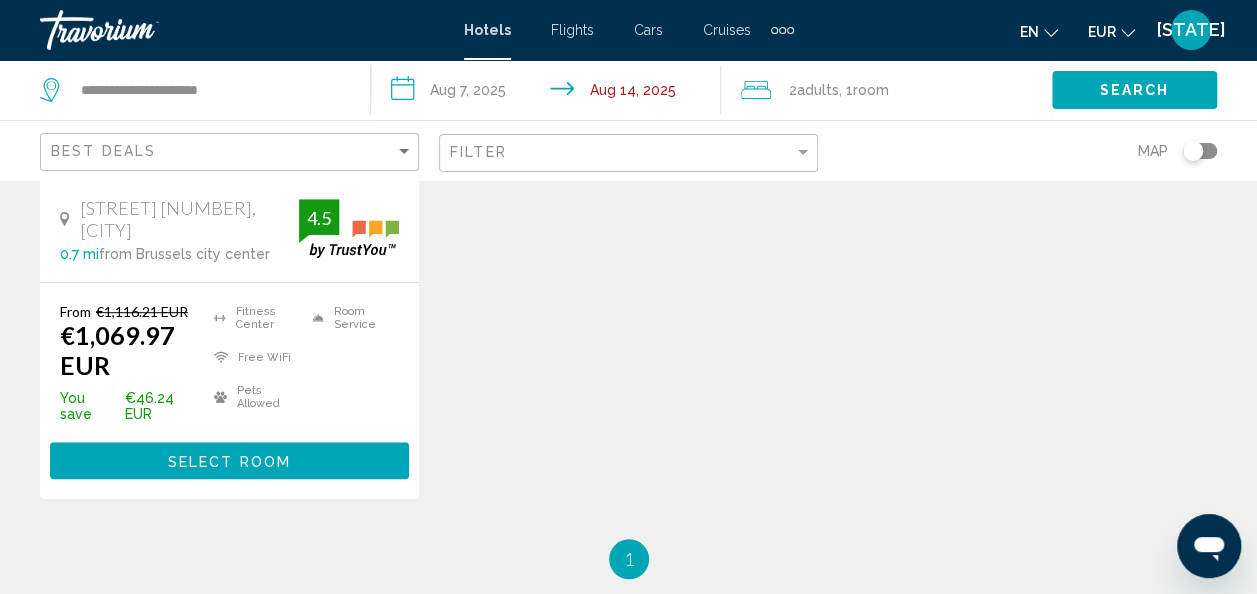 scroll, scrollTop: 468, scrollLeft: 0, axis: vertical 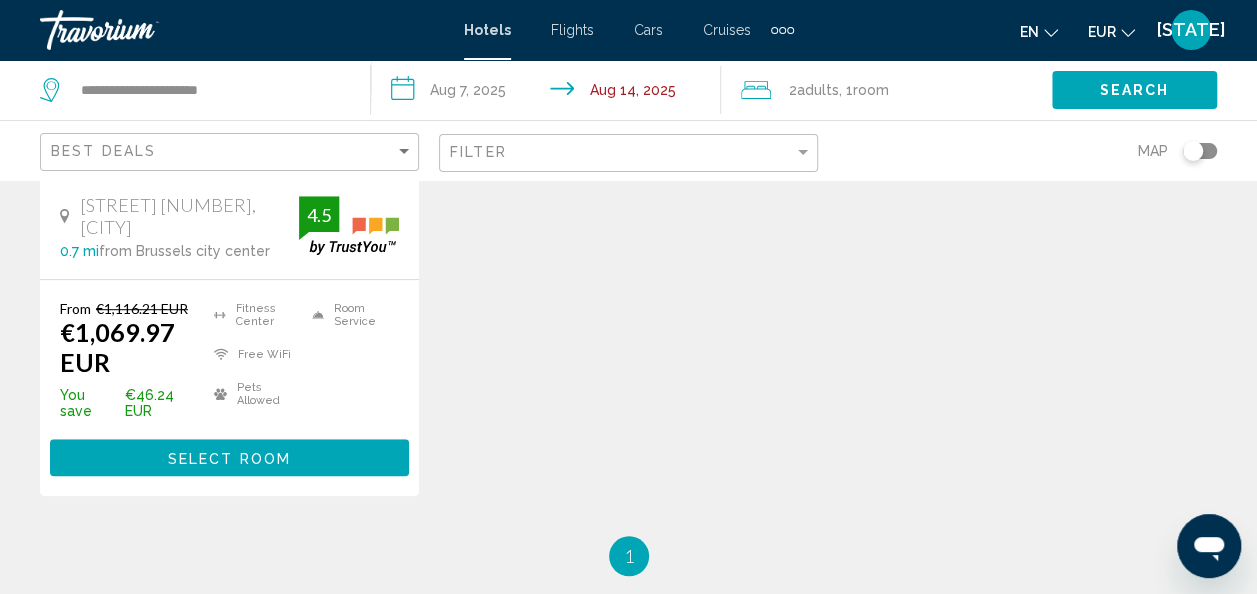 click on "Select Room" at bounding box center (229, 457) 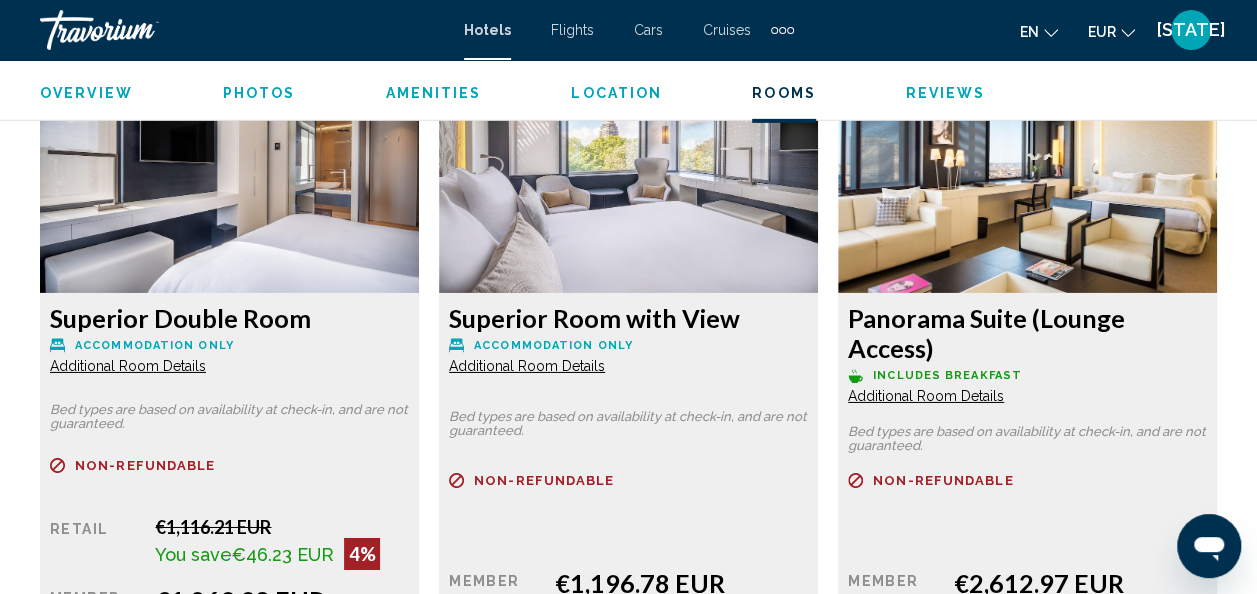 scroll, scrollTop: 3136, scrollLeft: 0, axis: vertical 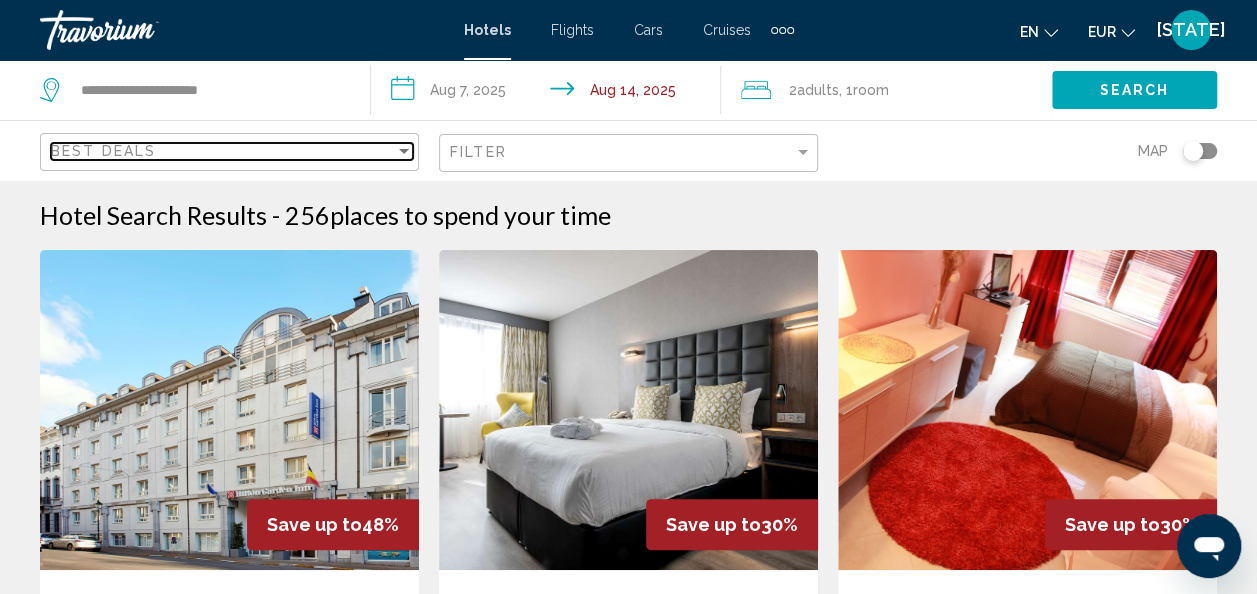 click on "Best Deals" at bounding box center [223, 151] 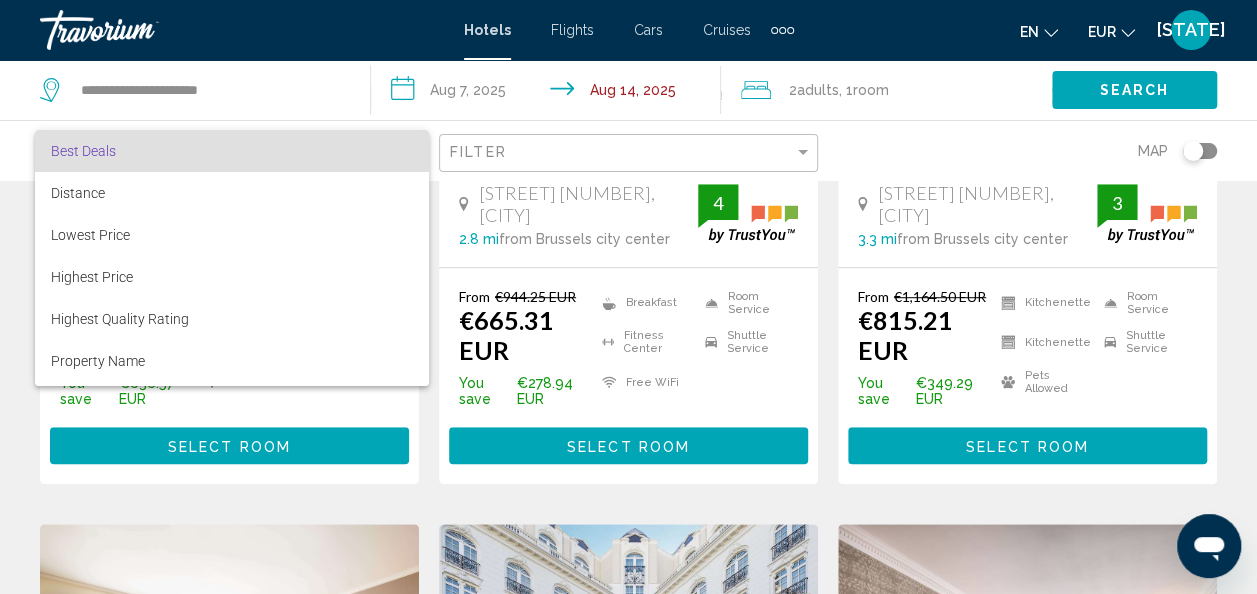 scroll, scrollTop: 506, scrollLeft: 0, axis: vertical 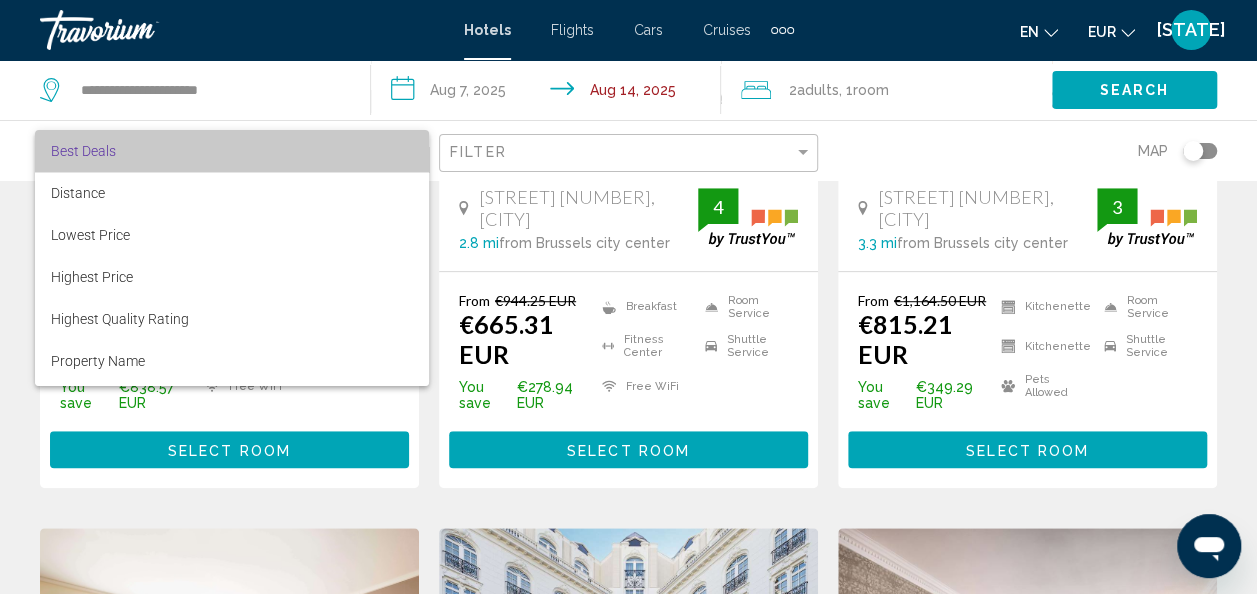 click on "Best Deals" at bounding box center [232, 151] 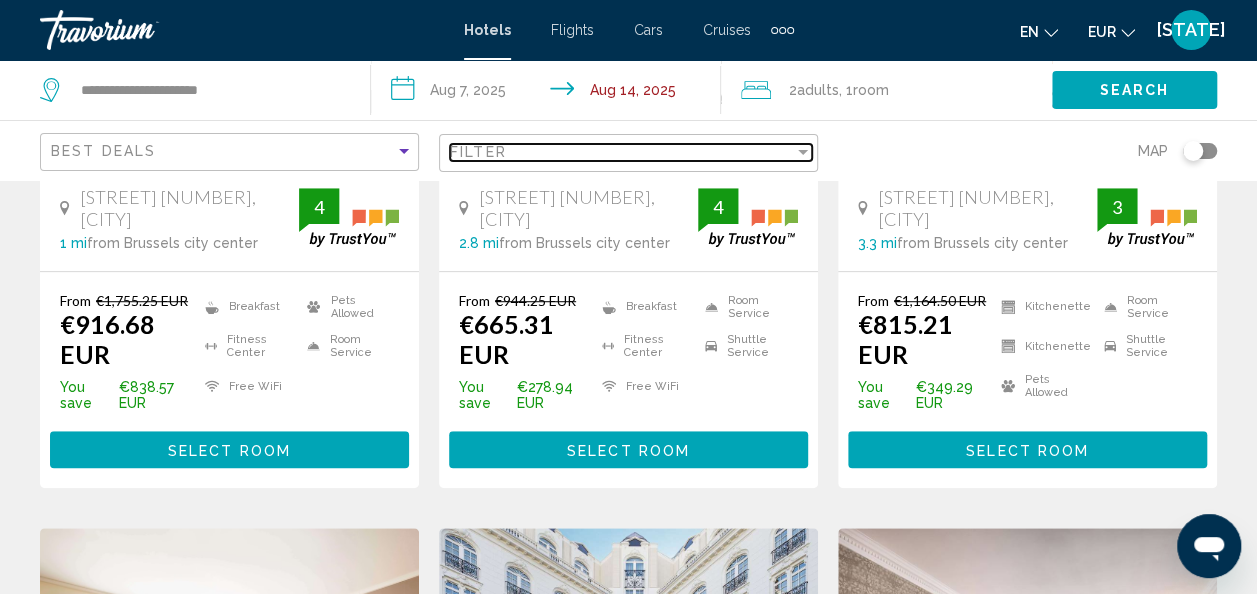 click on "Filter" at bounding box center (622, 152) 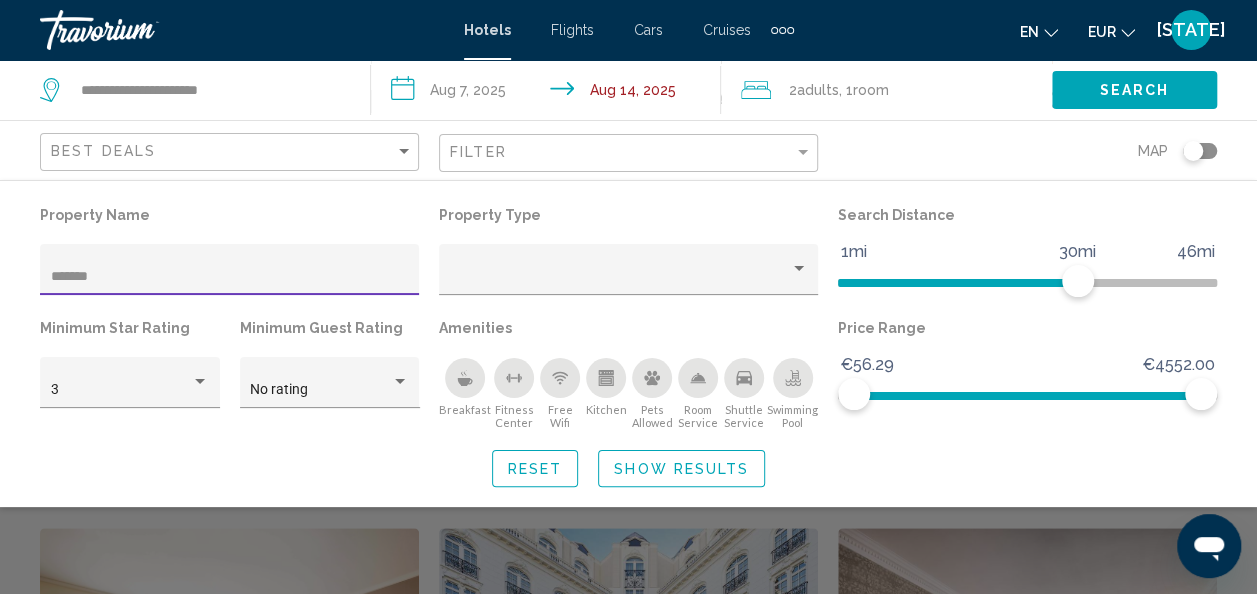type on "********" 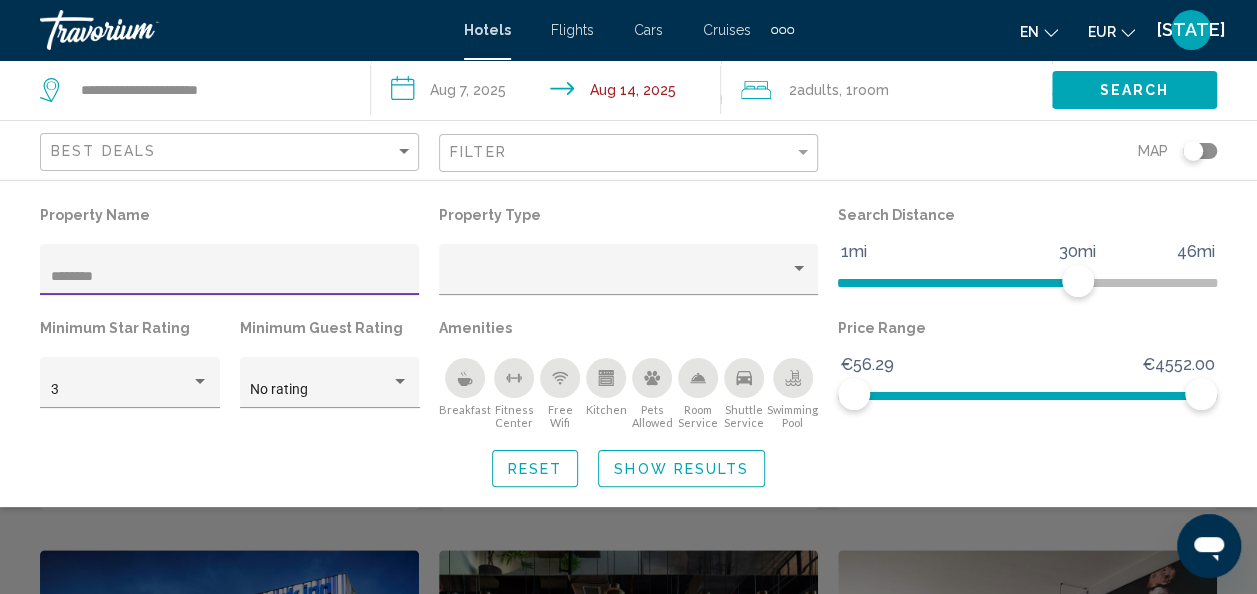 click on "Show Results" 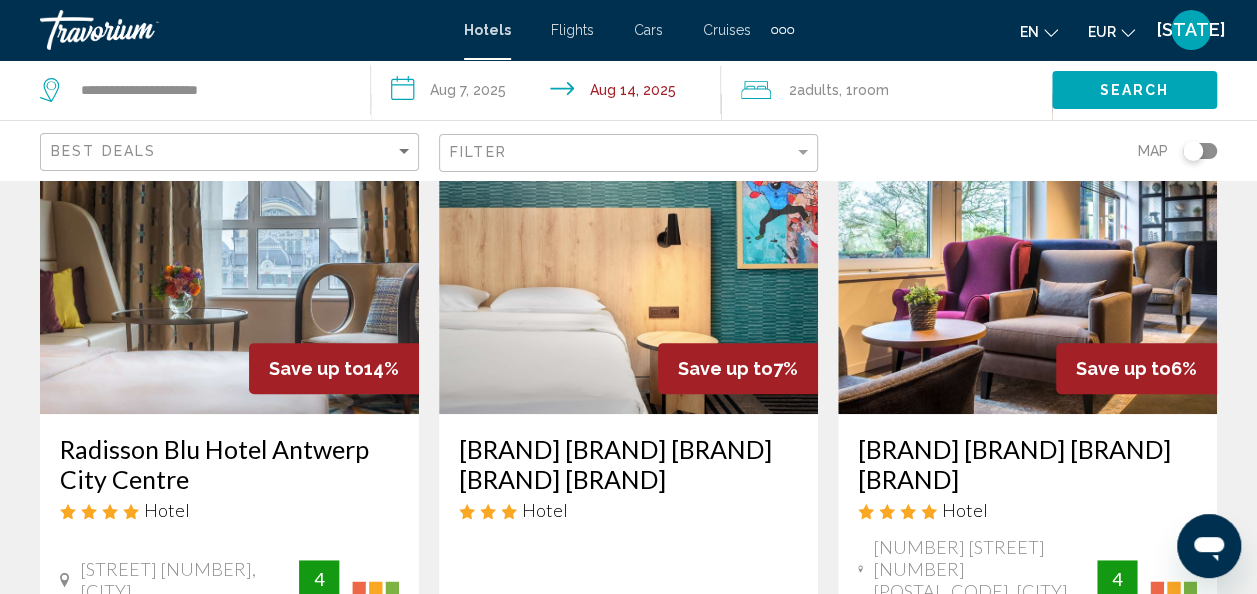scroll, scrollTop: 0, scrollLeft: 0, axis: both 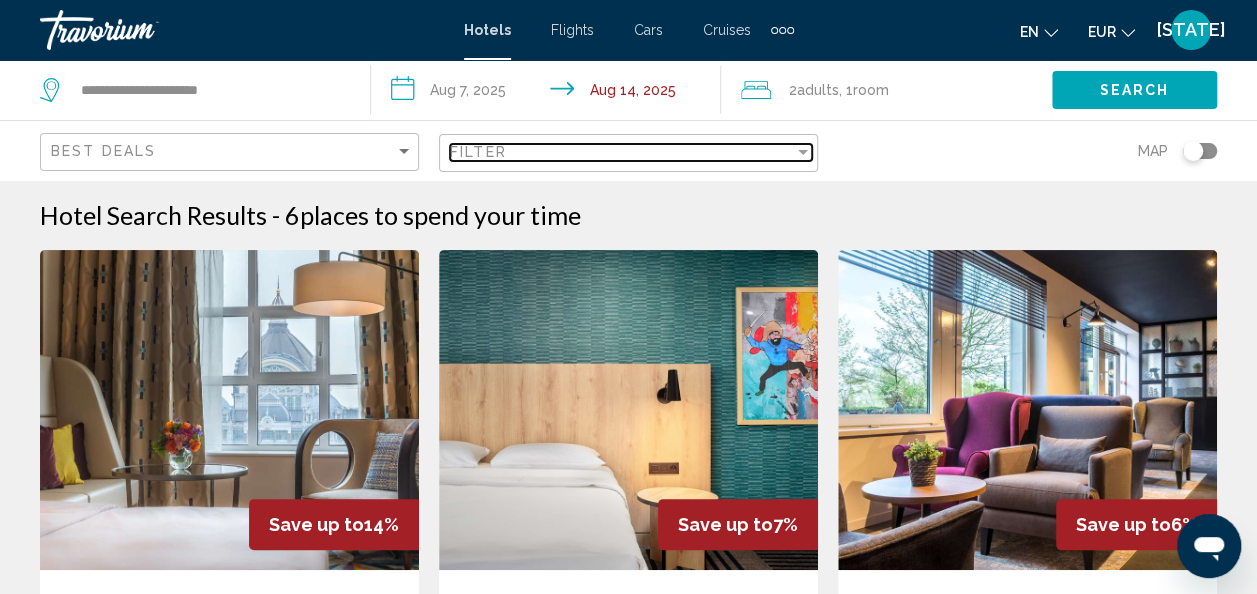 click on "Filter" at bounding box center (622, 152) 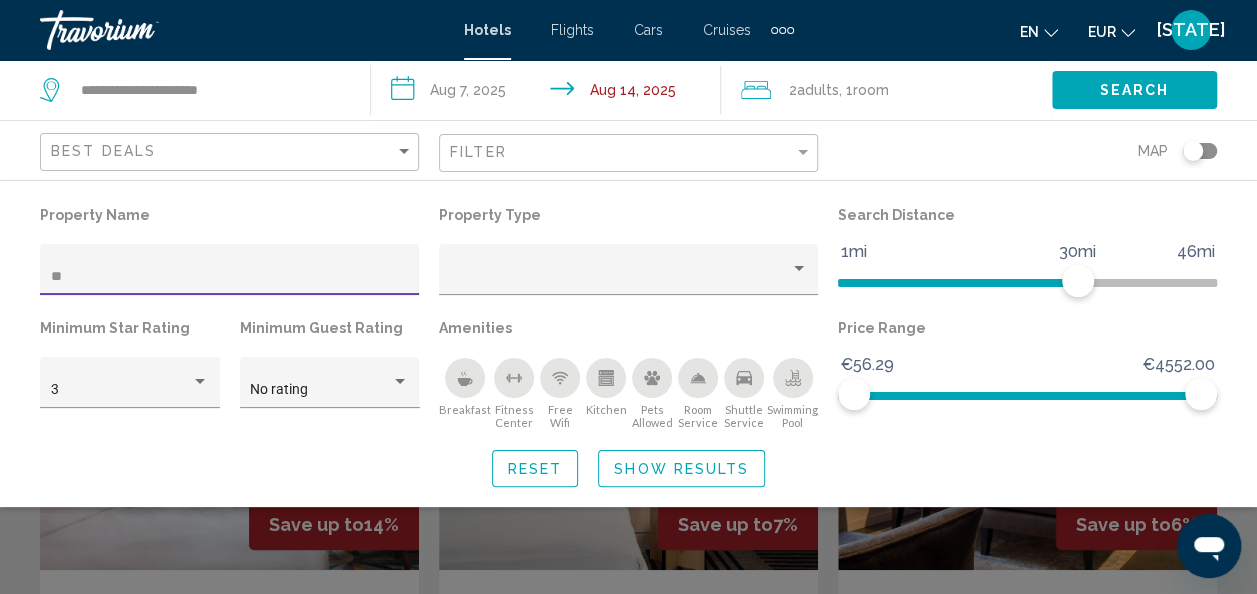 type on "*" 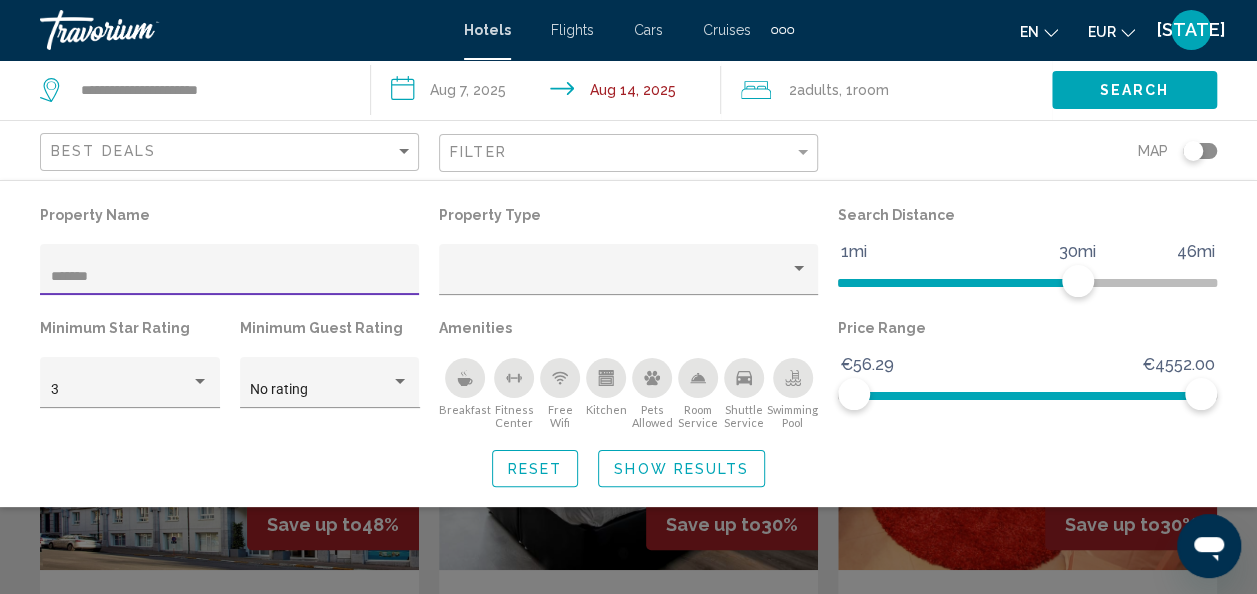 type on "********" 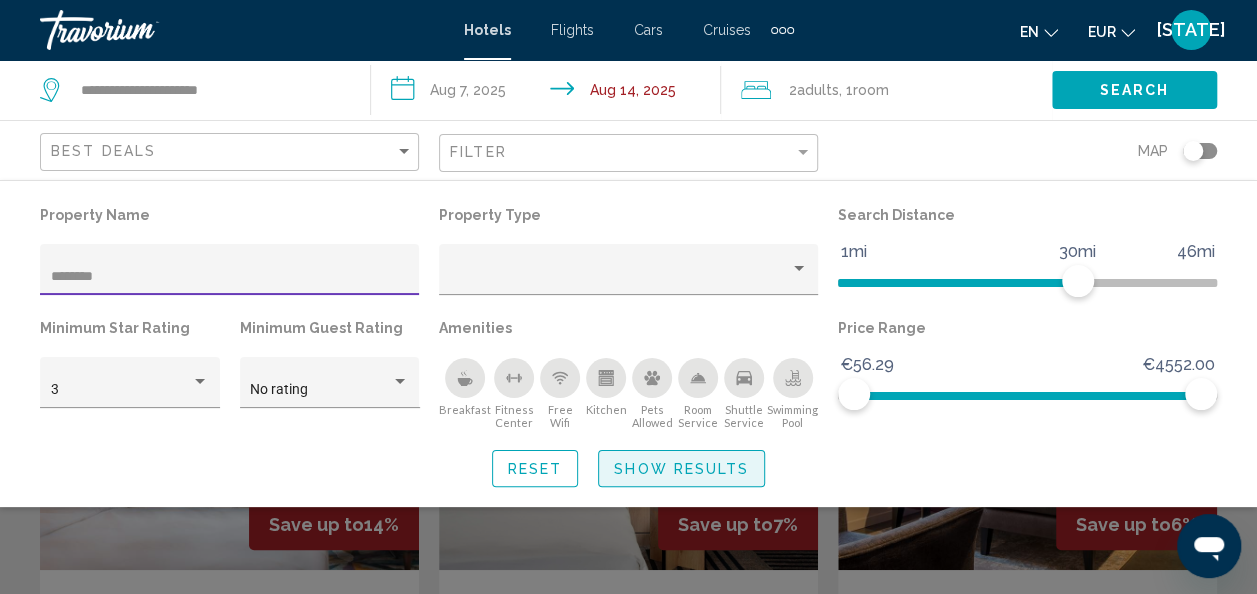 click on "Show Results" 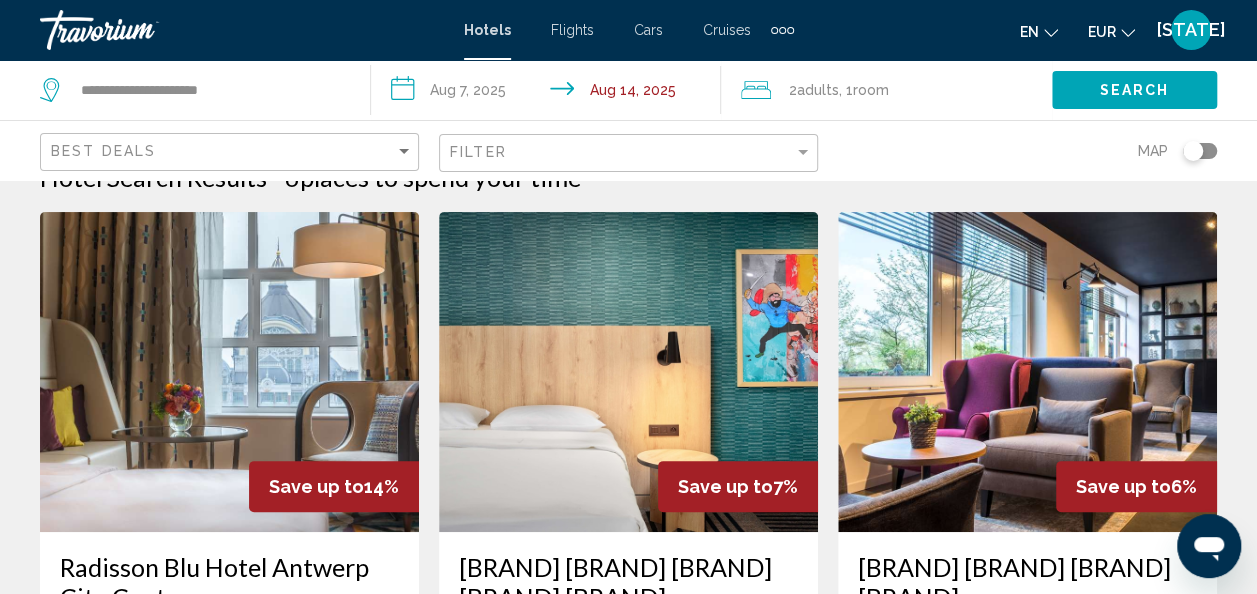 scroll, scrollTop: 0, scrollLeft: 0, axis: both 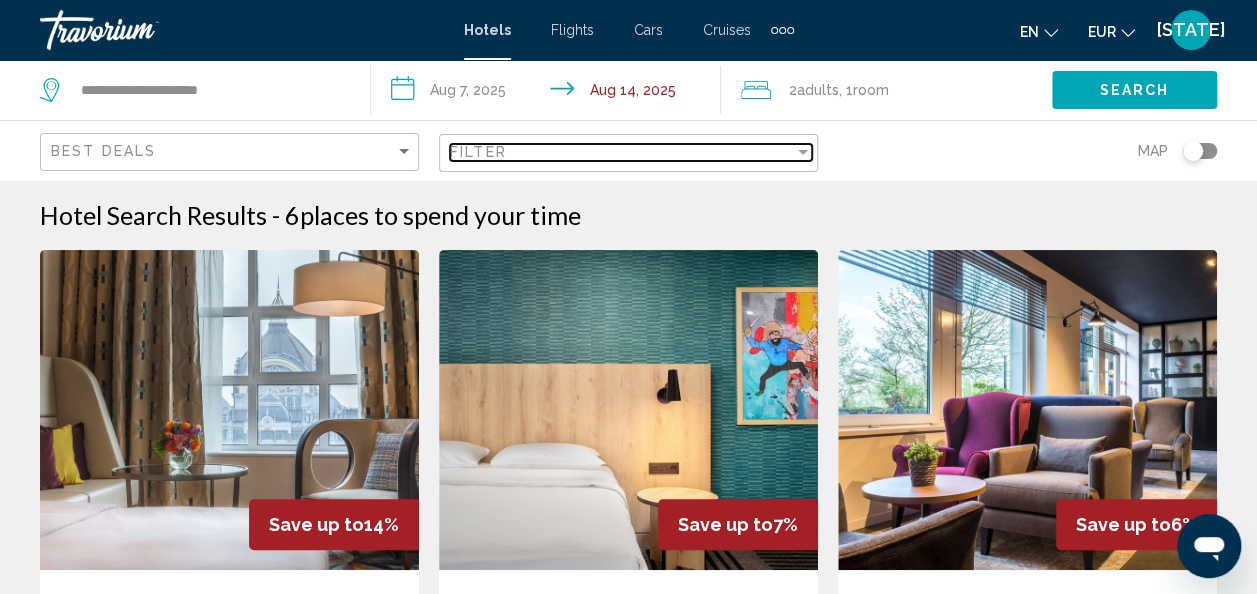 click on "Filter" at bounding box center (622, 152) 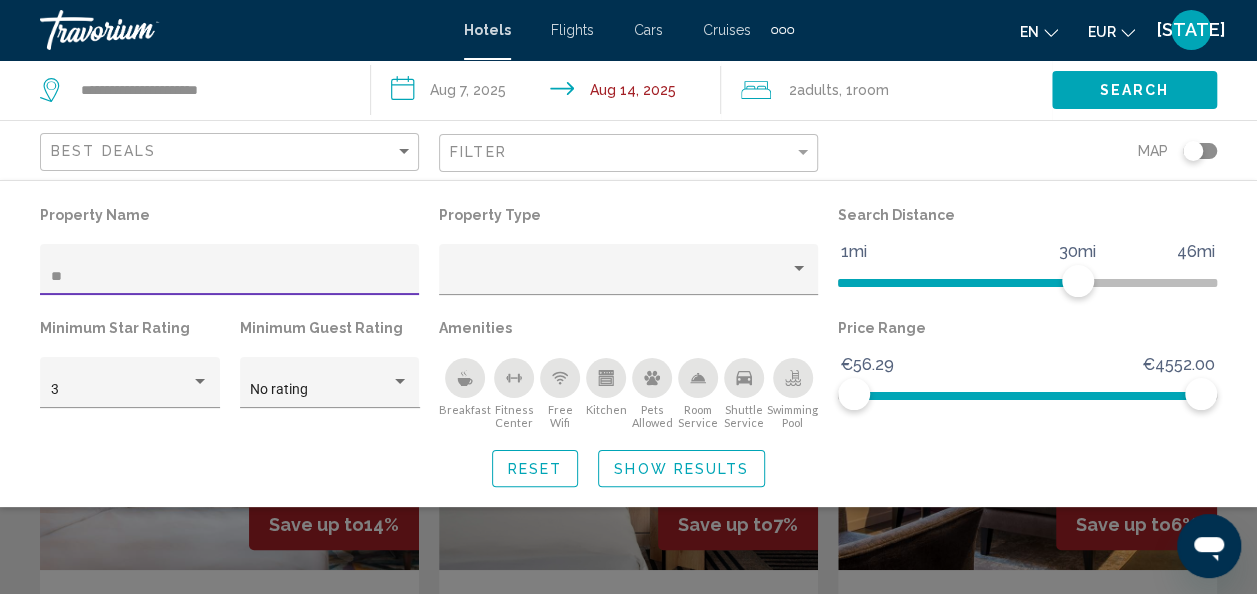 type on "*" 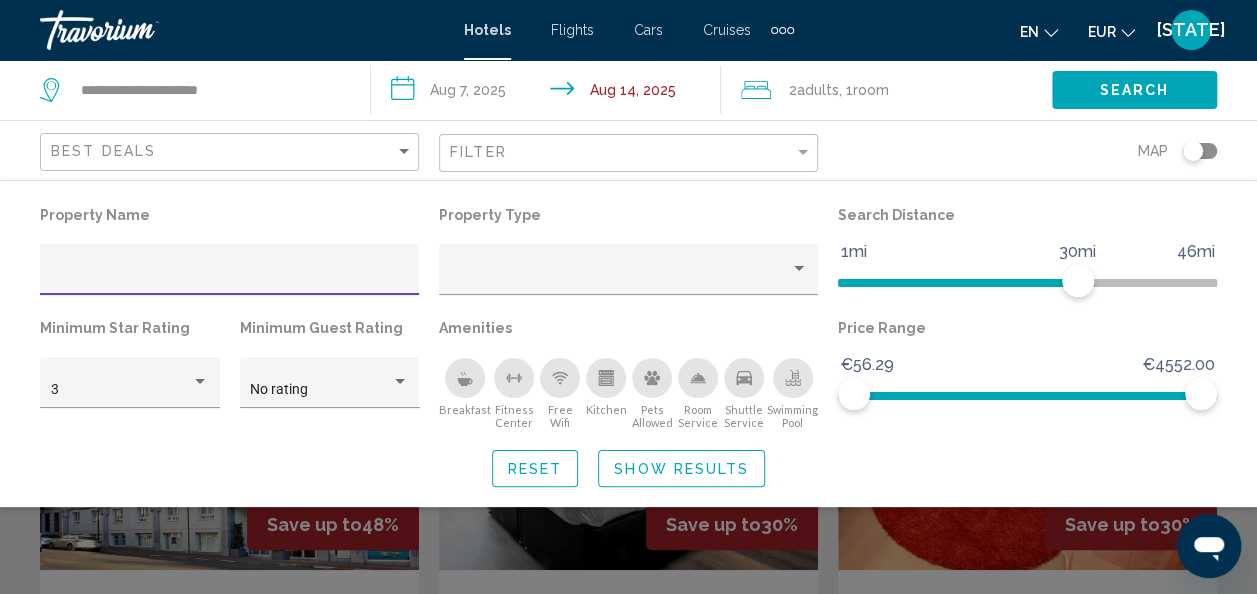 type 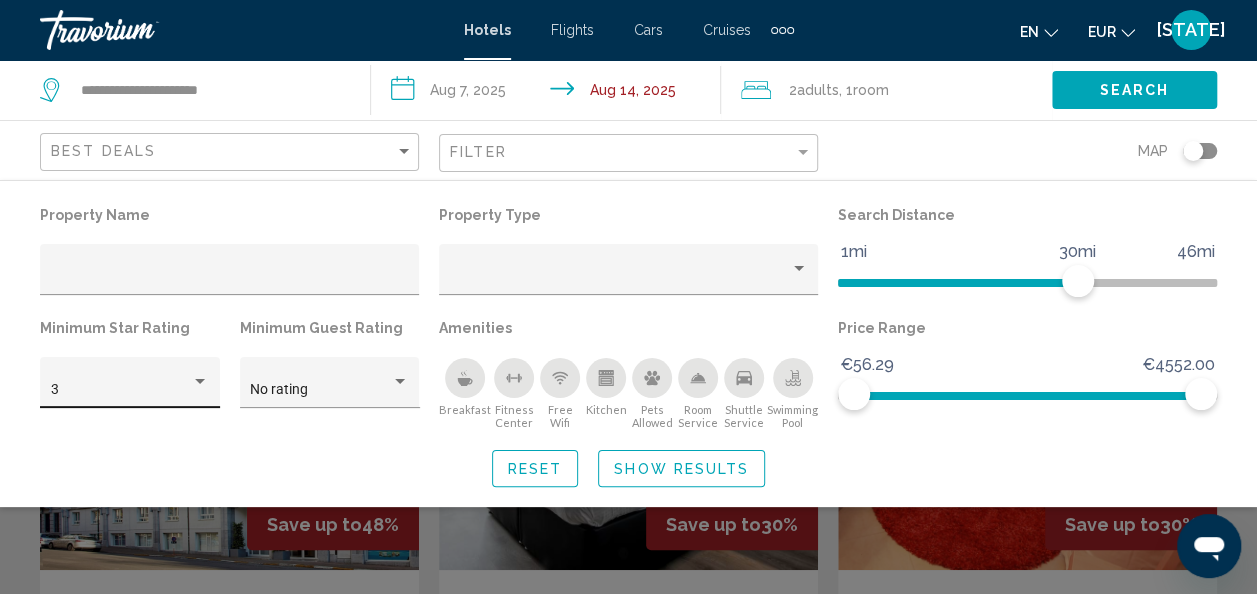 click at bounding box center [200, 381] 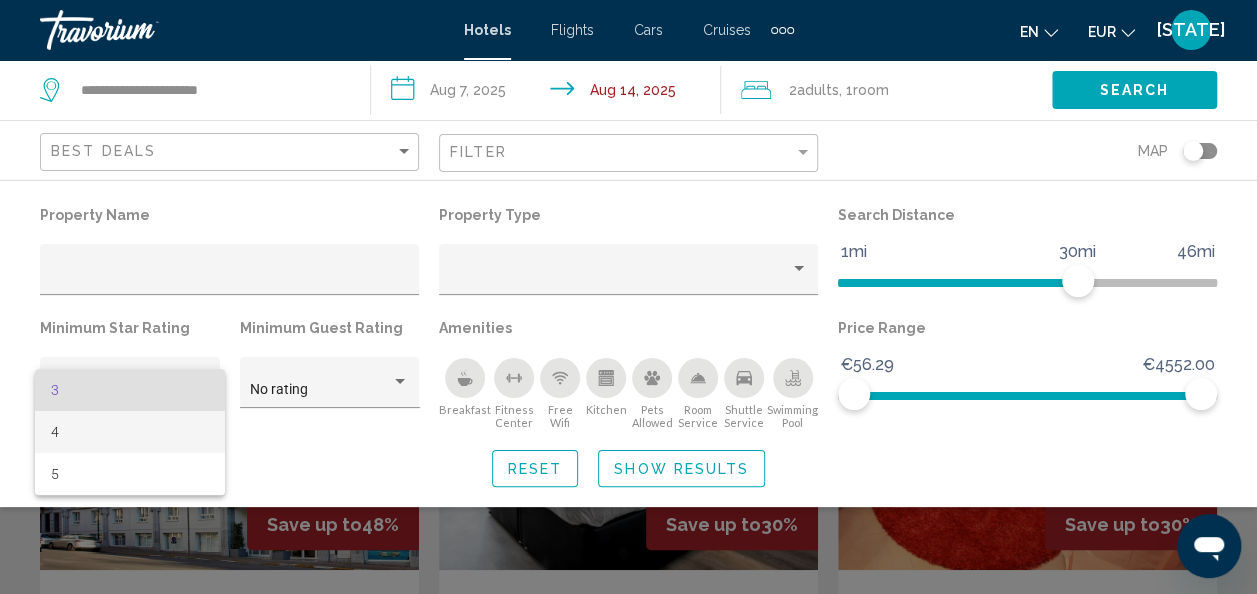 click on "4" at bounding box center [130, 432] 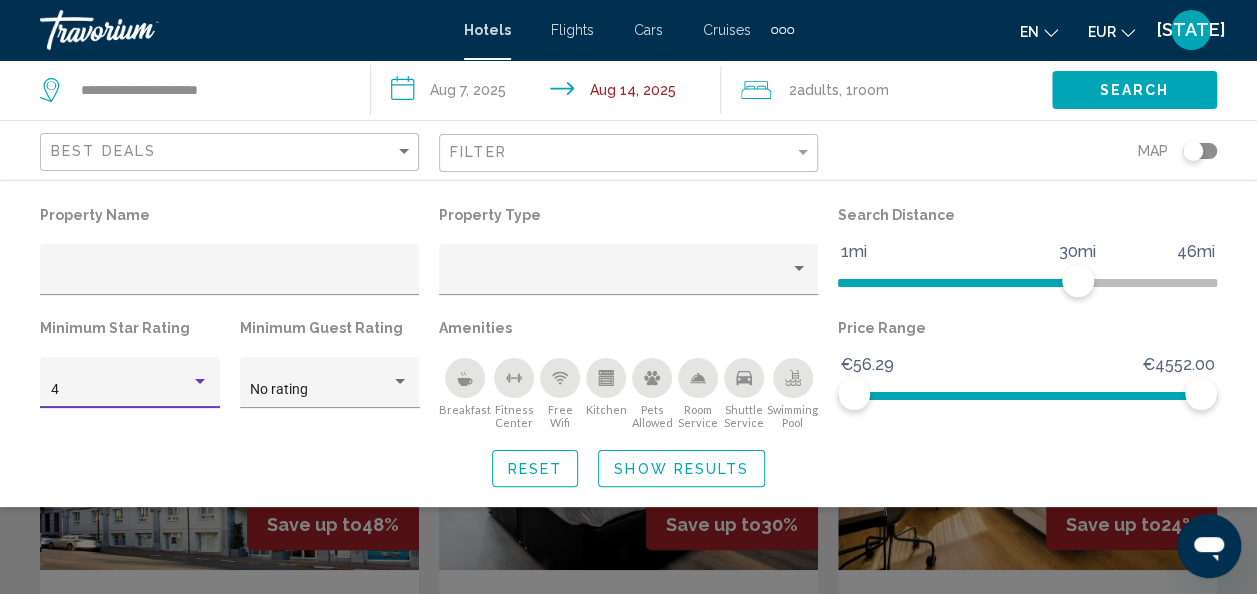 click on "Show Results" 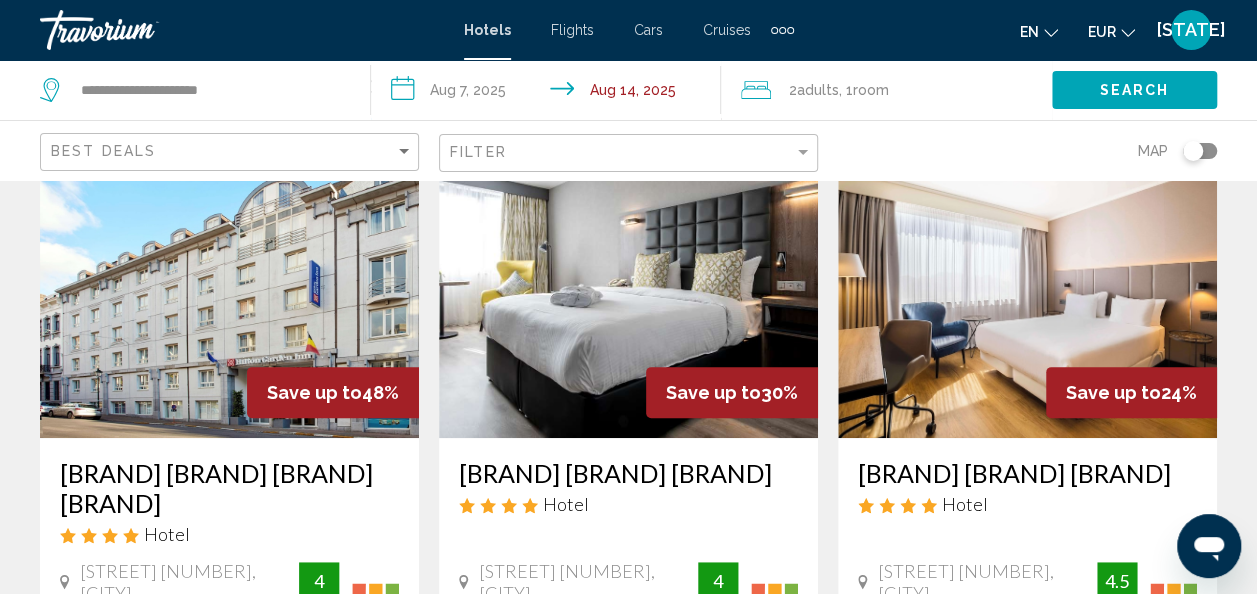 scroll, scrollTop: 0, scrollLeft: 0, axis: both 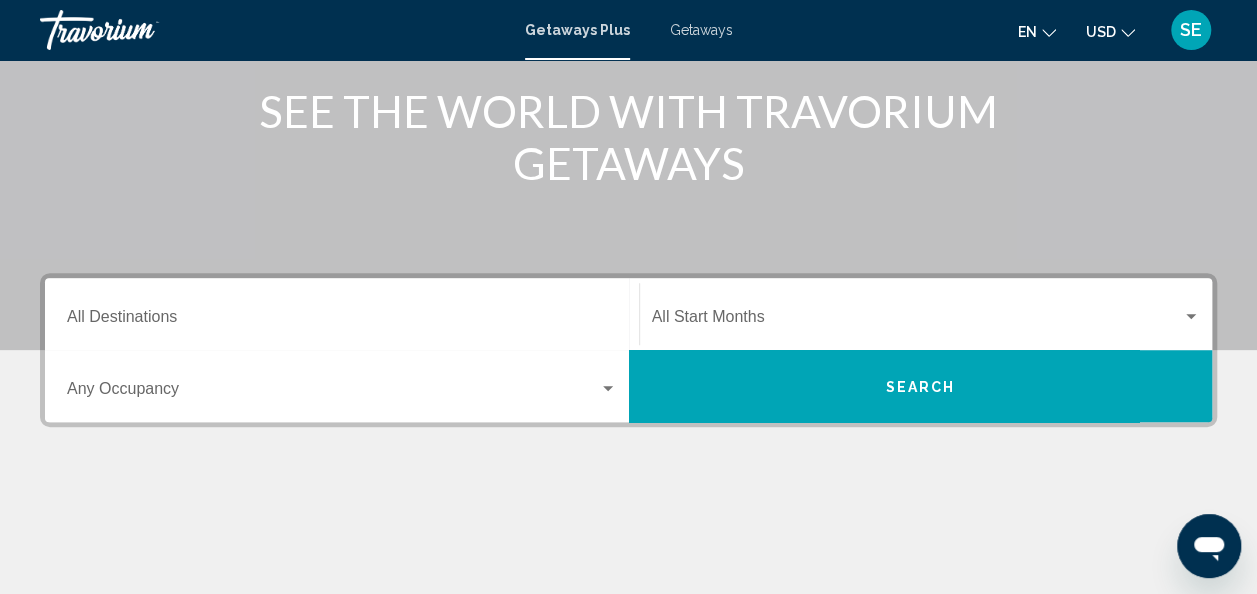click on "Destination All Destinations" at bounding box center (342, 321) 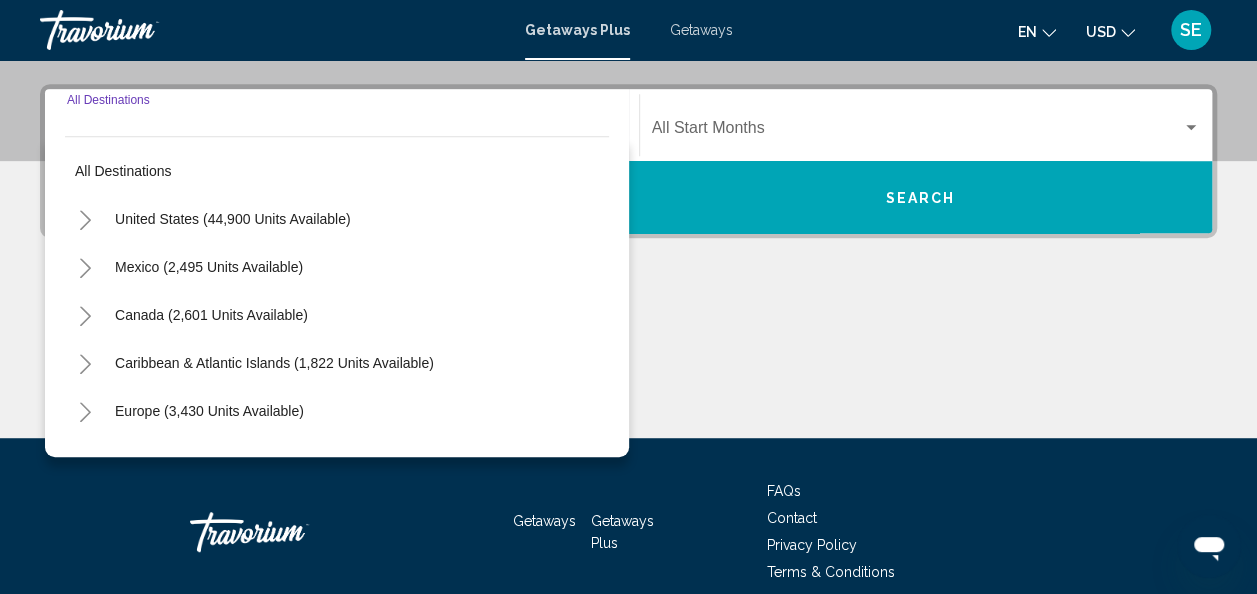 scroll, scrollTop: 458, scrollLeft: 0, axis: vertical 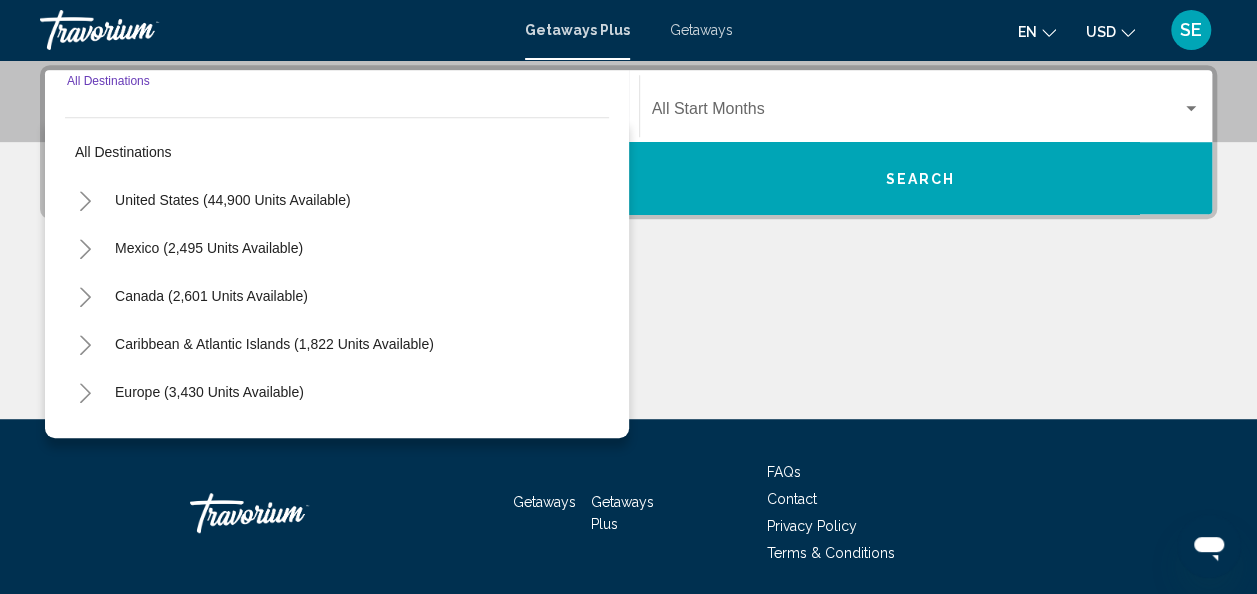 click at bounding box center [628, 344] 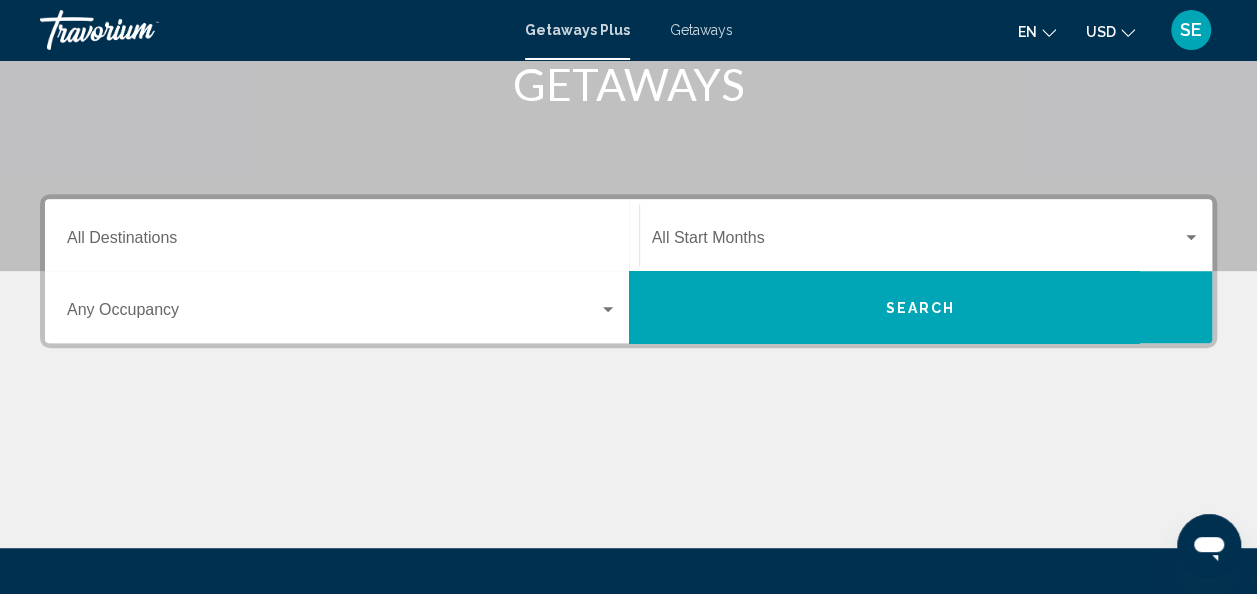 scroll, scrollTop: 304, scrollLeft: 0, axis: vertical 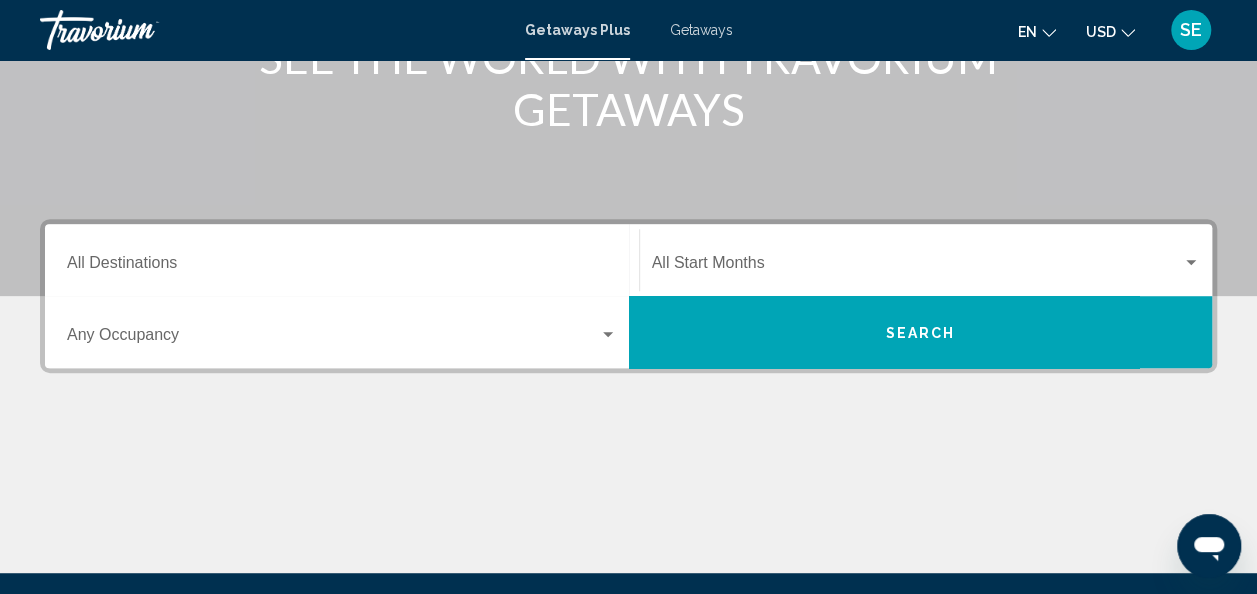 click on "Destination All Destinations" at bounding box center (342, 267) 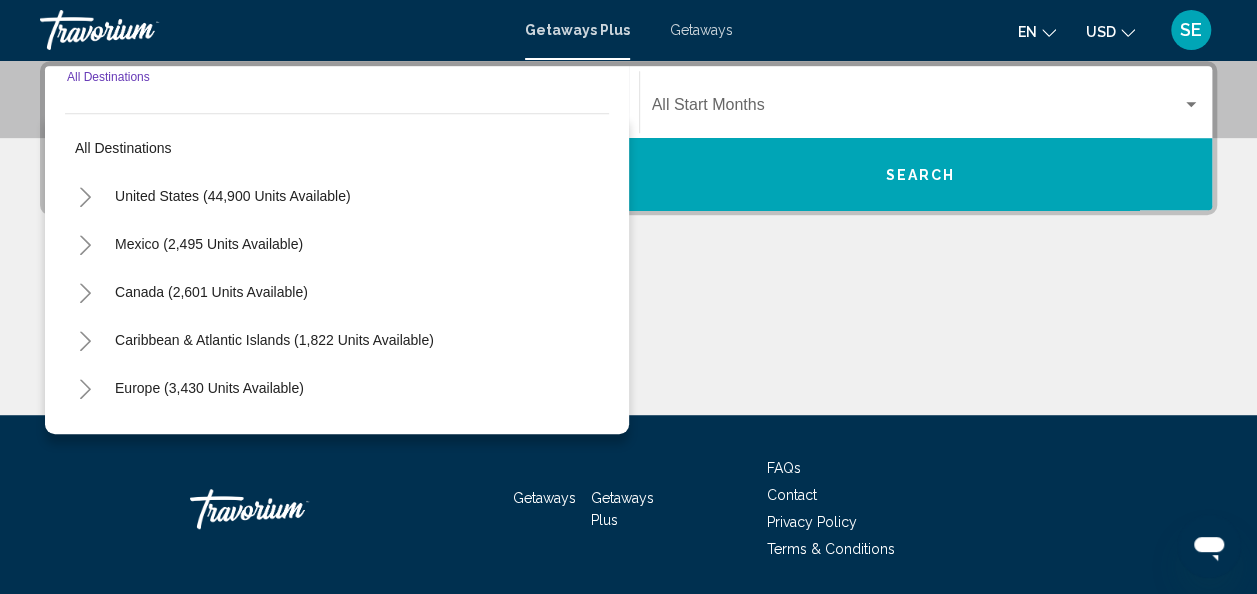 scroll, scrollTop: 469, scrollLeft: 0, axis: vertical 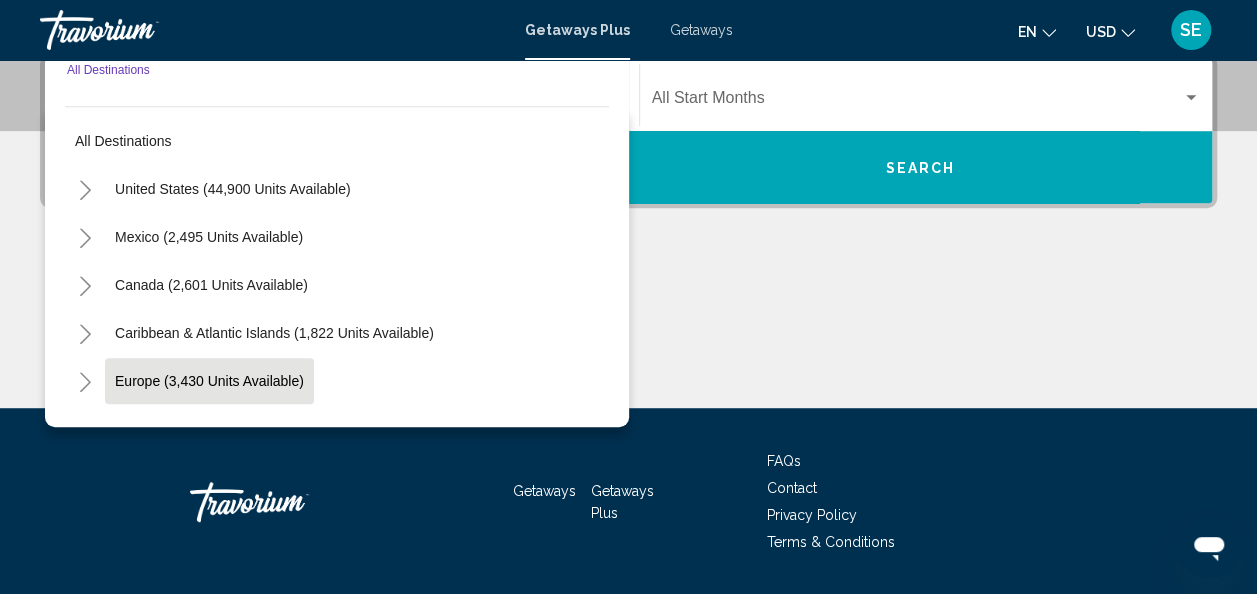 click on "Europe (3,430 units available)" at bounding box center (208, 429) 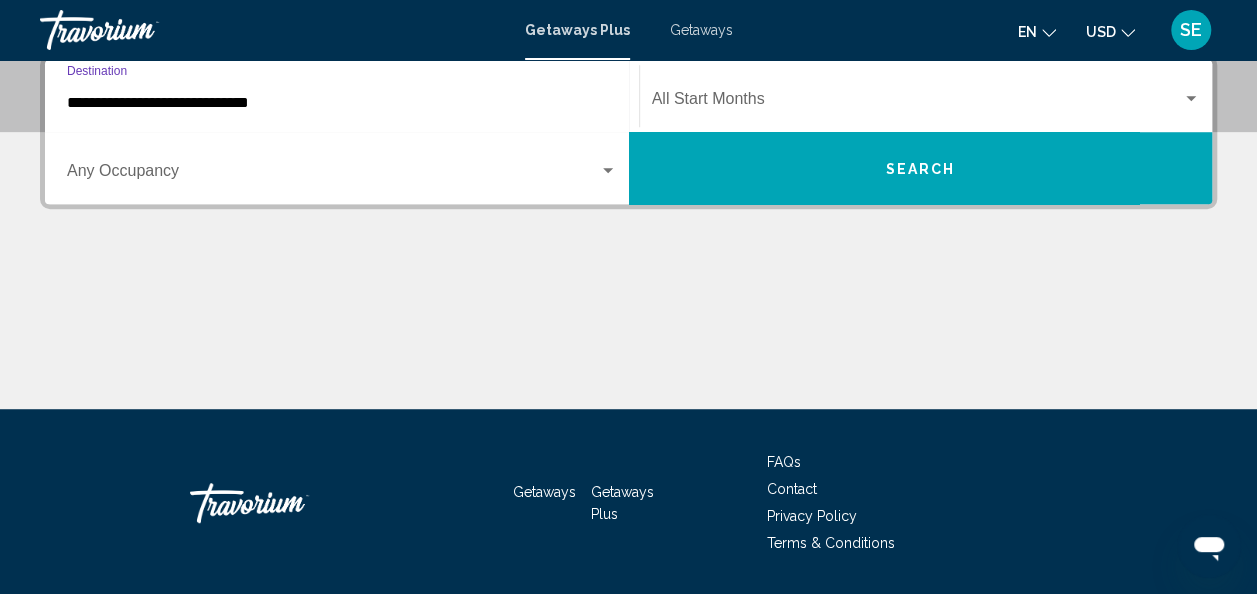 scroll, scrollTop: 458, scrollLeft: 0, axis: vertical 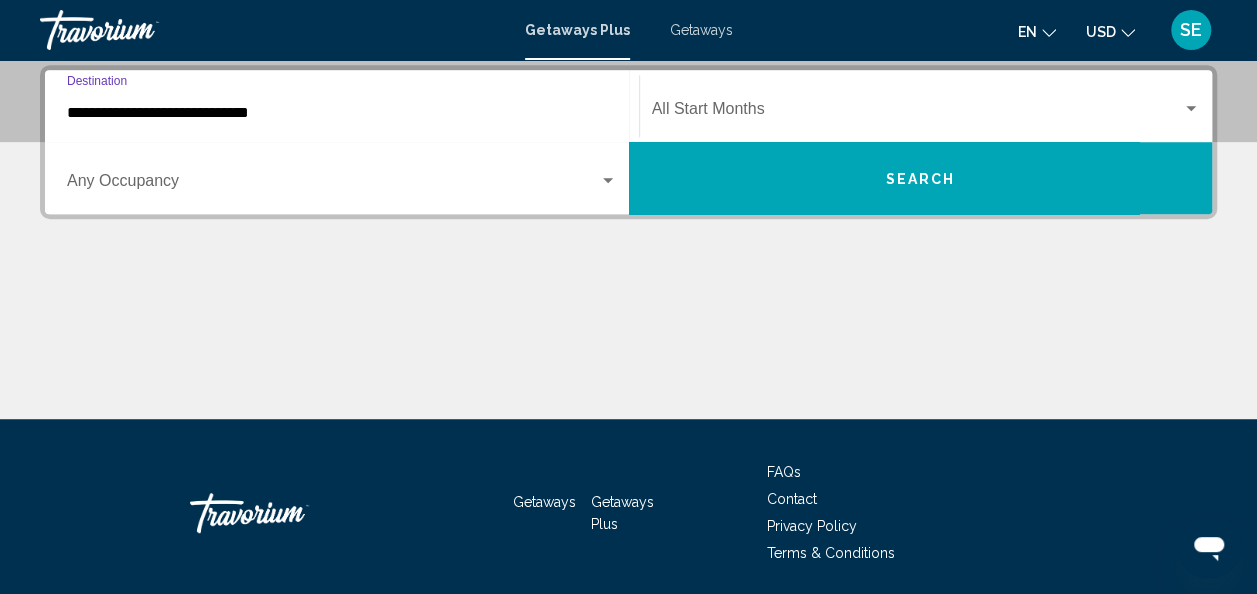 click at bounding box center (917, 113) 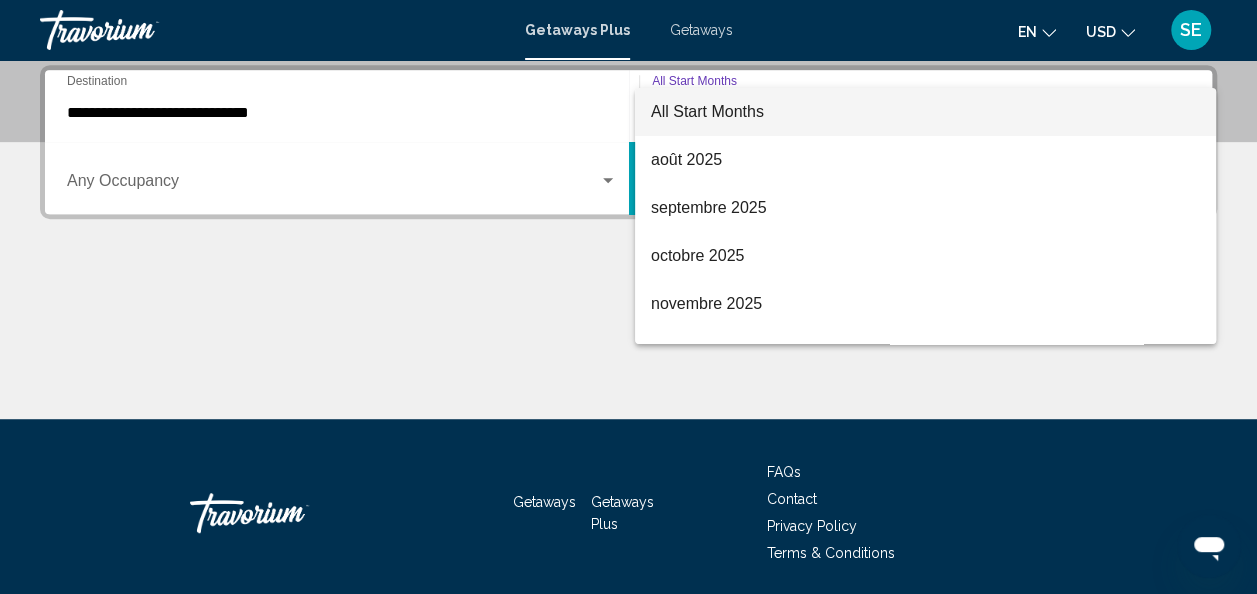click at bounding box center [628, 297] 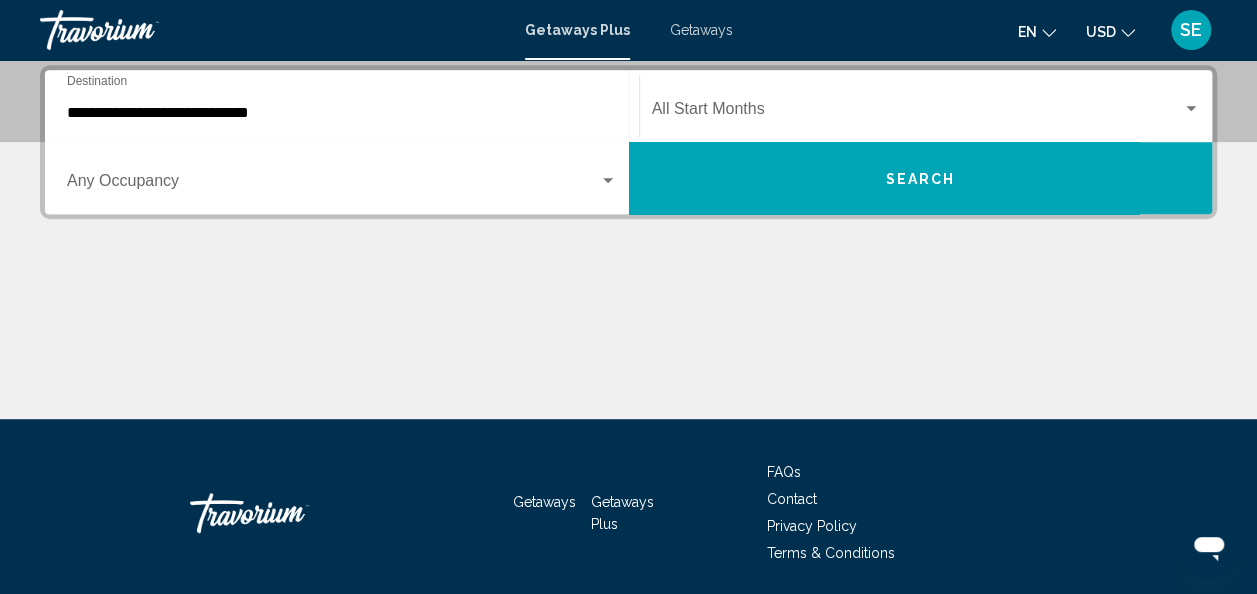click at bounding box center [333, 185] 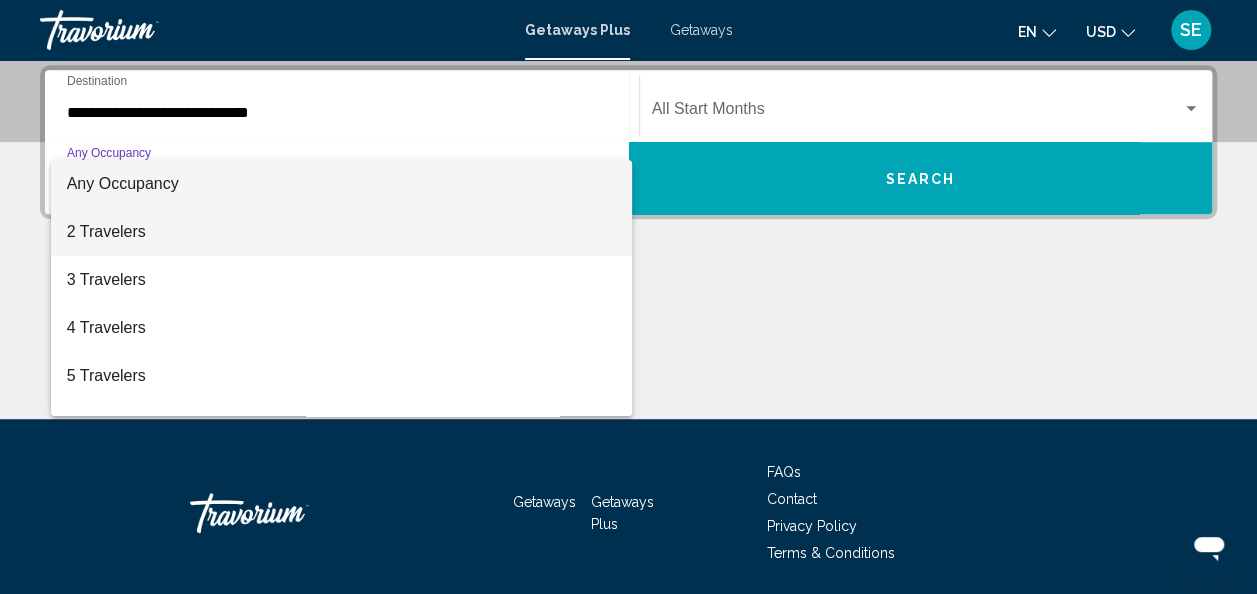 click on "2 Travelers" at bounding box center [342, 232] 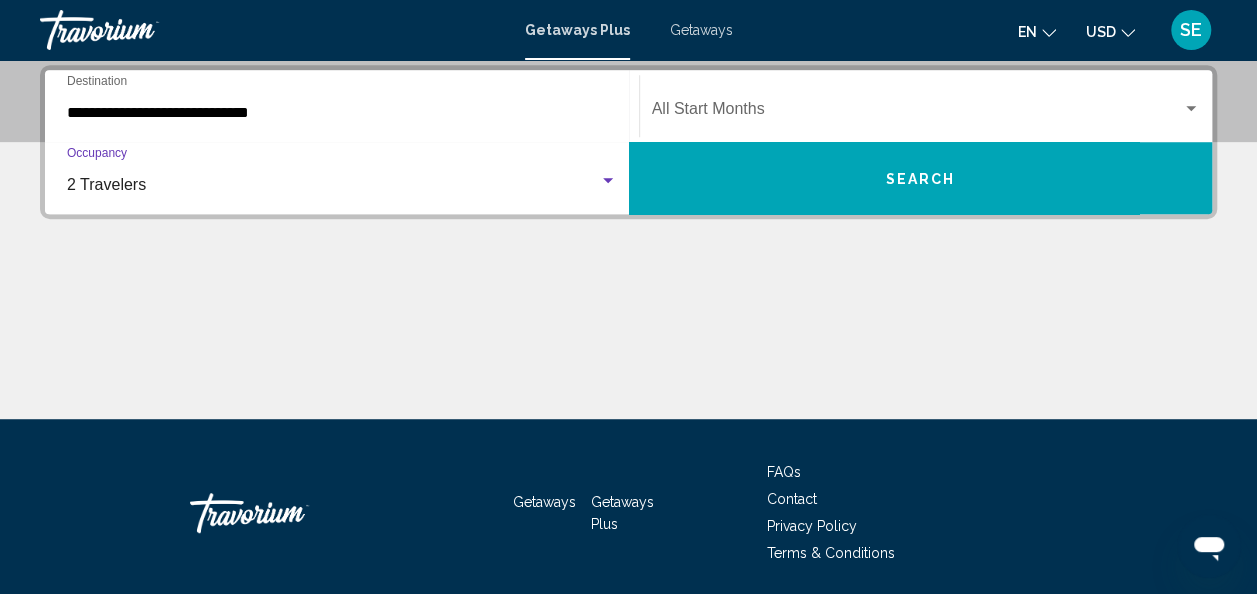 click on "Search" at bounding box center (921, 178) 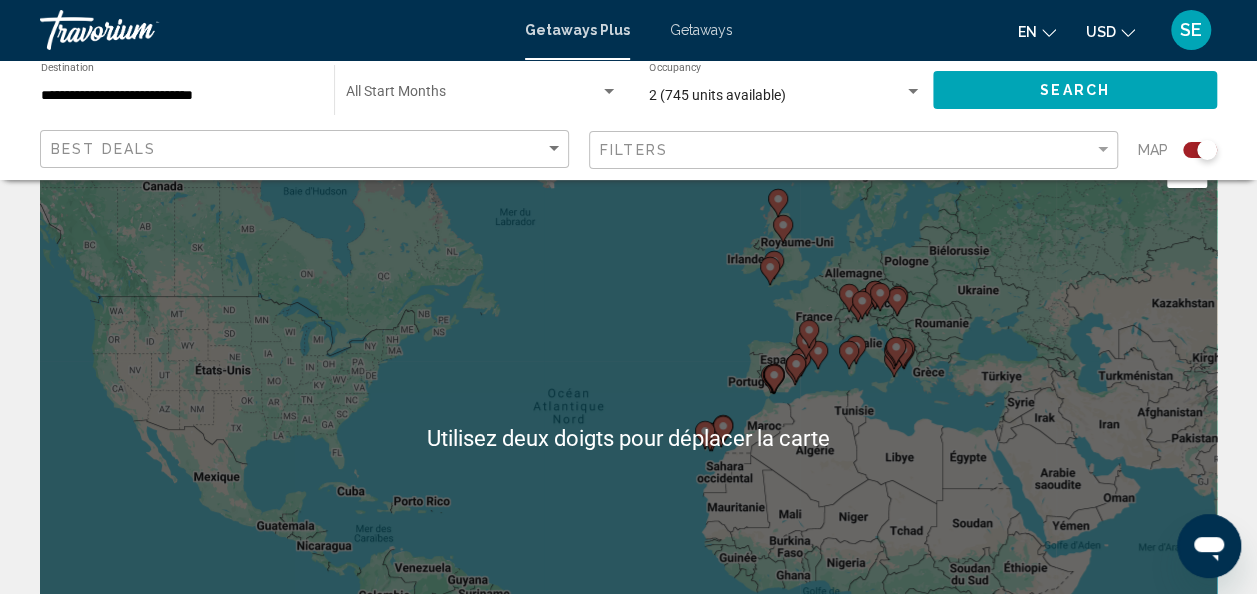 scroll, scrollTop: 62, scrollLeft: 0, axis: vertical 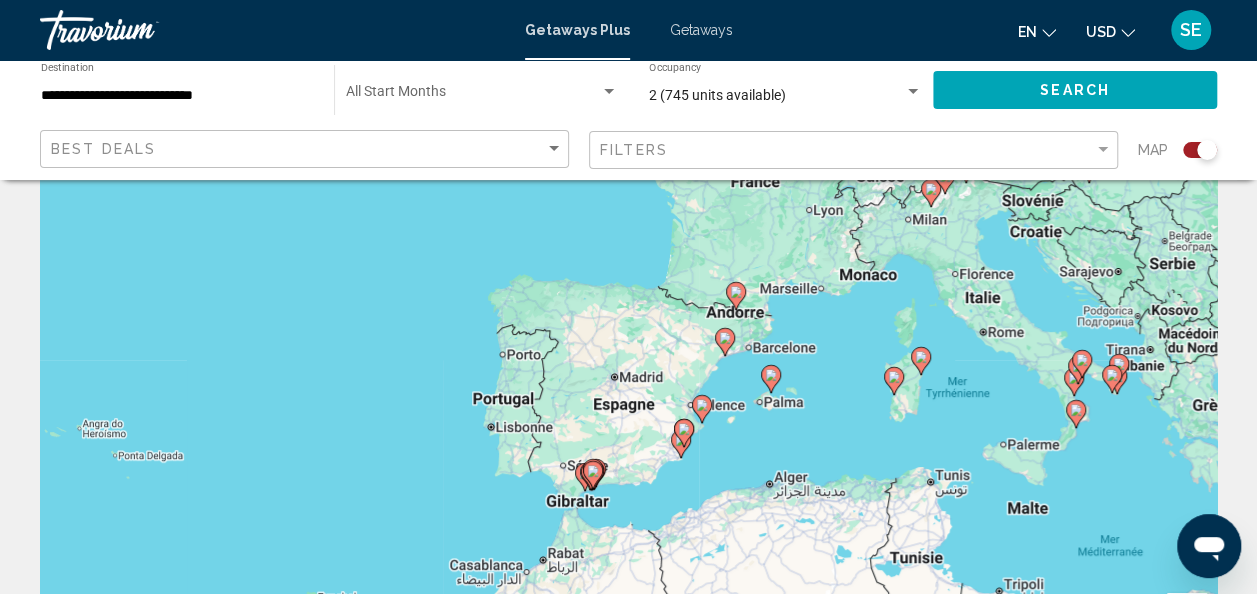 click 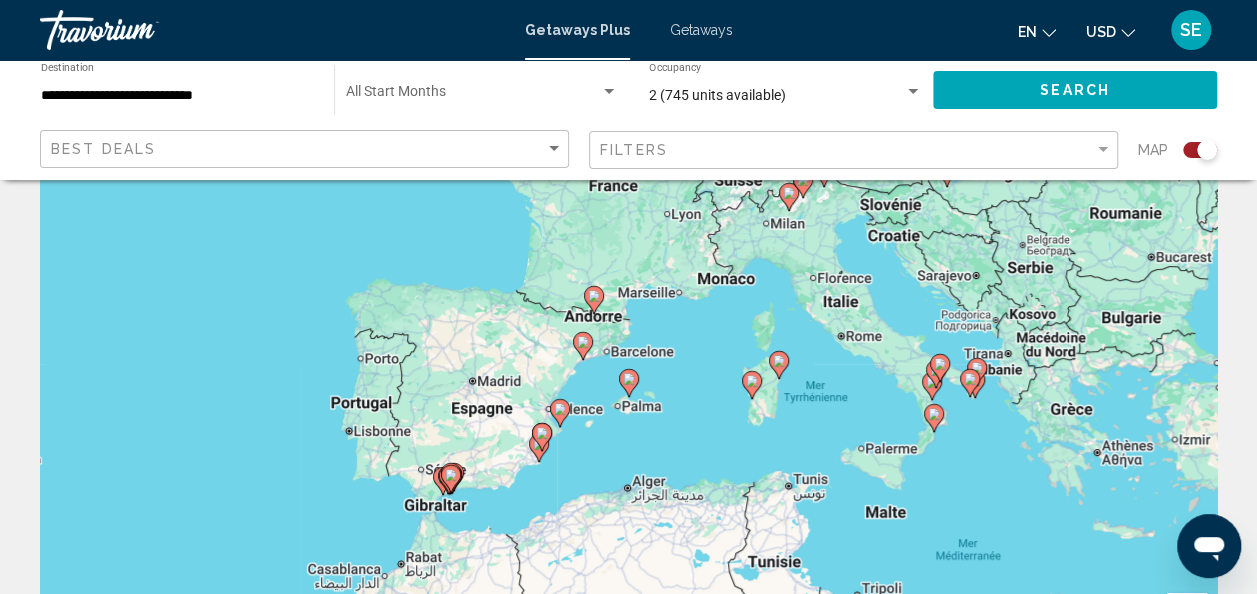 click 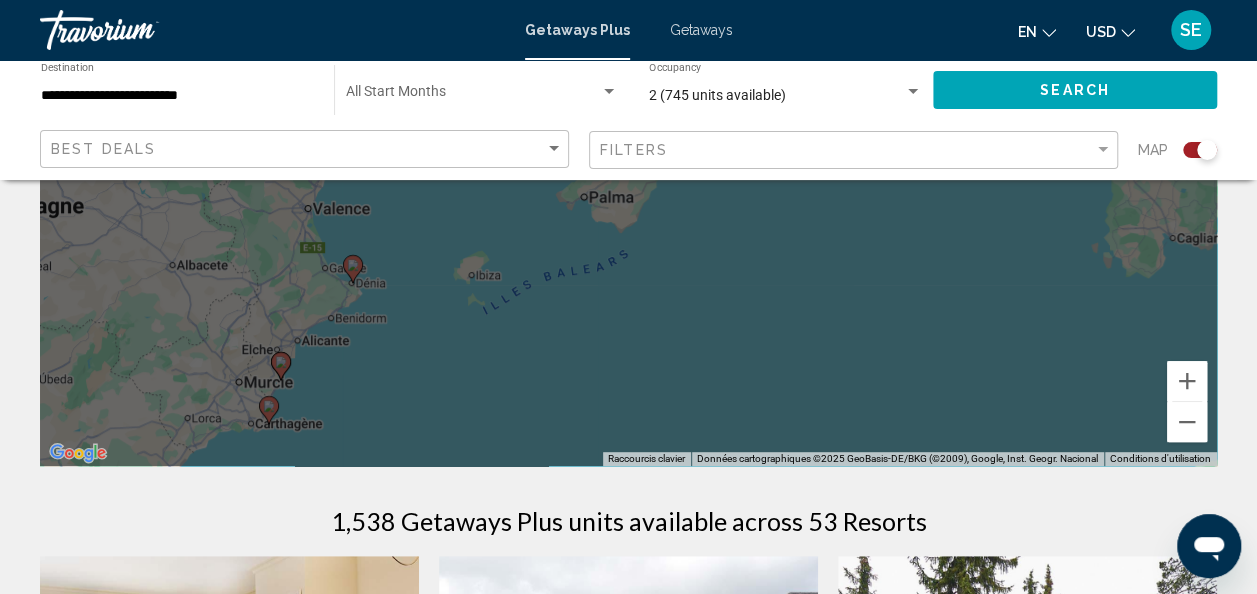 click on "Pour naviguer, appuyez sur les touches fléchées.  Pour activer le glissement avec le clavier, appuyez sur Alt+Entrée. Une fois ce mode activé, utilisez les touches fléchées pour déplacer le repère. Pour valider le déplacement, appuyez sur Entrée. Pour annuler, appuyez sur Échap." at bounding box center [628, 166] 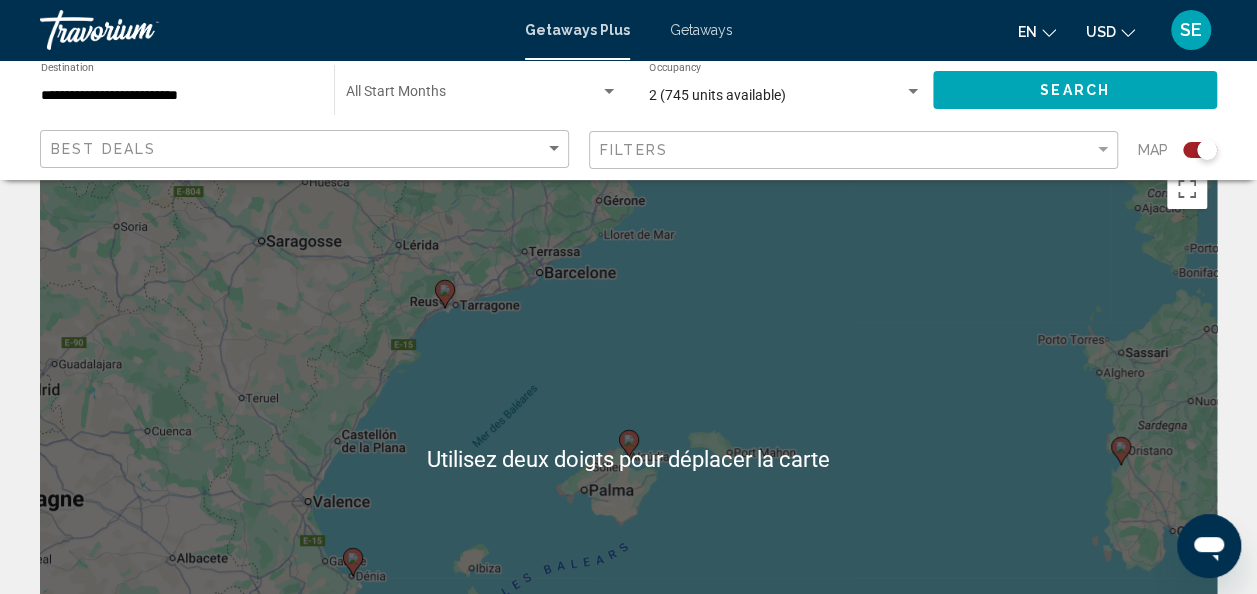 scroll, scrollTop: 38, scrollLeft: 0, axis: vertical 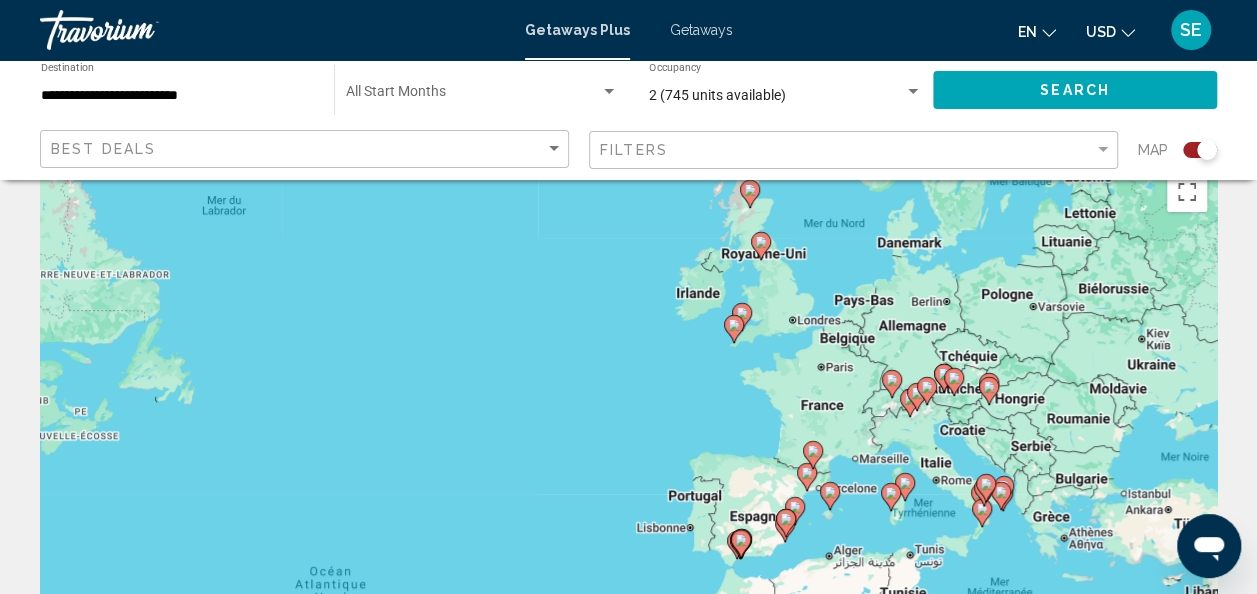 click 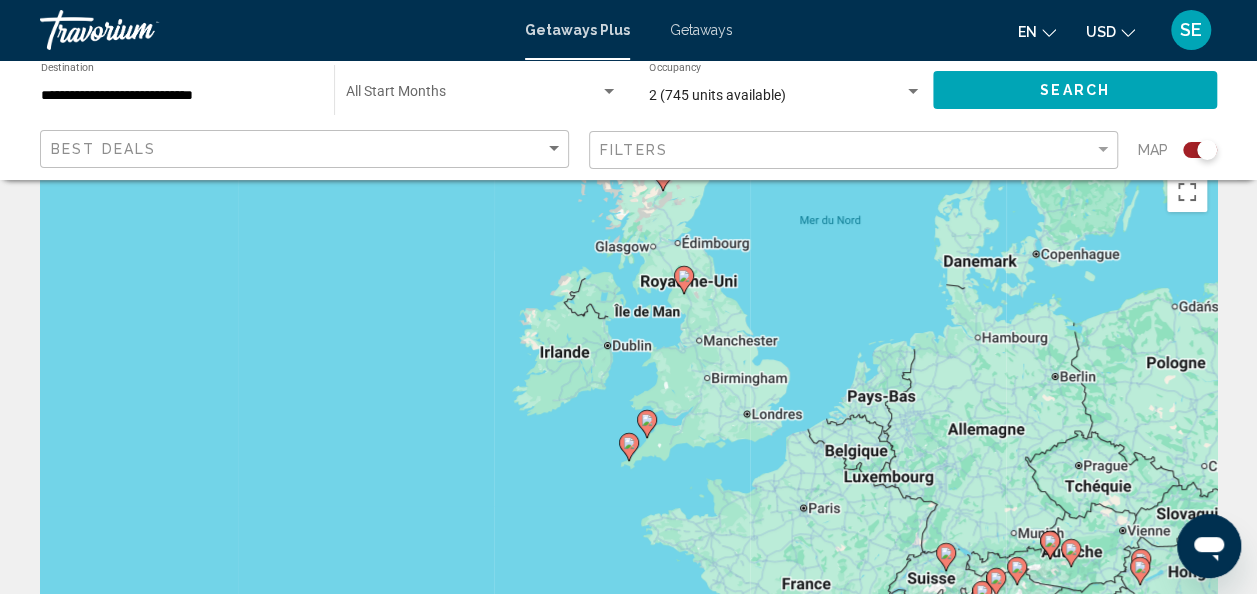 click 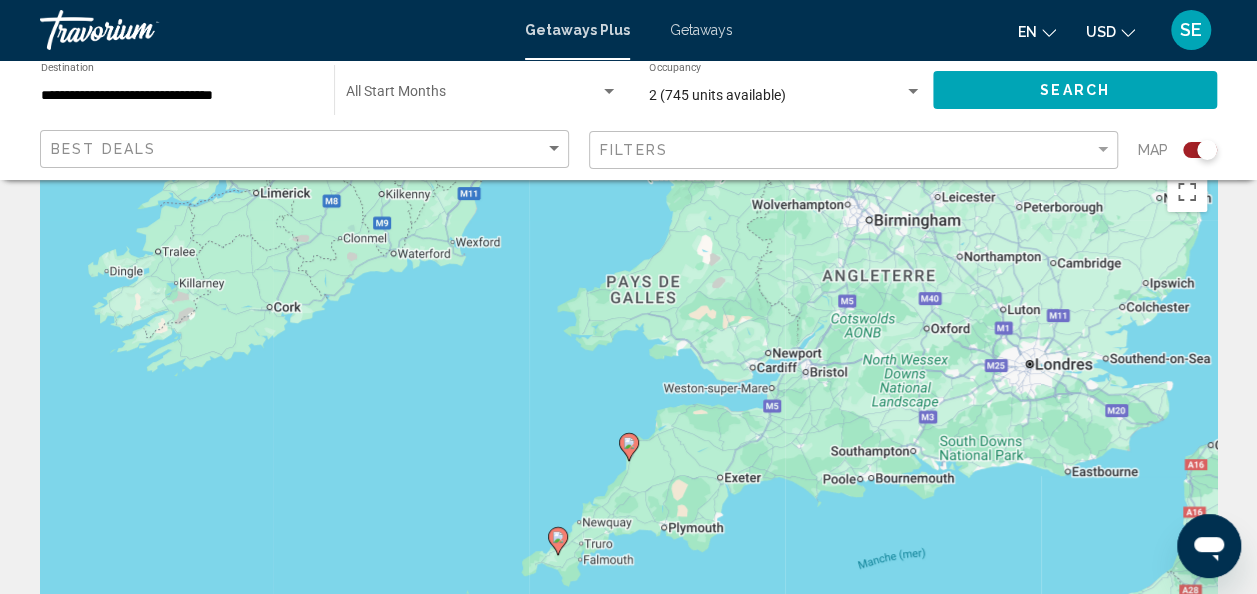 click 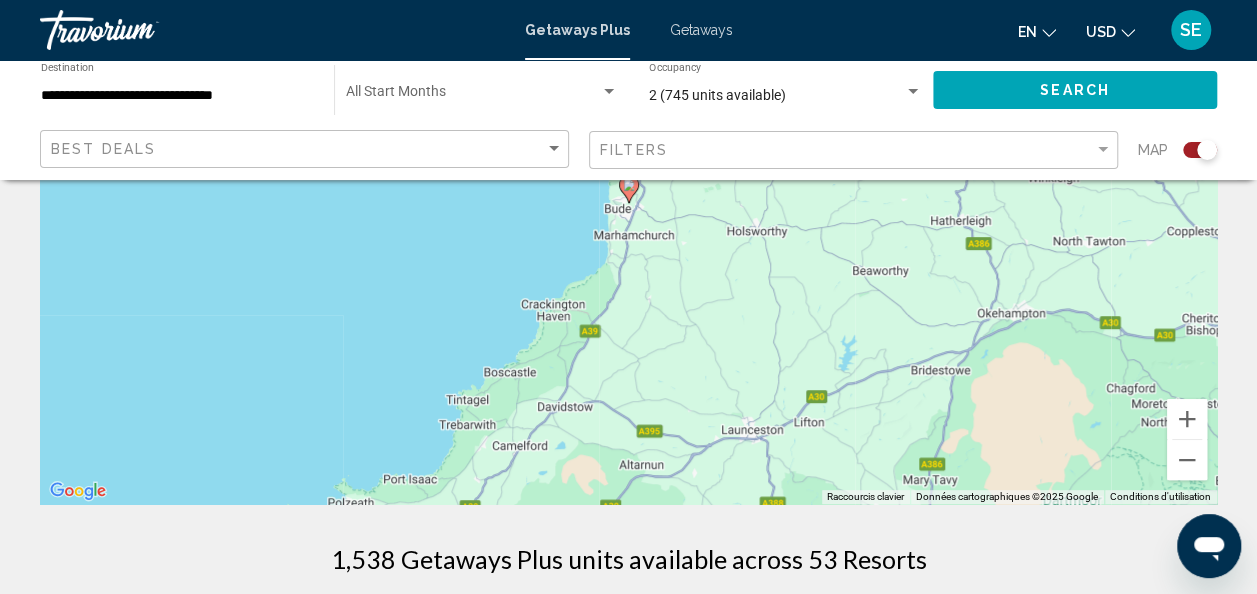 scroll, scrollTop: 0, scrollLeft: 0, axis: both 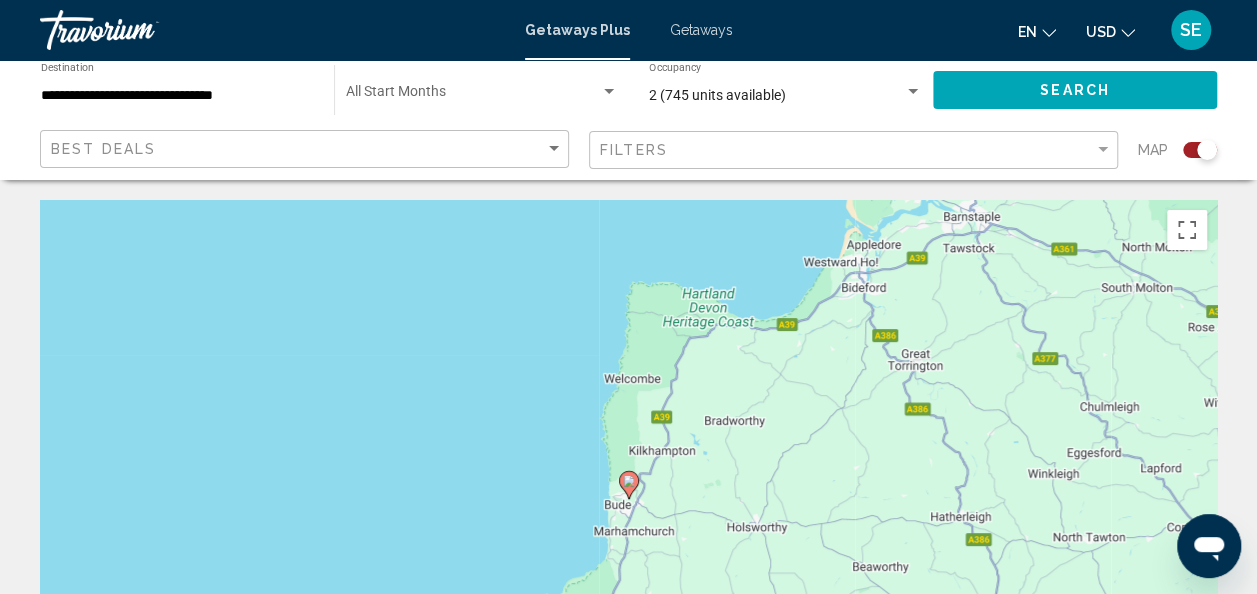 click on "2 (745 units available)" at bounding box center (776, 96) 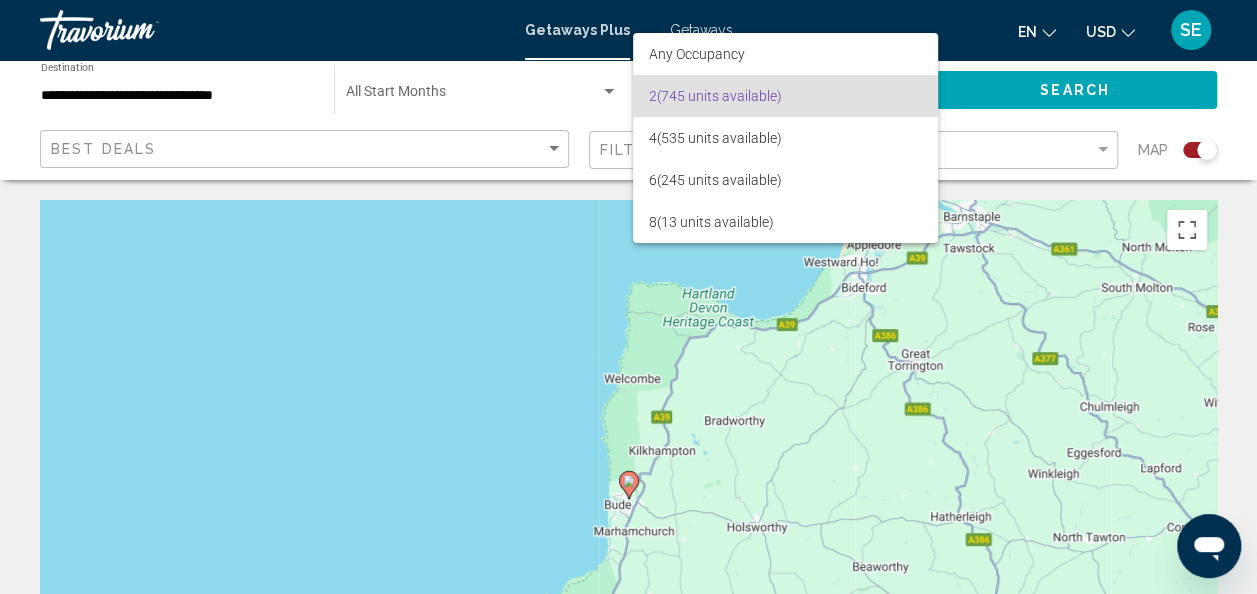 click at bounding box center (628, 297) 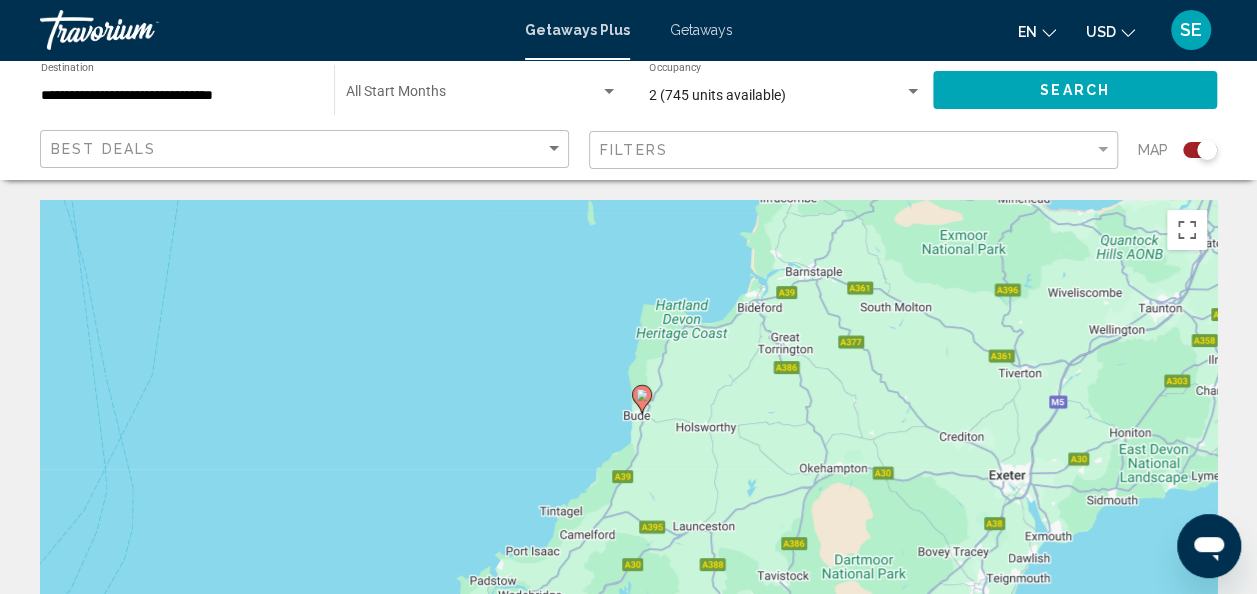 click on "**********" at bounding box center [177, 96] 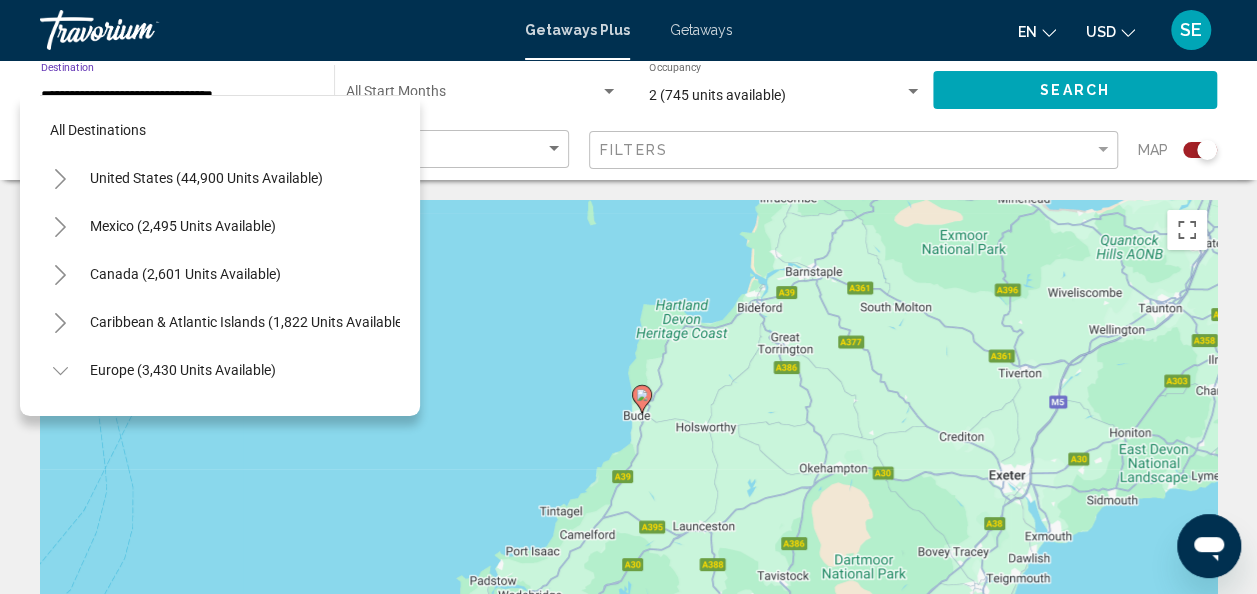 scroll, scrollTop: 894, scrollLeft: 0, axis: vertical 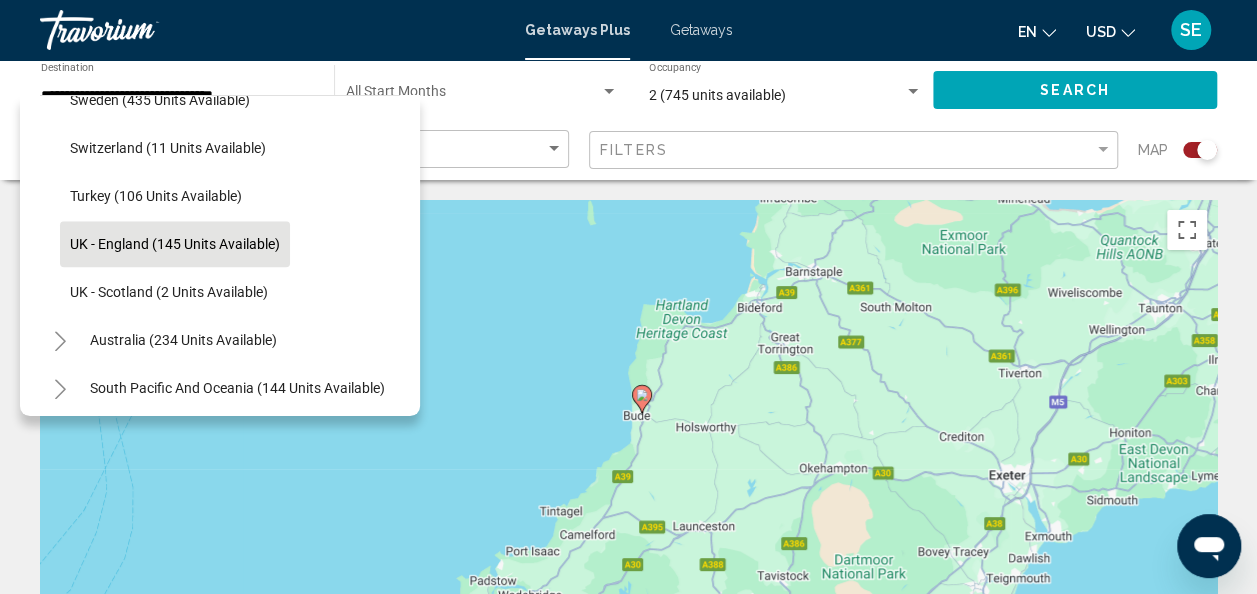 click at bounding box center (272, 30) 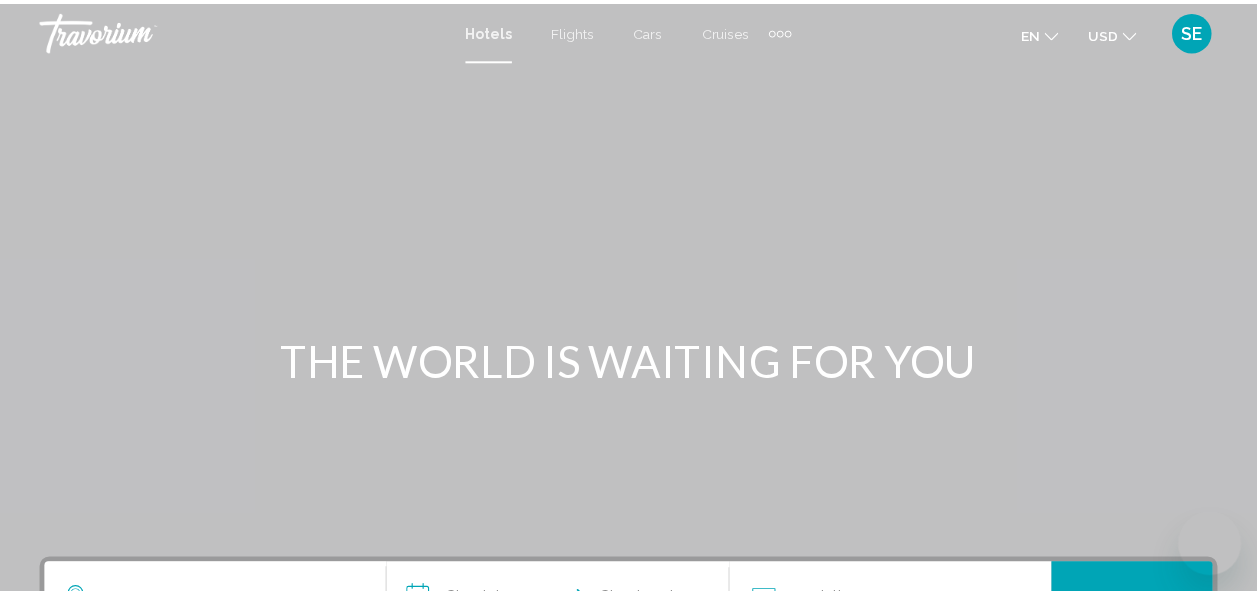 scroll, scrollTop: 0, scrollLeft: 0, axis: both 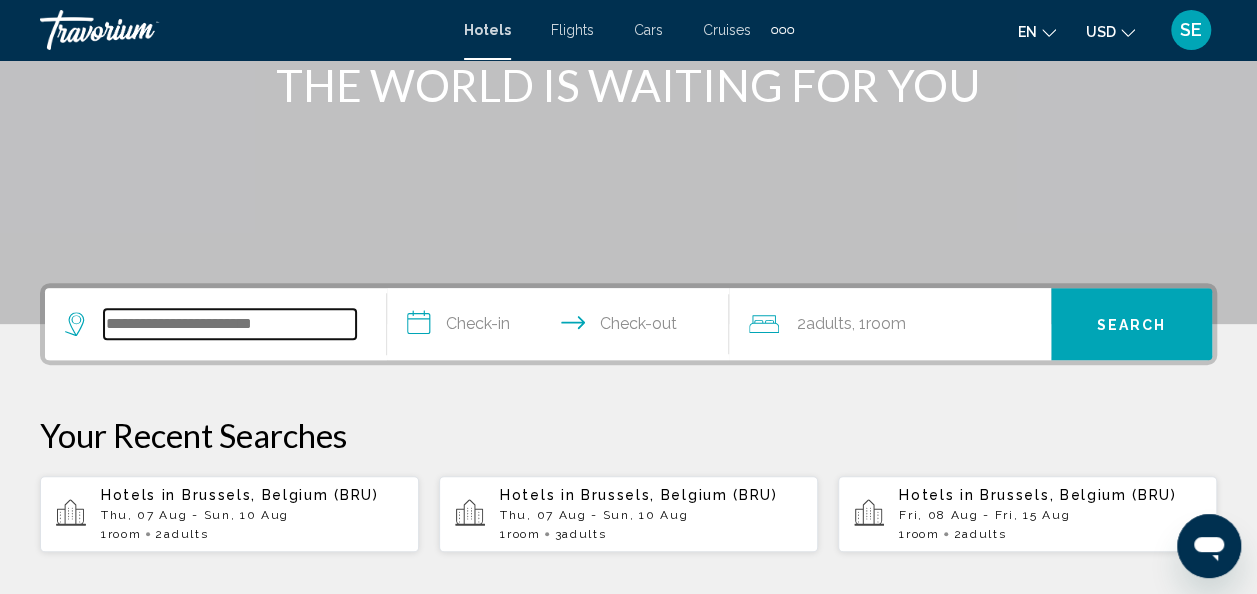 click at bounding box center (230, 324) 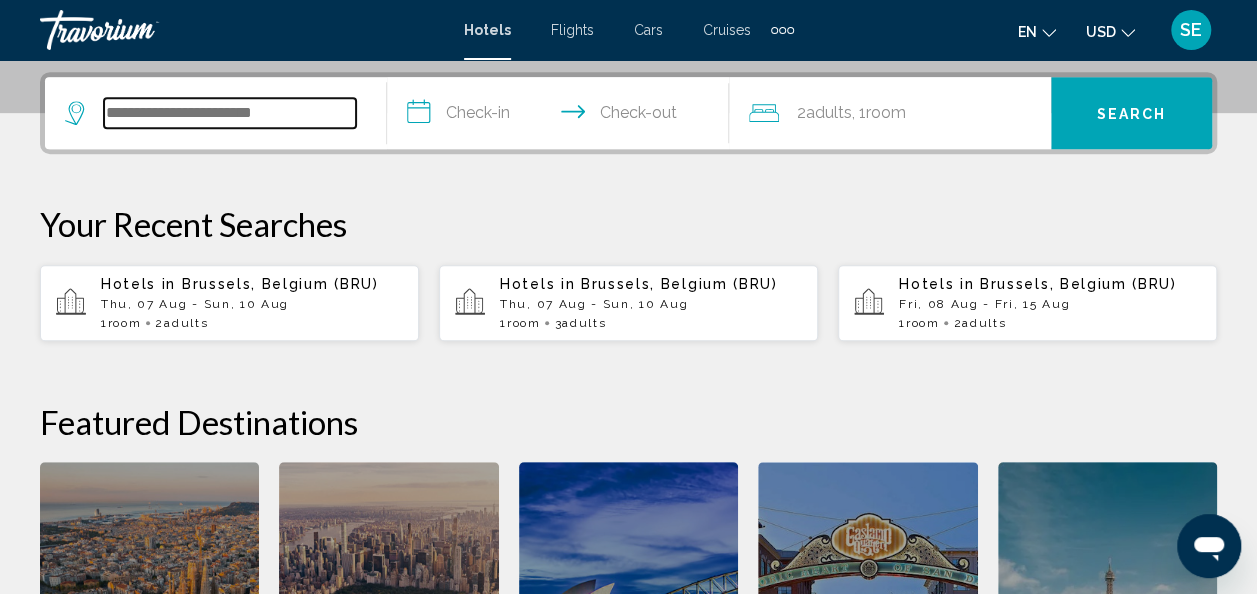 scroll, scrollTop: 494, scrollLeft: 0, axis: vertical 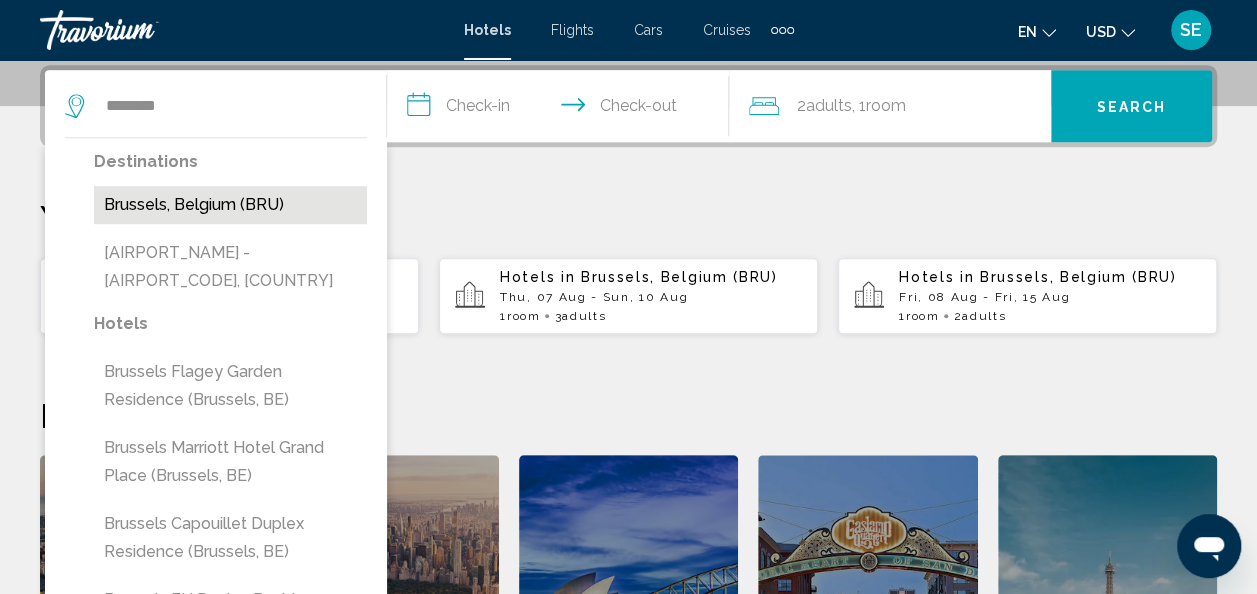 click on "Brussels, Belgium (BRU)" at bounding box center [230, 205] 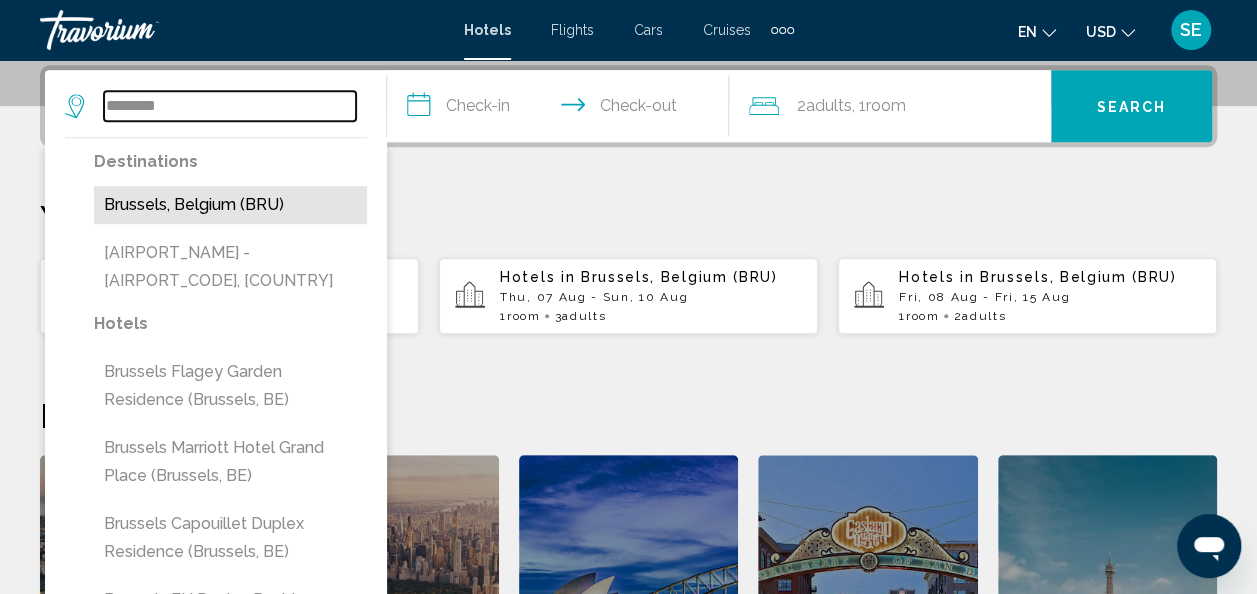 type on "**********" 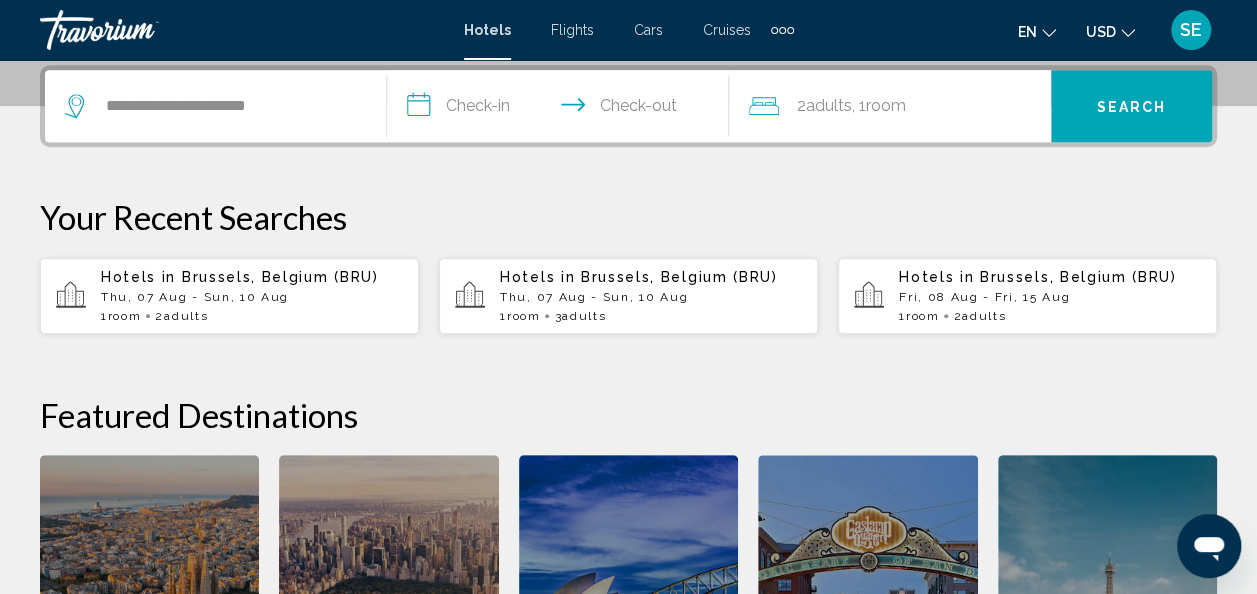 click on "**********" at bounding box center [562, 109] 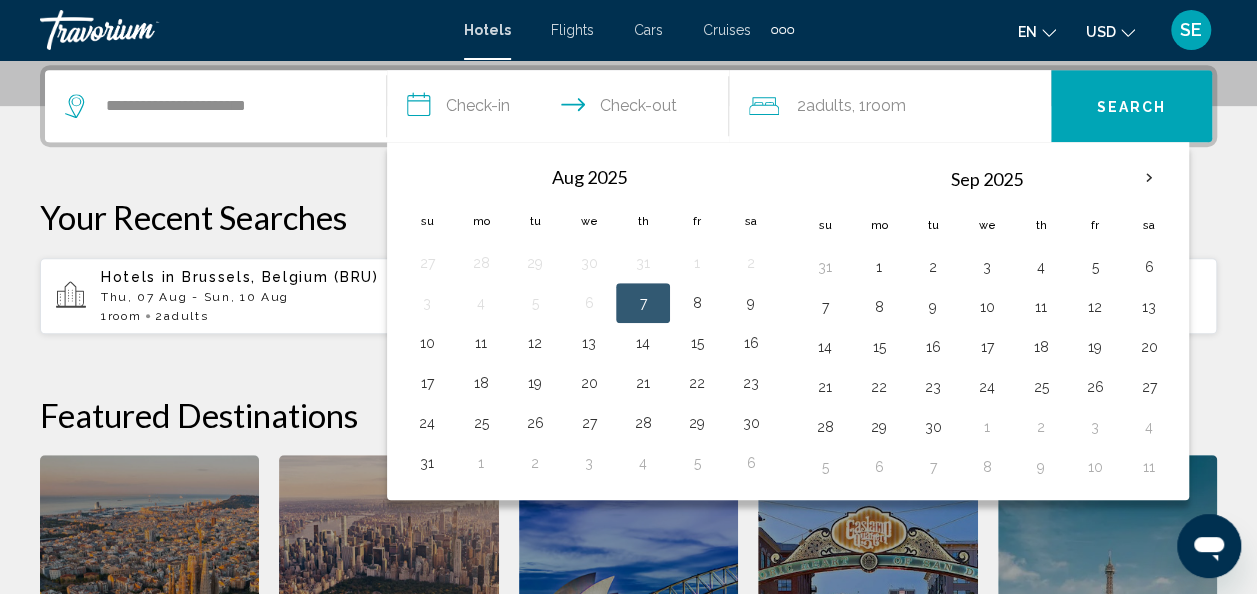 click on "7" at bounding box center (643, 303) 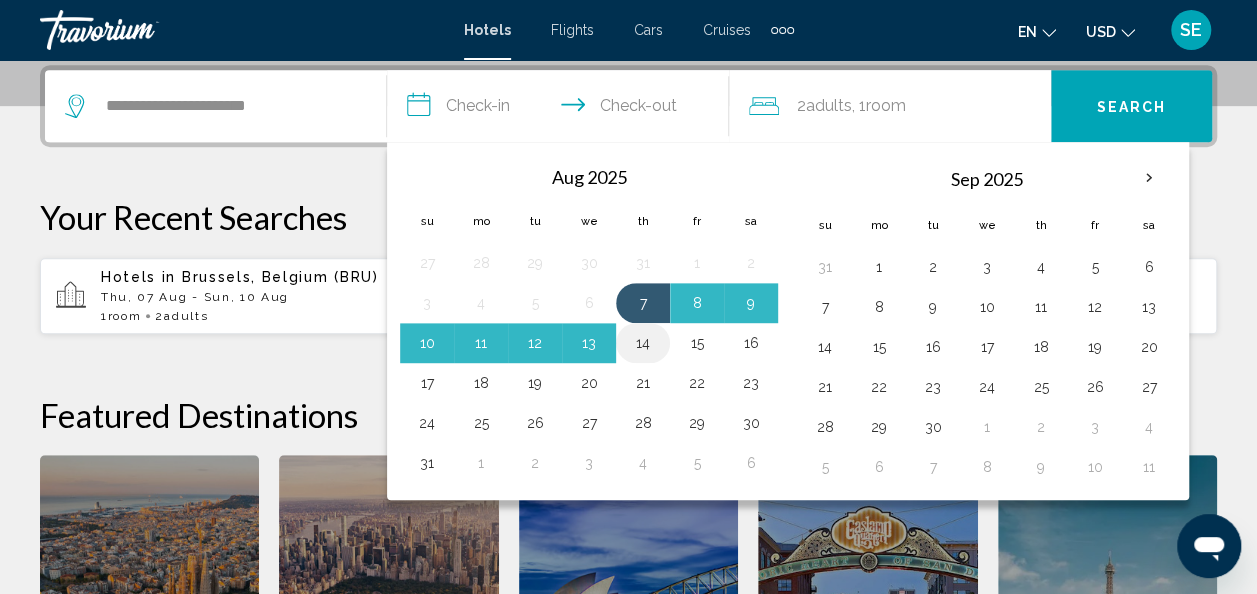 click on "14" at bounding box center (643, 343) 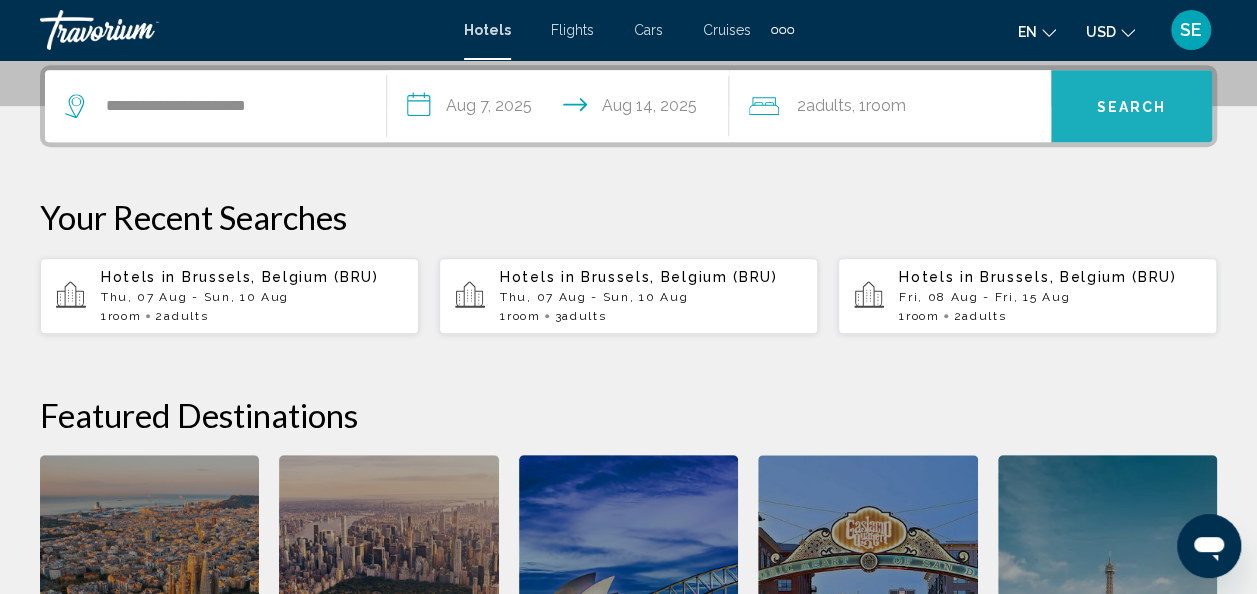 click on "Search" at bounding box center [1131, 106] 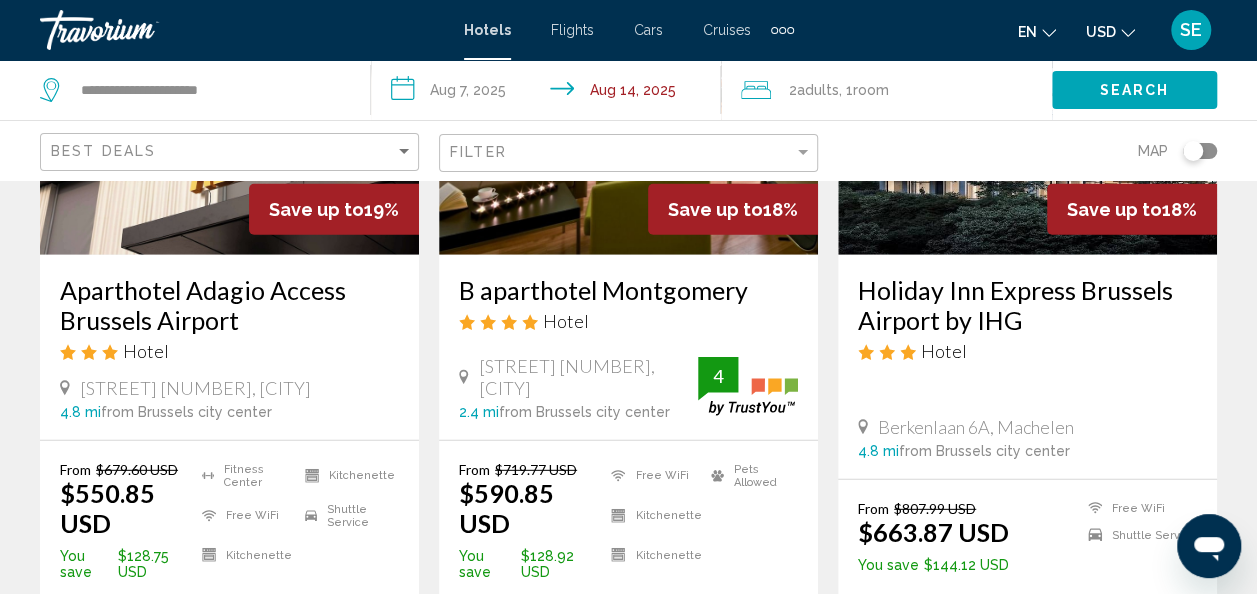 scroll, scrollTop: 2598, scrollLeft: 0, axis: vertical 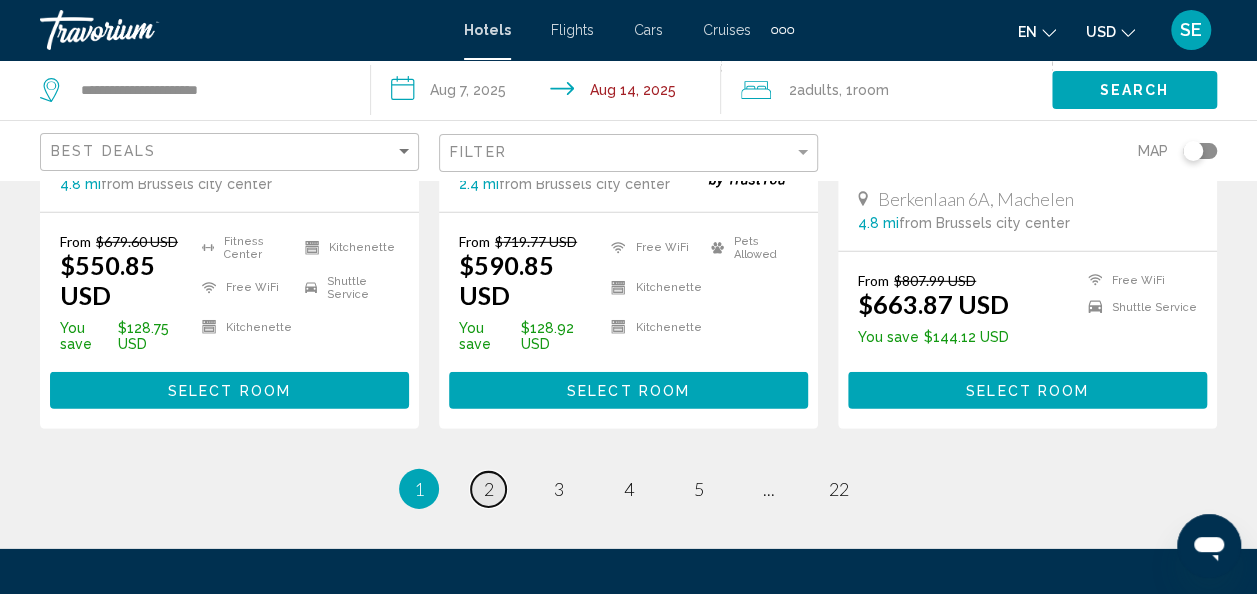 click on "2" at bounding box center [489, 489] 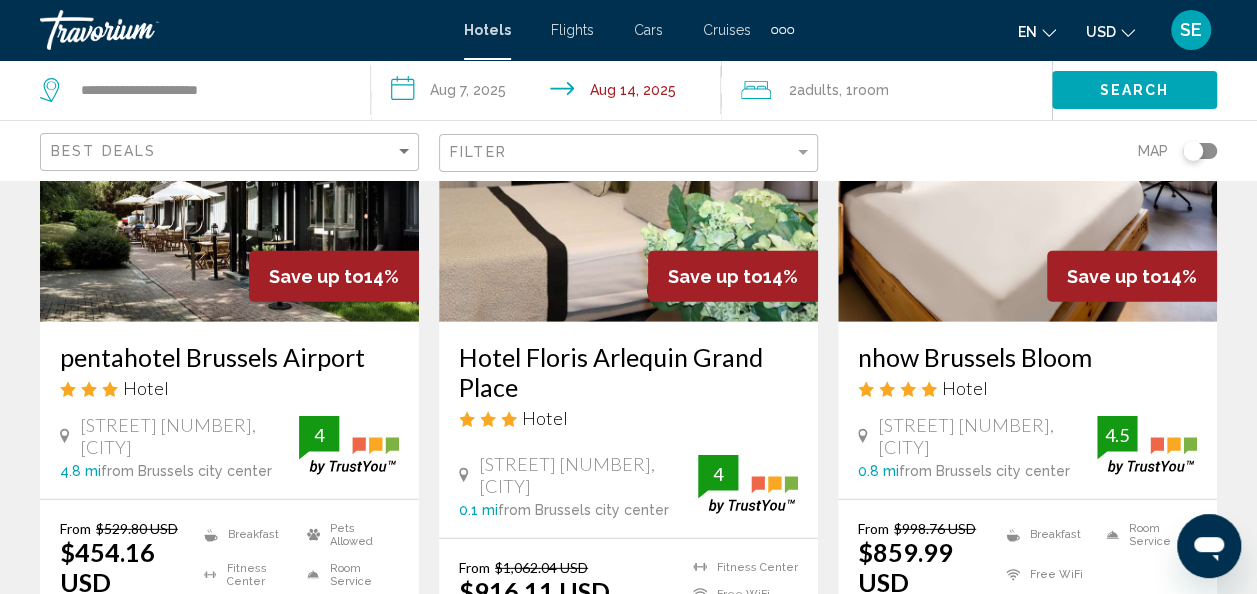 scroll, scrollTop: 2600, scrollLeft: 0, axis: vertical 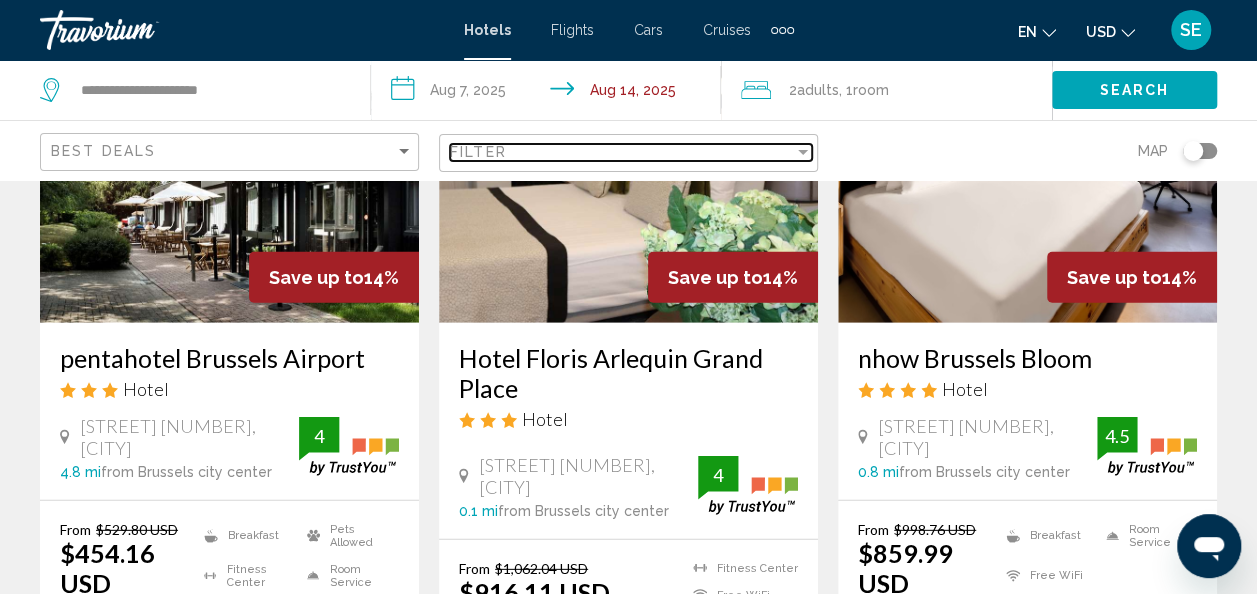 click on "Filter" at bounding box center [622, 152] 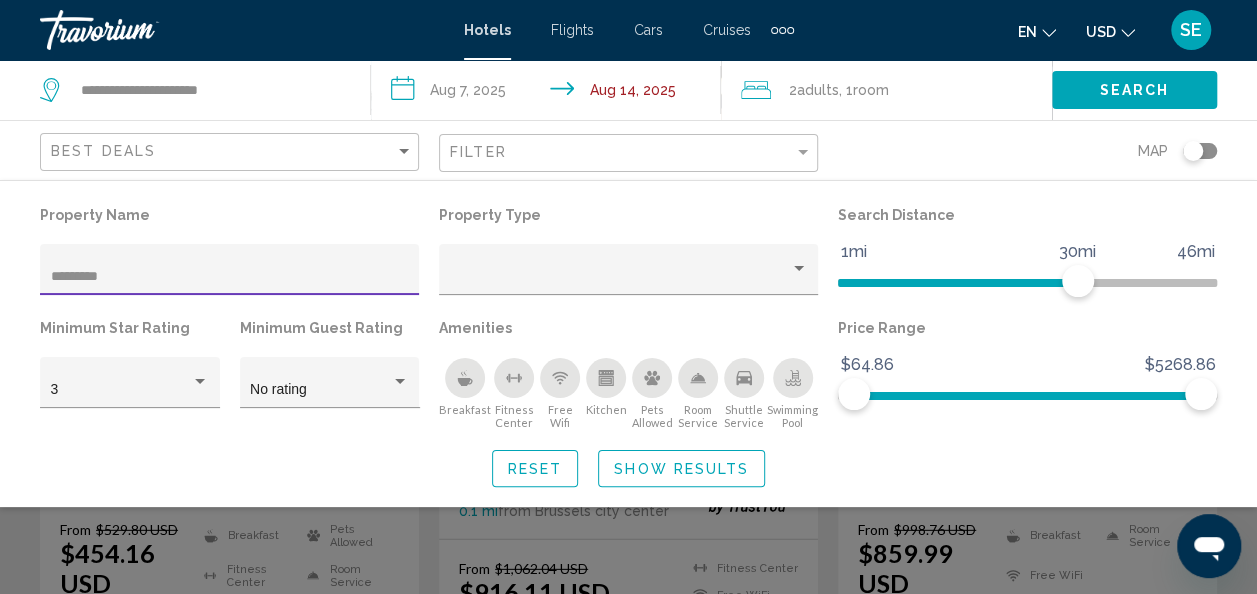 scroll, scrollTop: 1485, scrollLeft: 0, axis: vertical 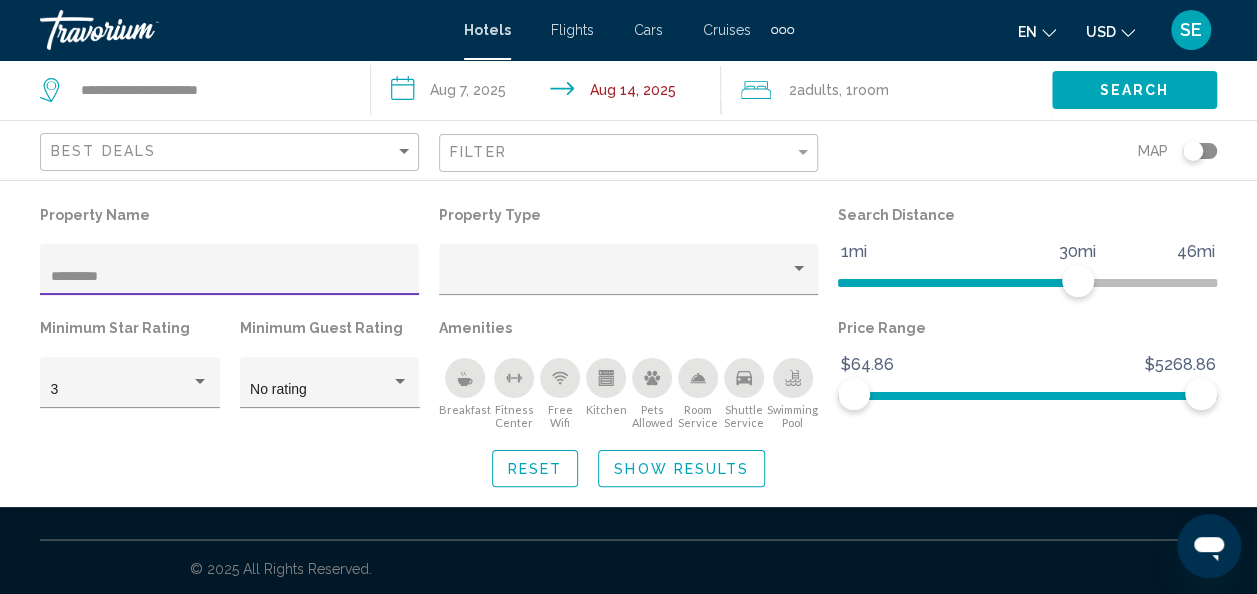 type on "*********" 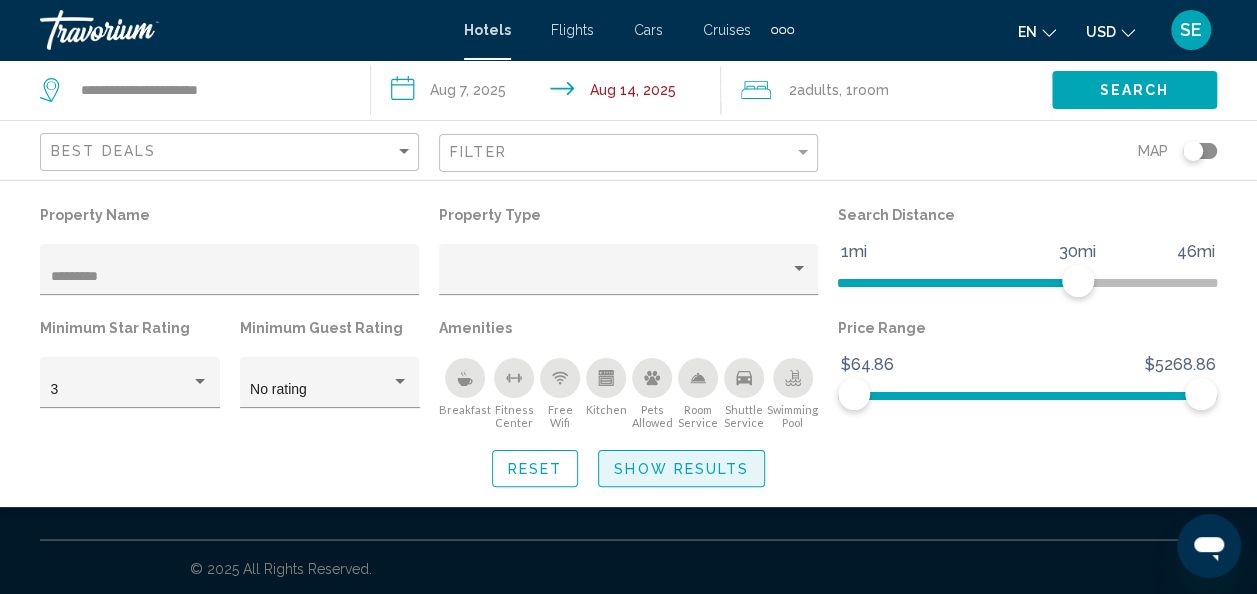 click on "Show Results" 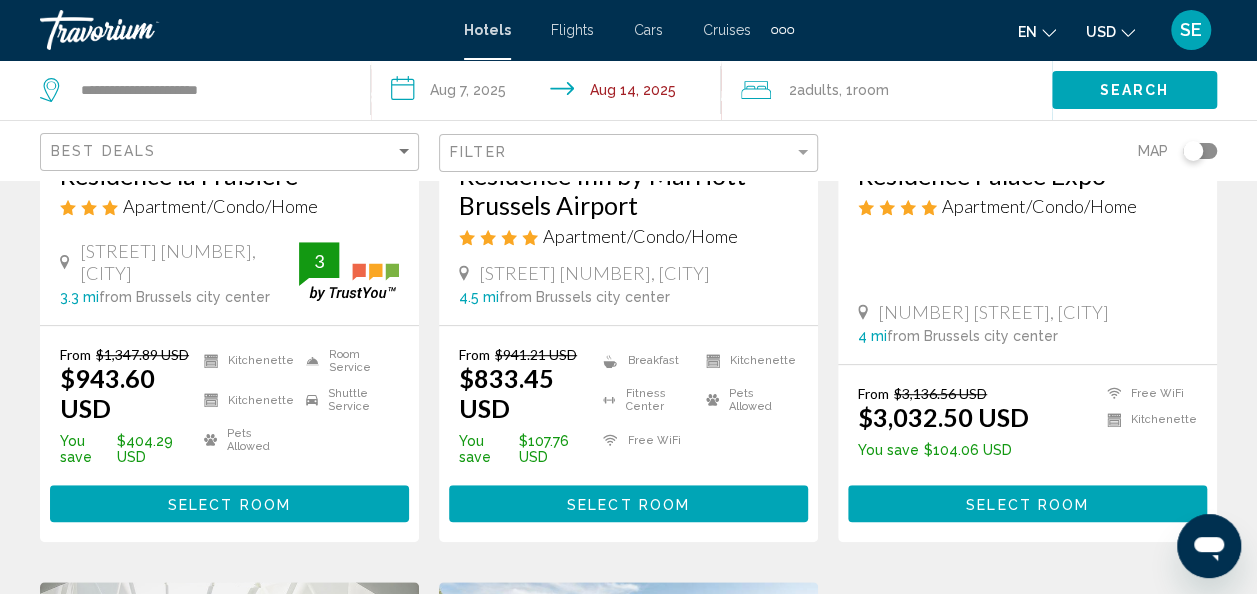 scroll, scrollTop: 431, scrollLeft: 0, axis: vertical 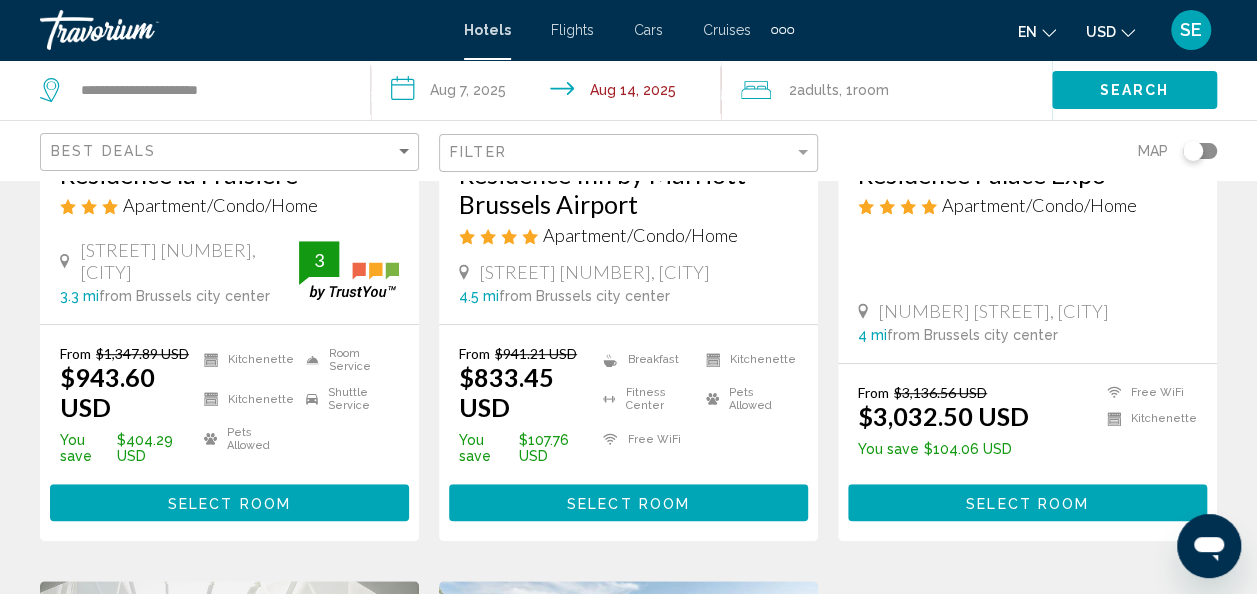 click on "Select Room" at bounding box center [1027, 503] 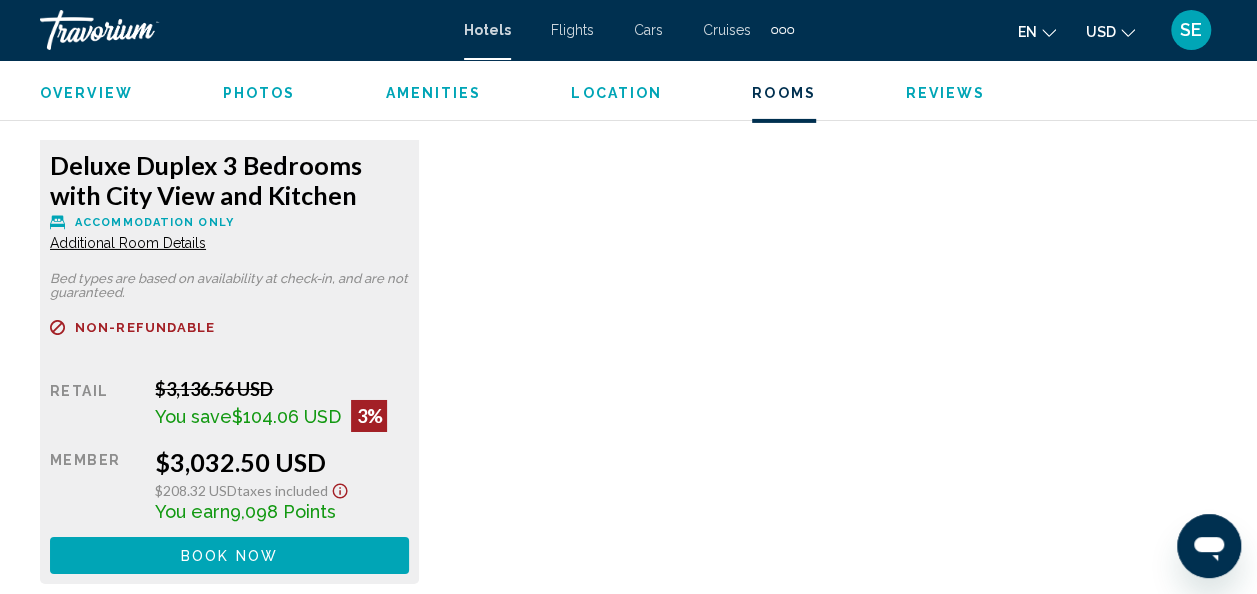 scroll, scrollTop: 3296, scrollLeft: 0, axis: vertical 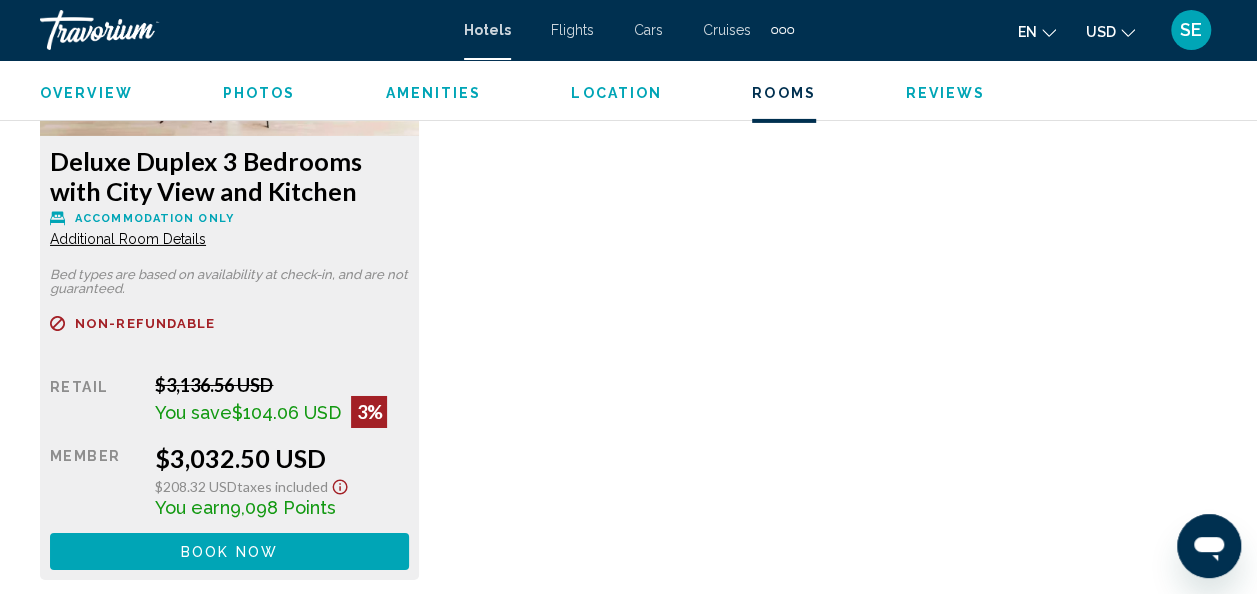 click on "USD" 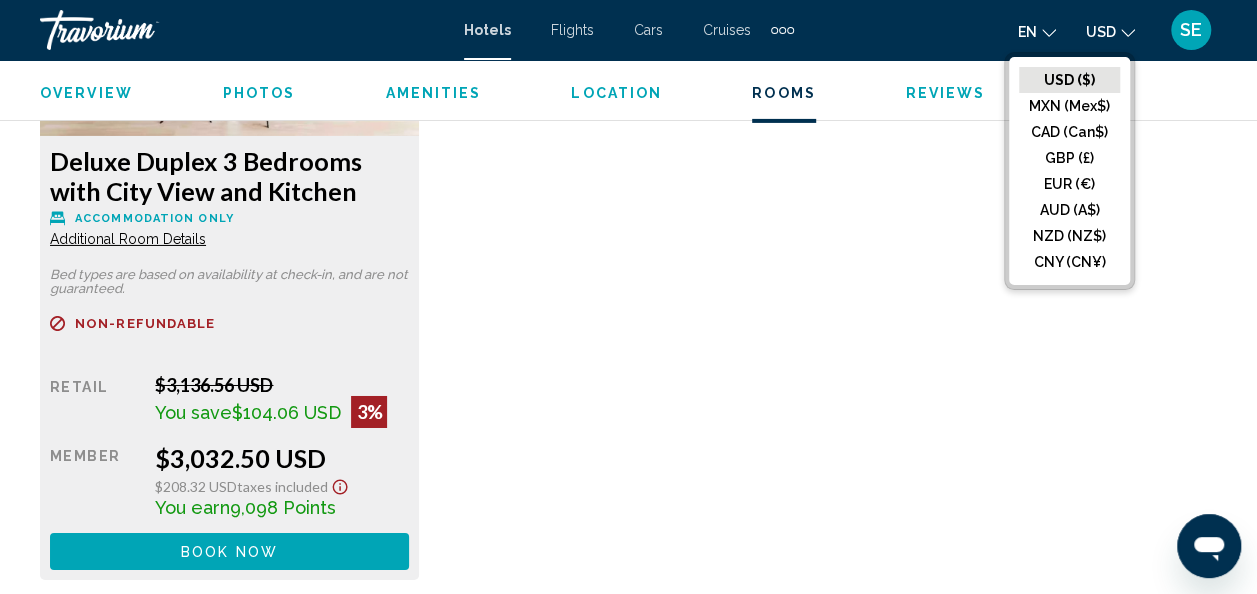 click on "EUR (€)" 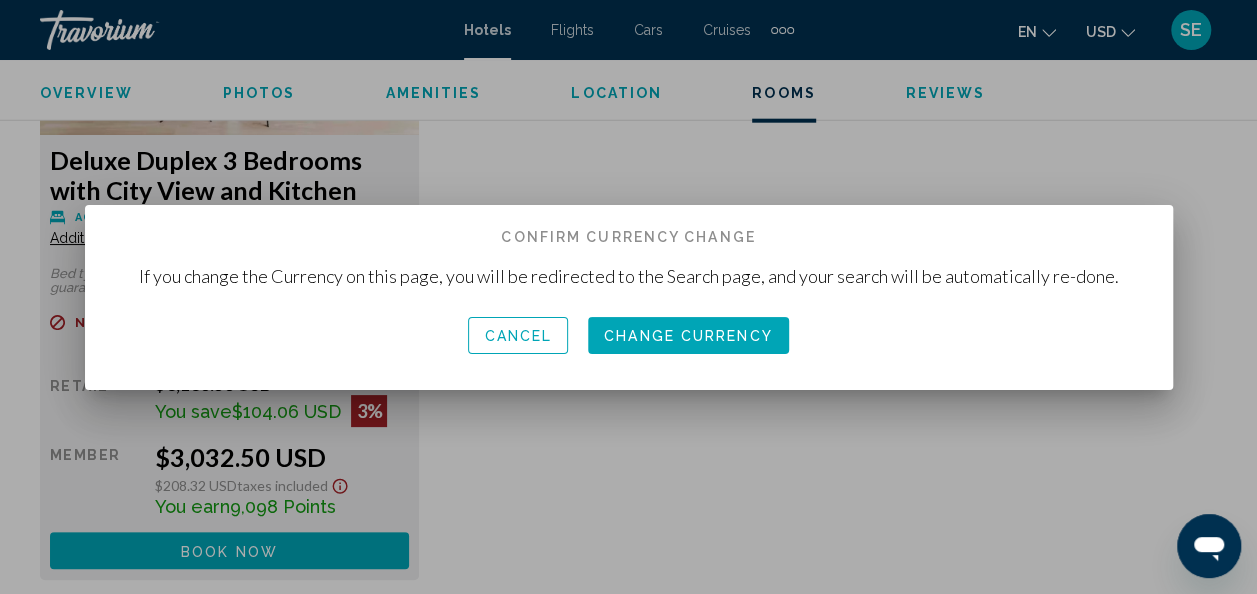 scroll, scrollTop: 0, scrollLeft: 0, axis: both 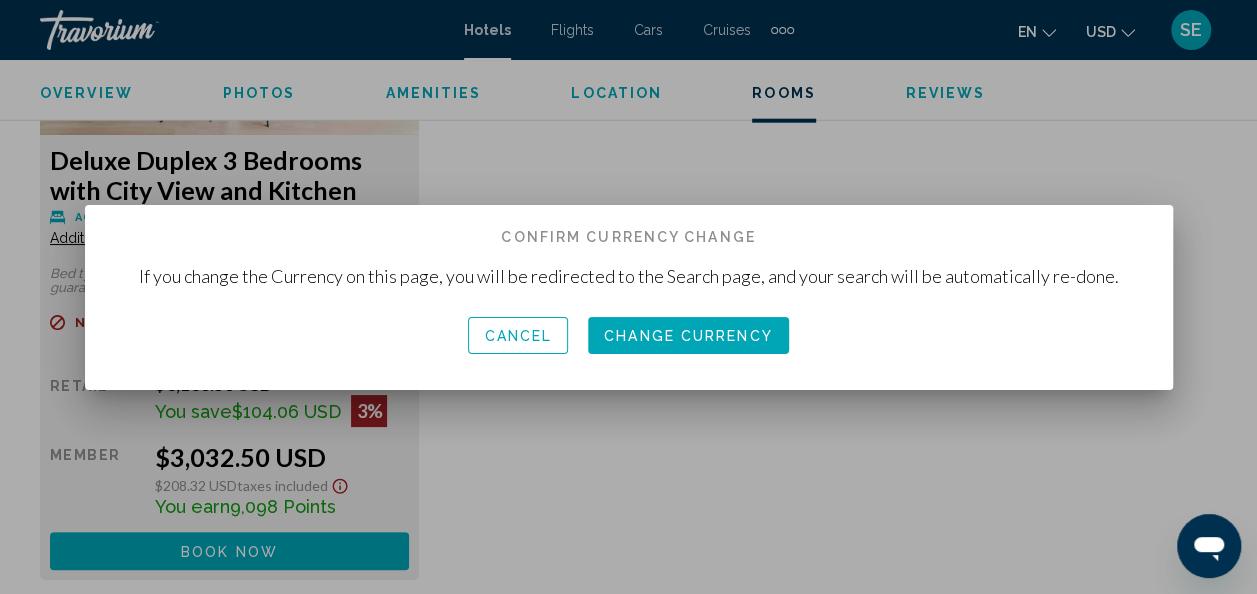 click on "Change Currency" at bounding box center (688, 336) 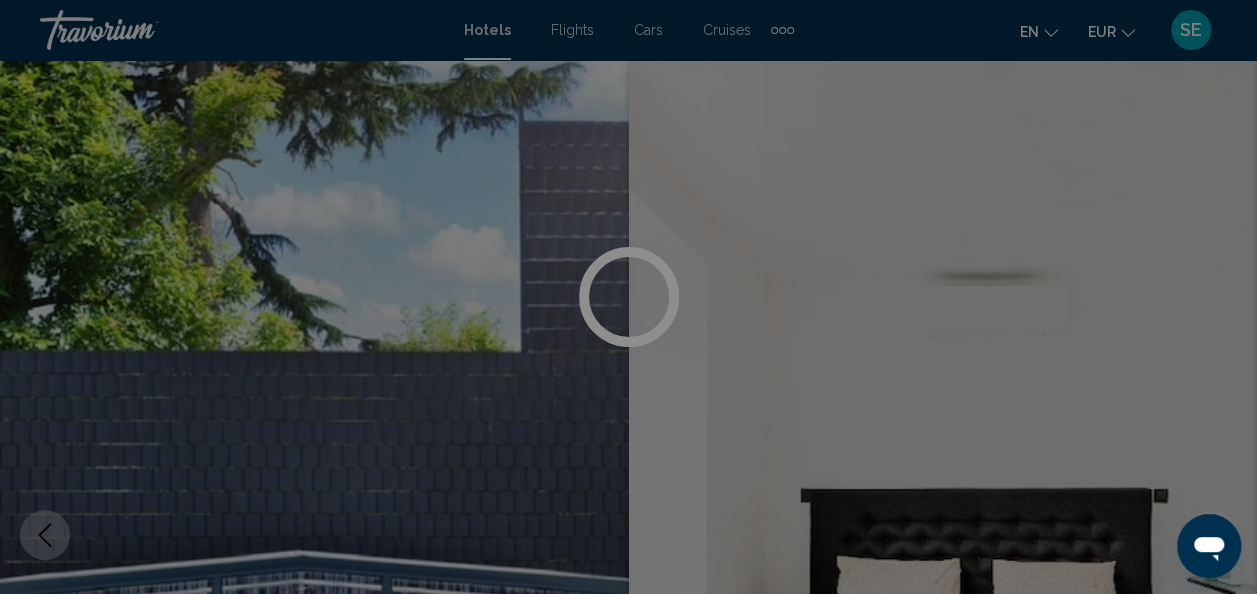 scroll, scrollTop: 3296, scrollLeft: 0, axis: vertical 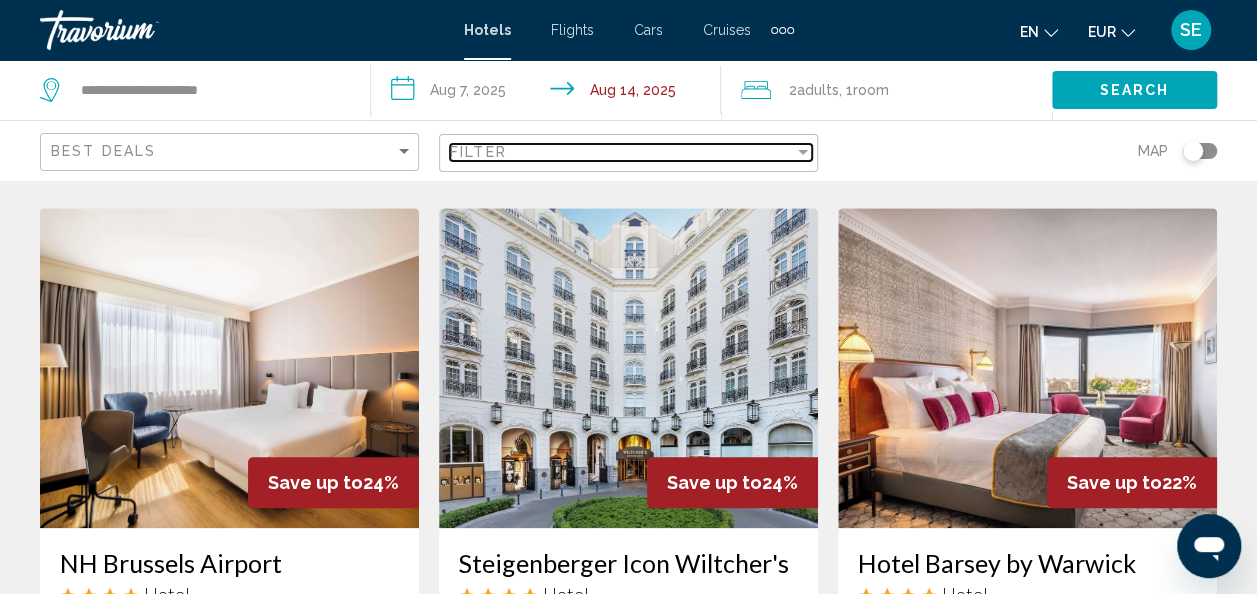 click on "Filter" at bounding box center [478, 152] 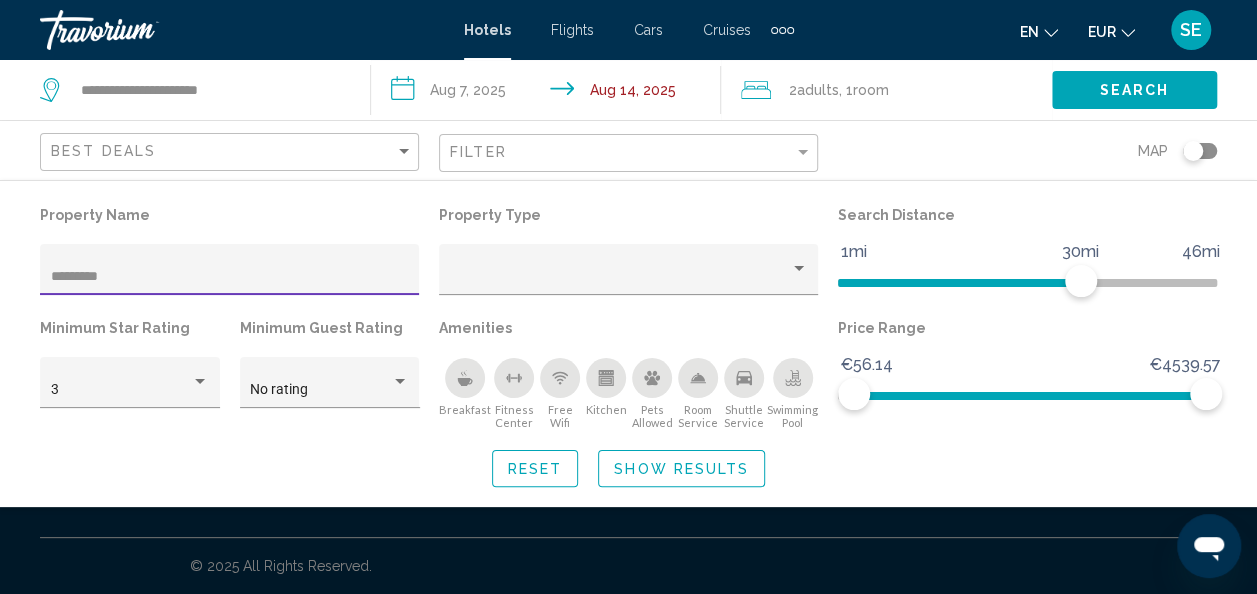 scroll, scrollTop: 0, scrollLeft: 0, axis: both 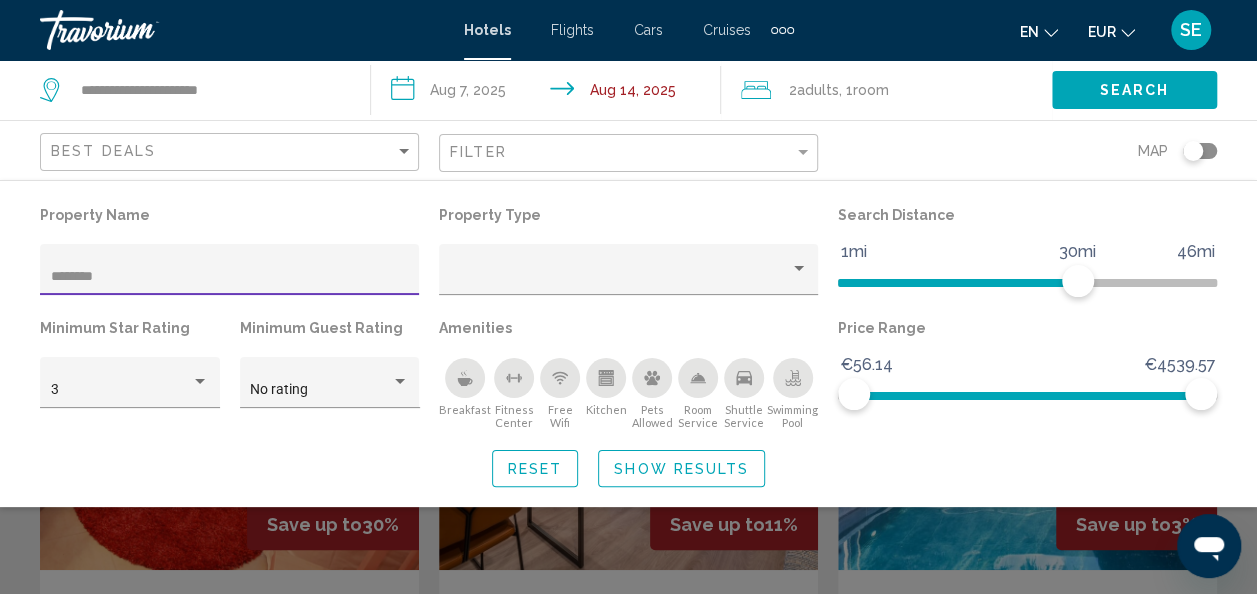 type on "*********" 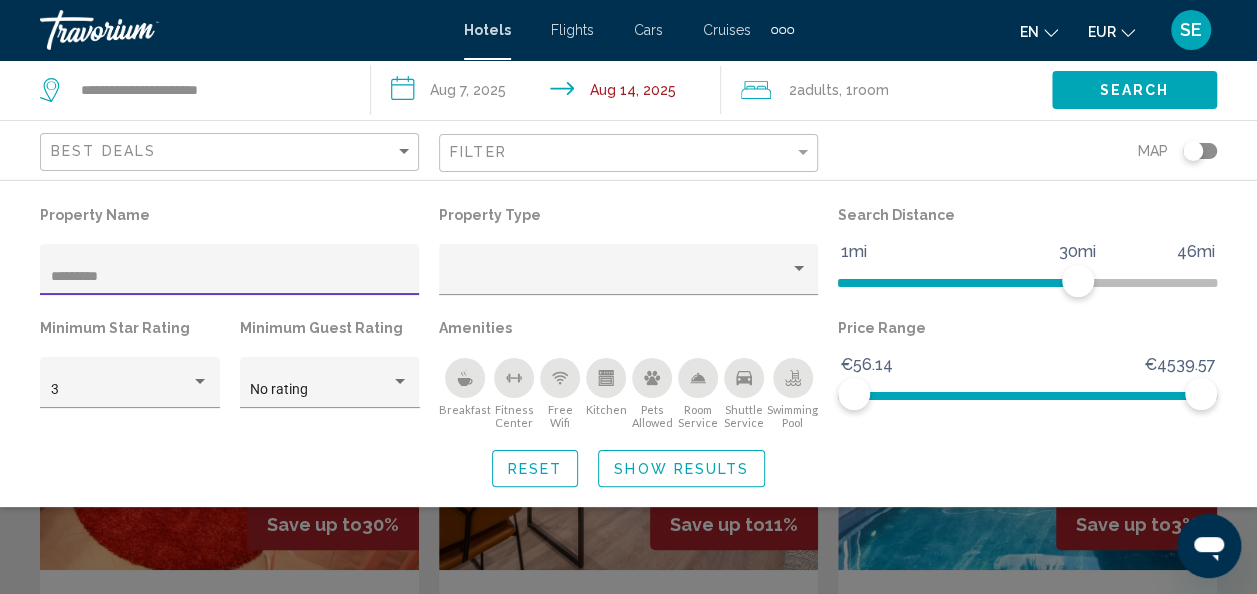 click on "Show Results" 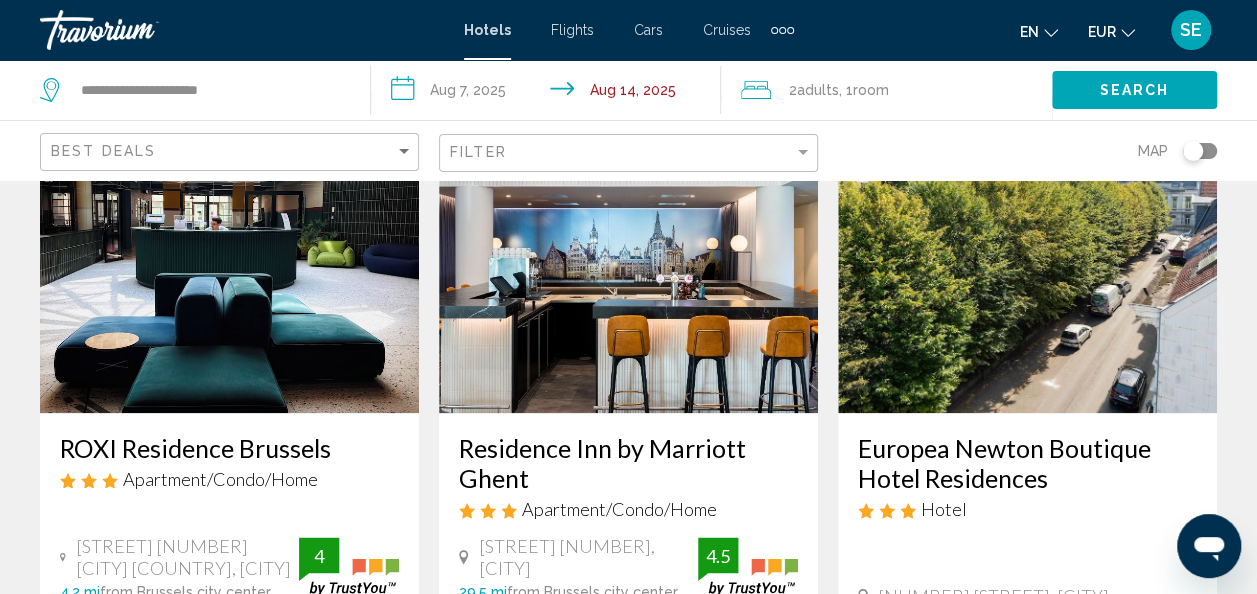 scroll, scrollTop: 833, scrollLeft: 0, axis: vertical 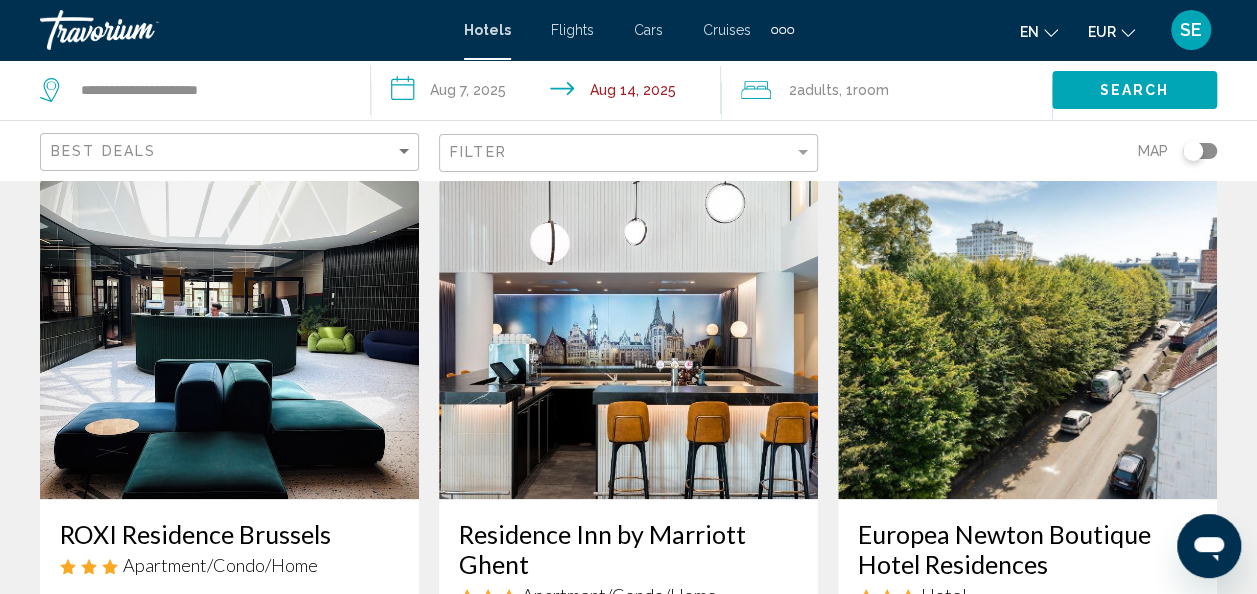click at bounding box center [229, 339] 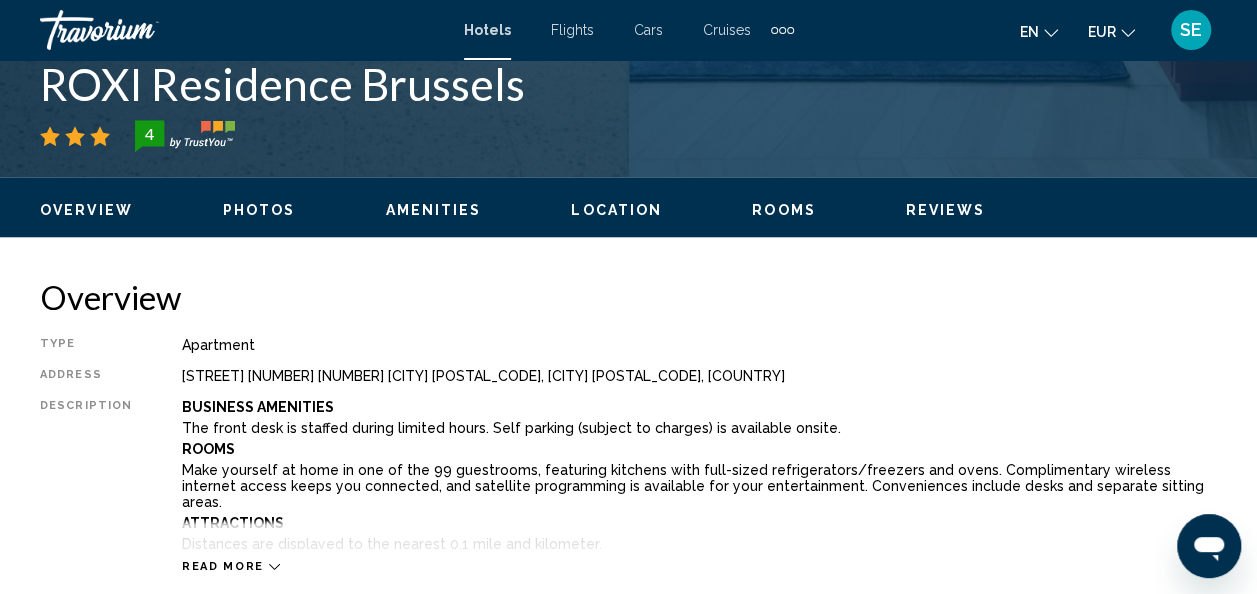 scroll, scrollTop: 238, scrollLeft: 0, axis: vertical 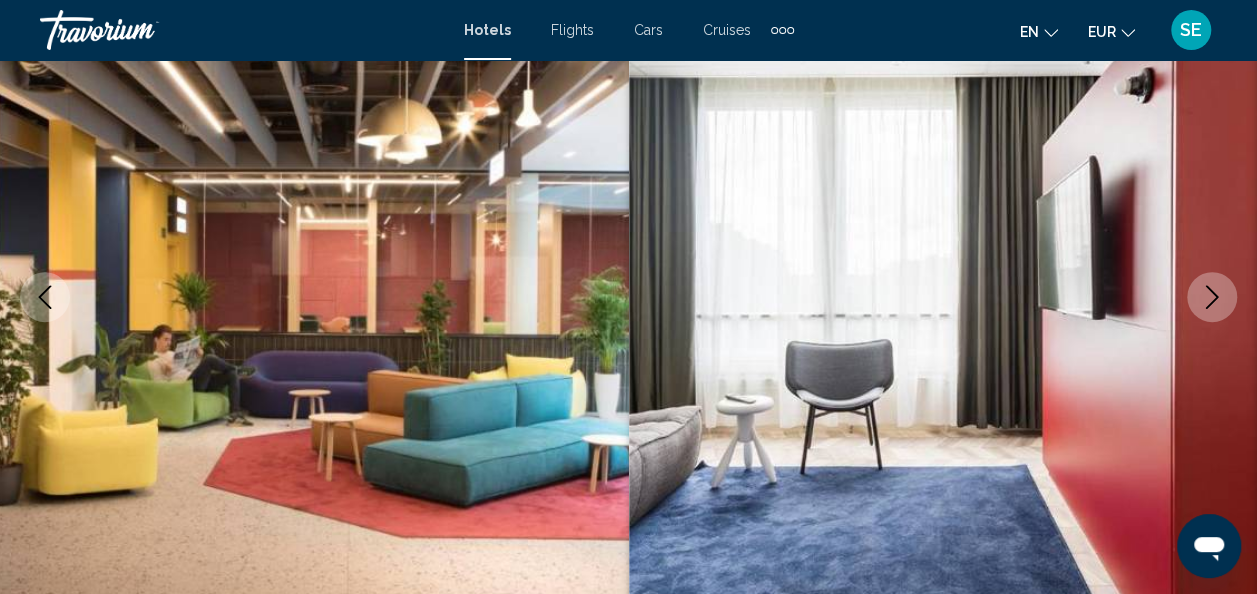 click 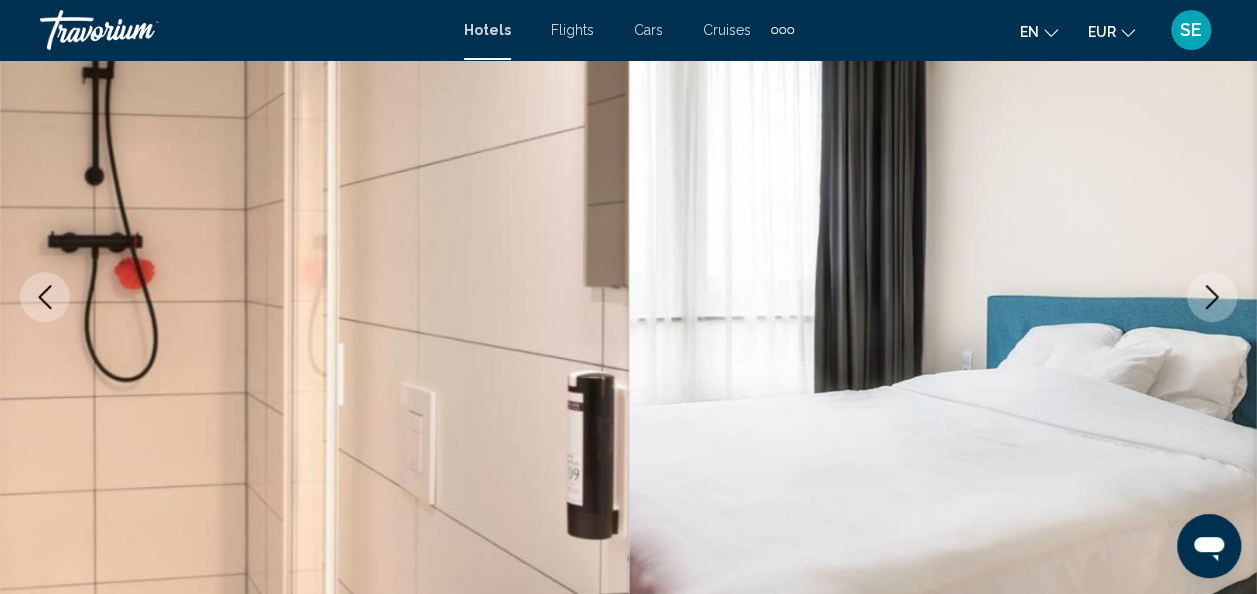 click 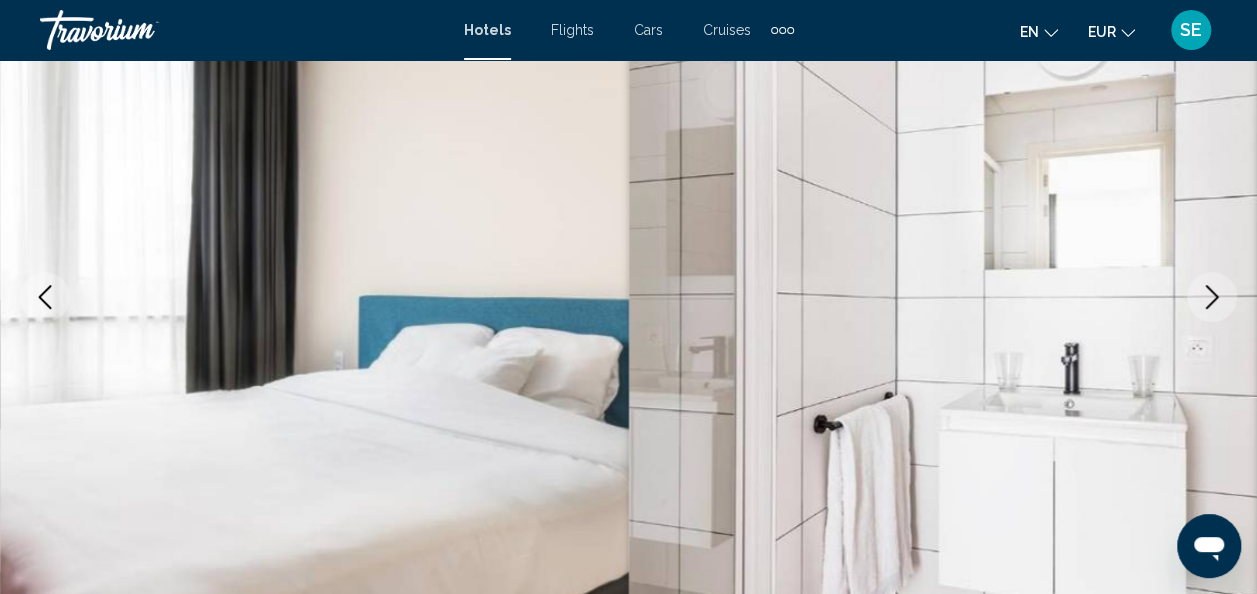 click 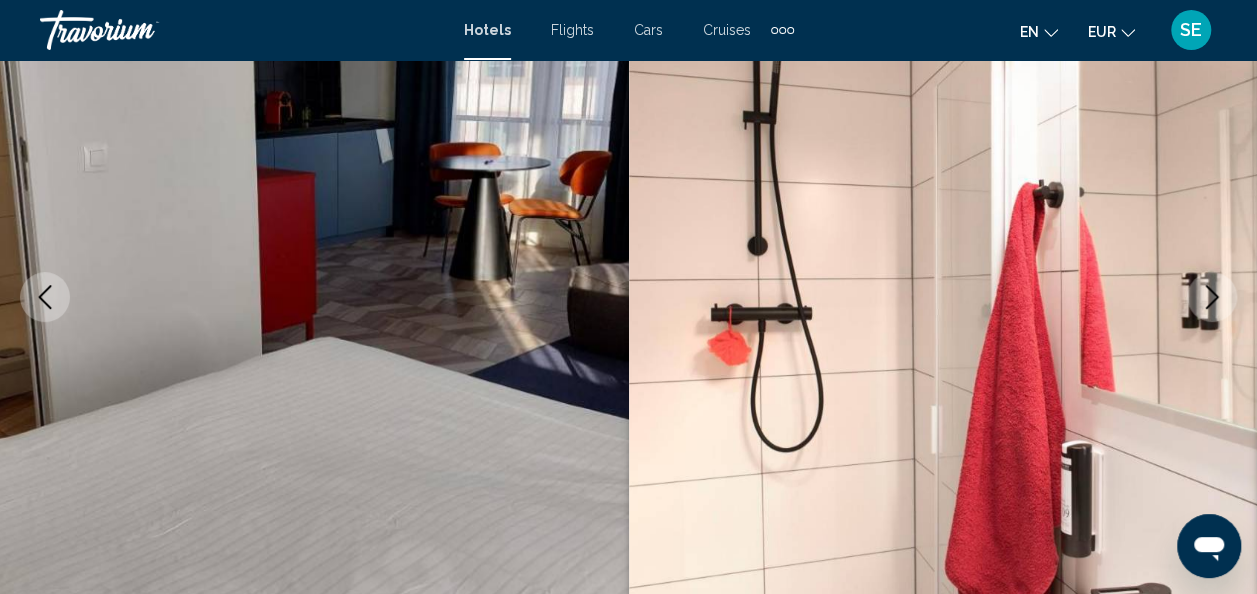 click at bounding box center (1212, 297) 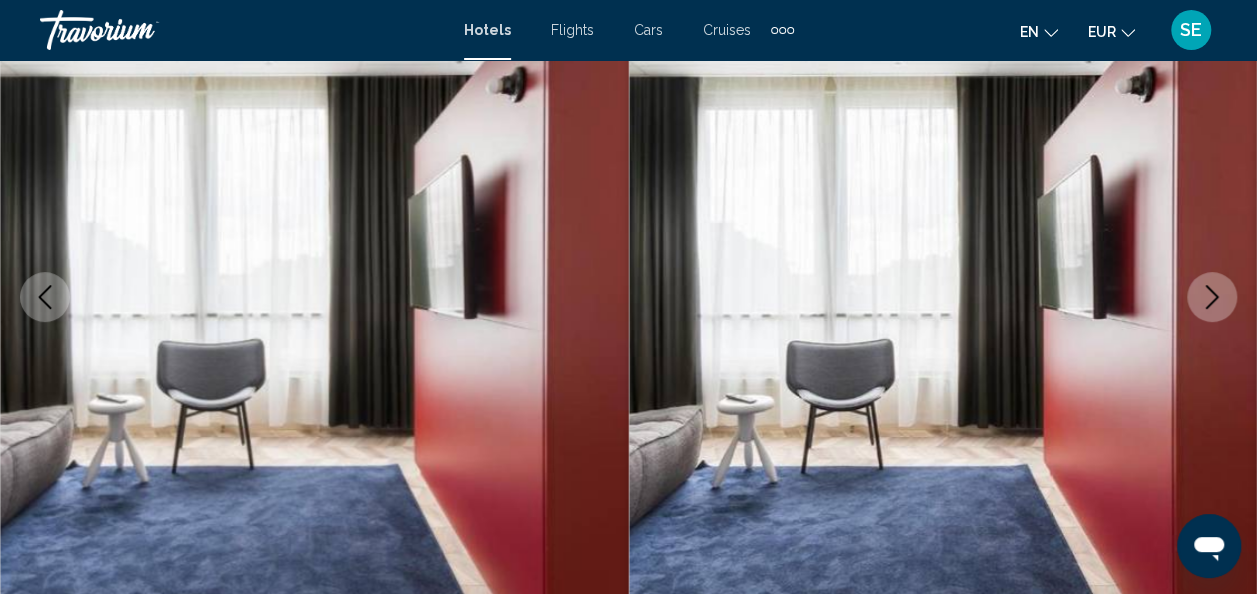 click 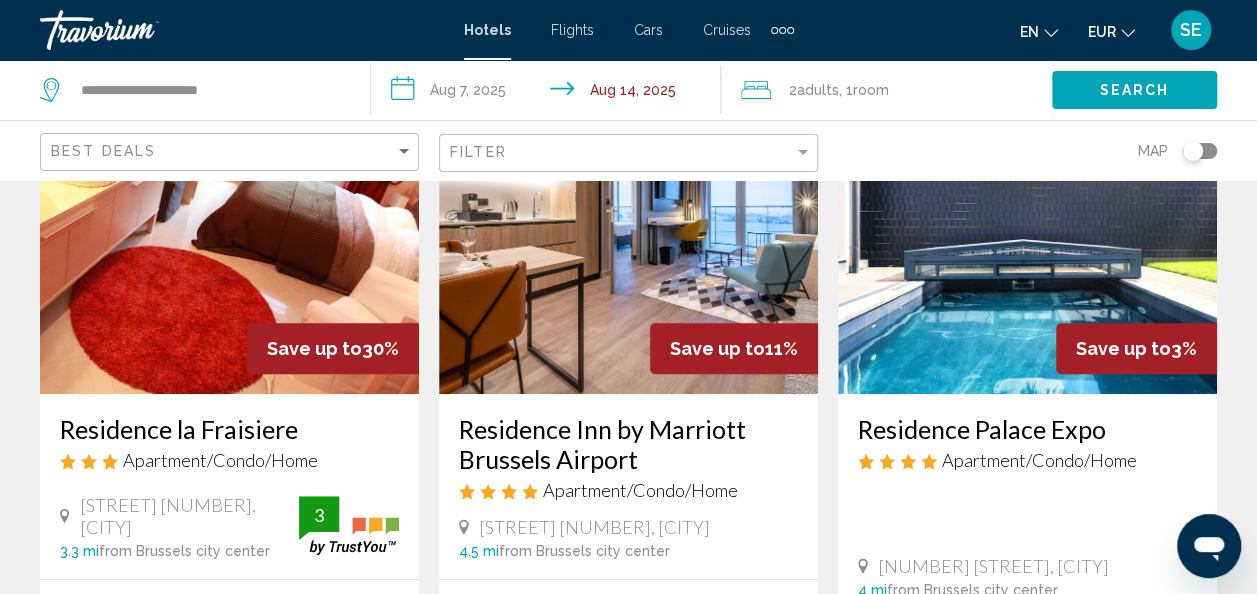 scroll, scrollTop: 0, scrollLeft: 0, axis: both 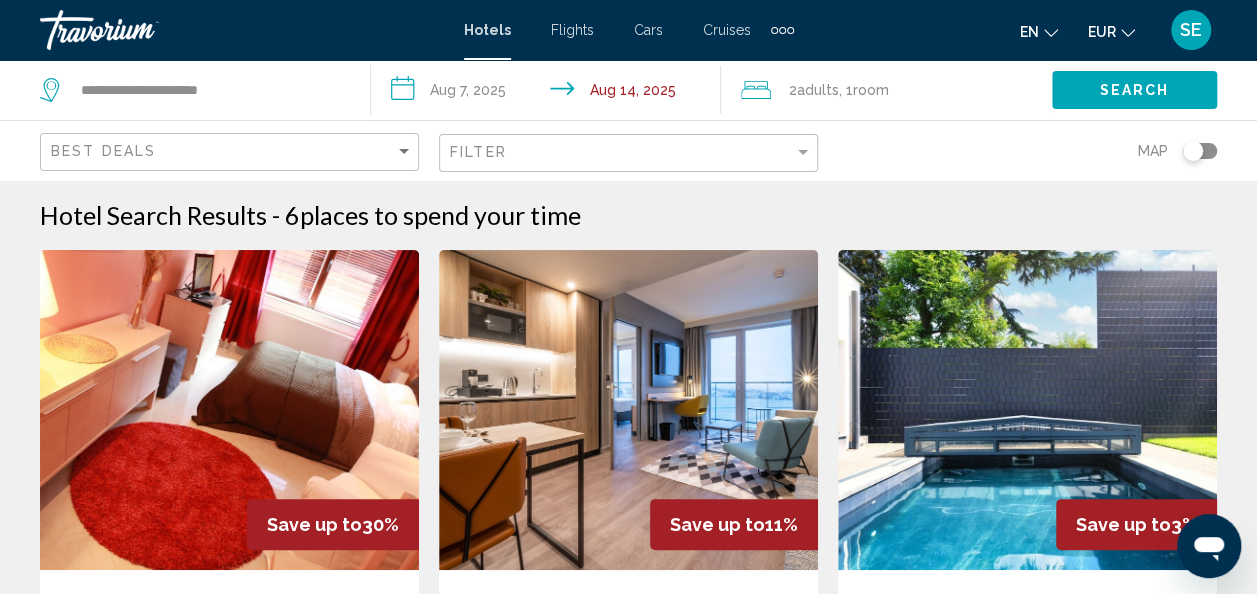 click on "**********" at bounding box center [550, 93] 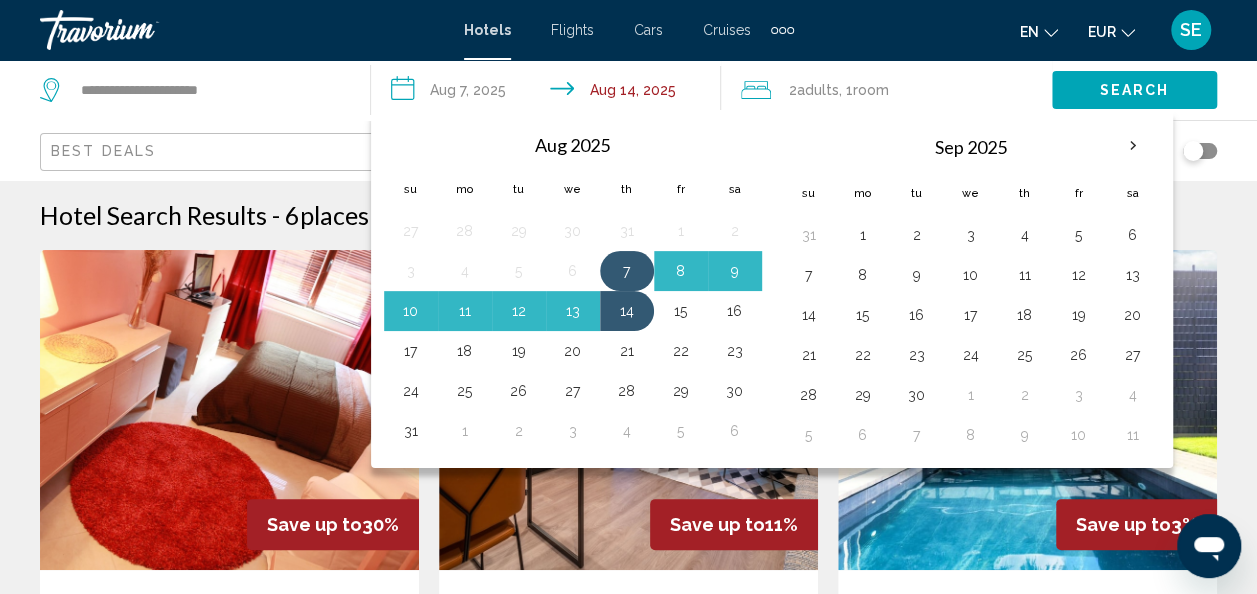 click on "7" at bounding box center (627, 271) 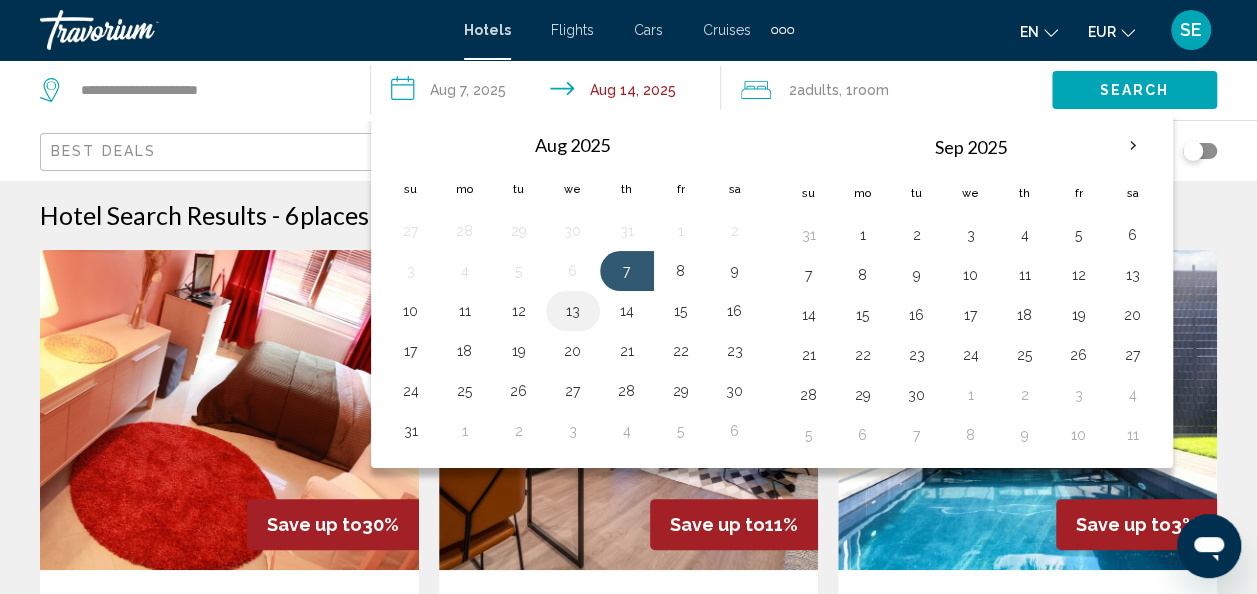 click on "13" at bounding box center (573, 311) 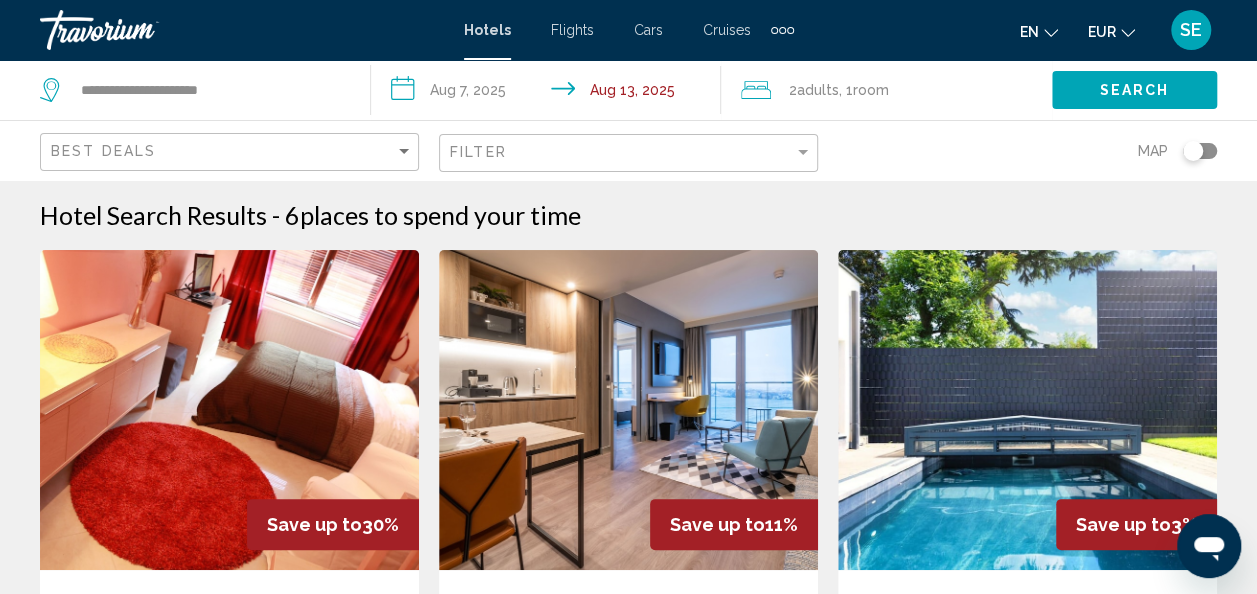click on "Search" 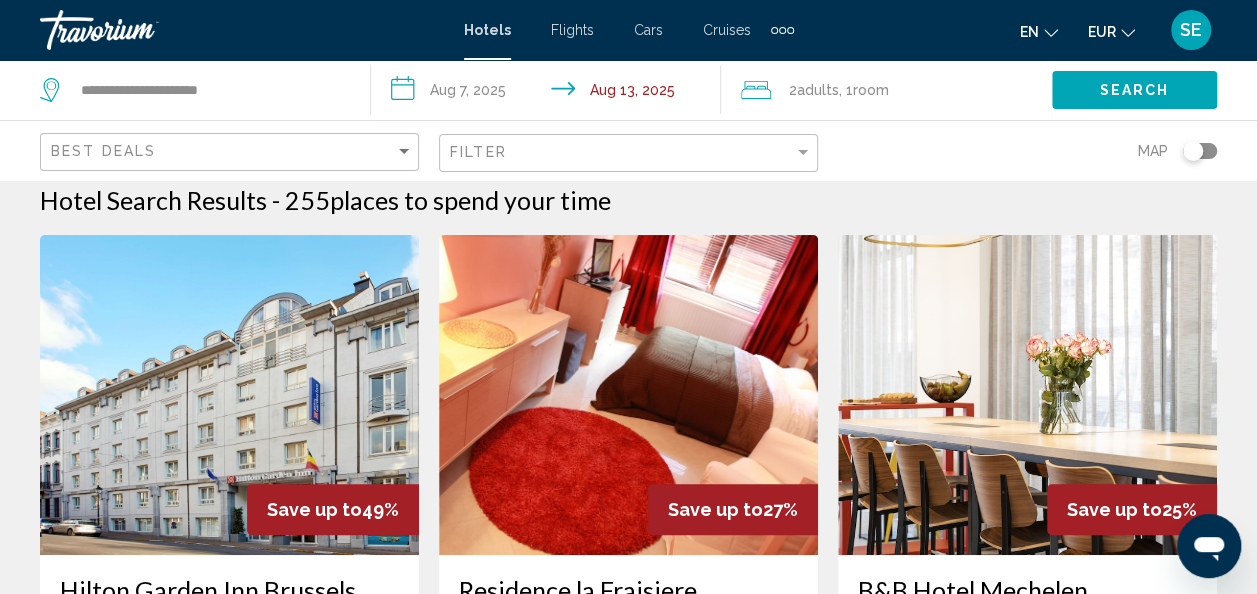 scroll, scrollTop: 7, scrollLeft: 0, axis: vertical 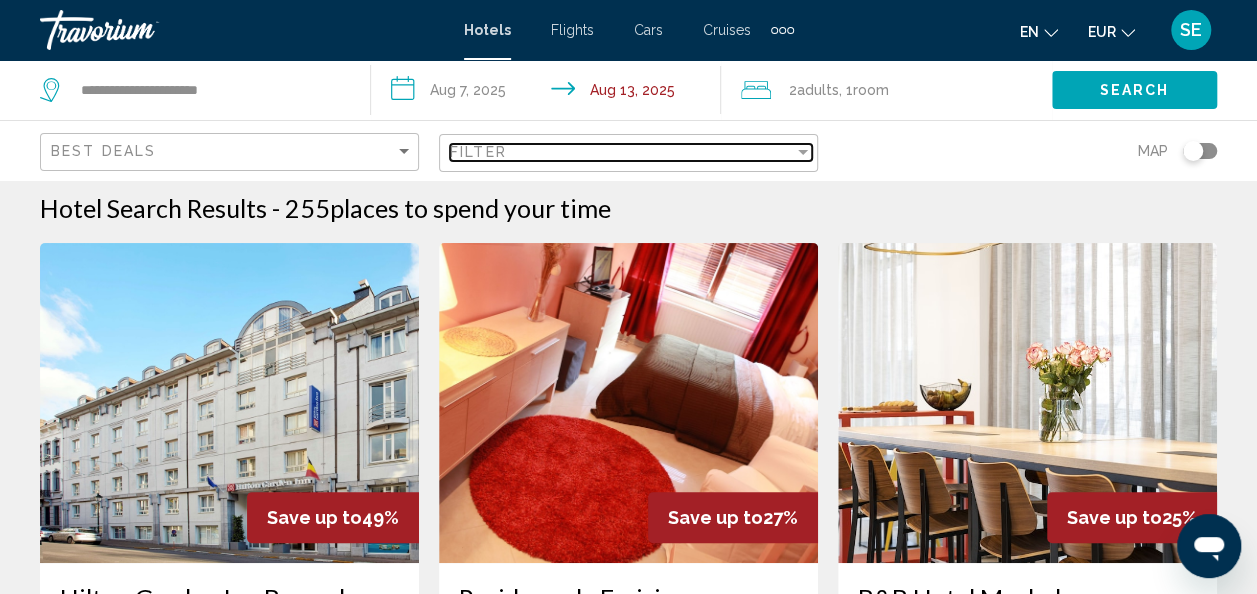 click on "Filter" at bounding box center (622, 152) 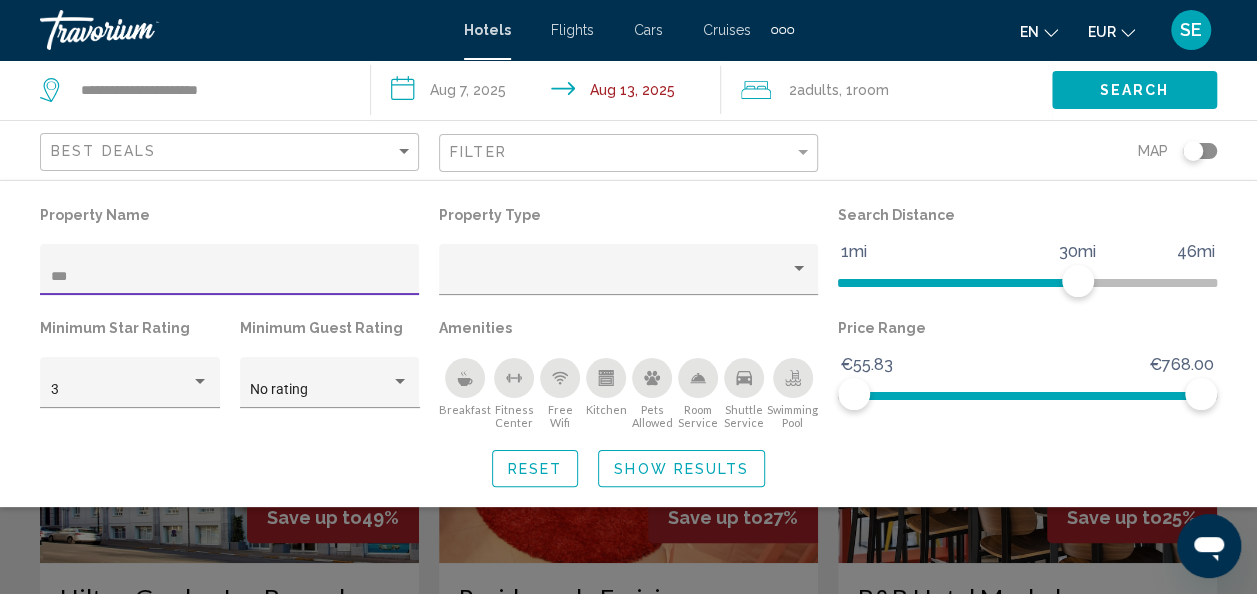 type on "****" 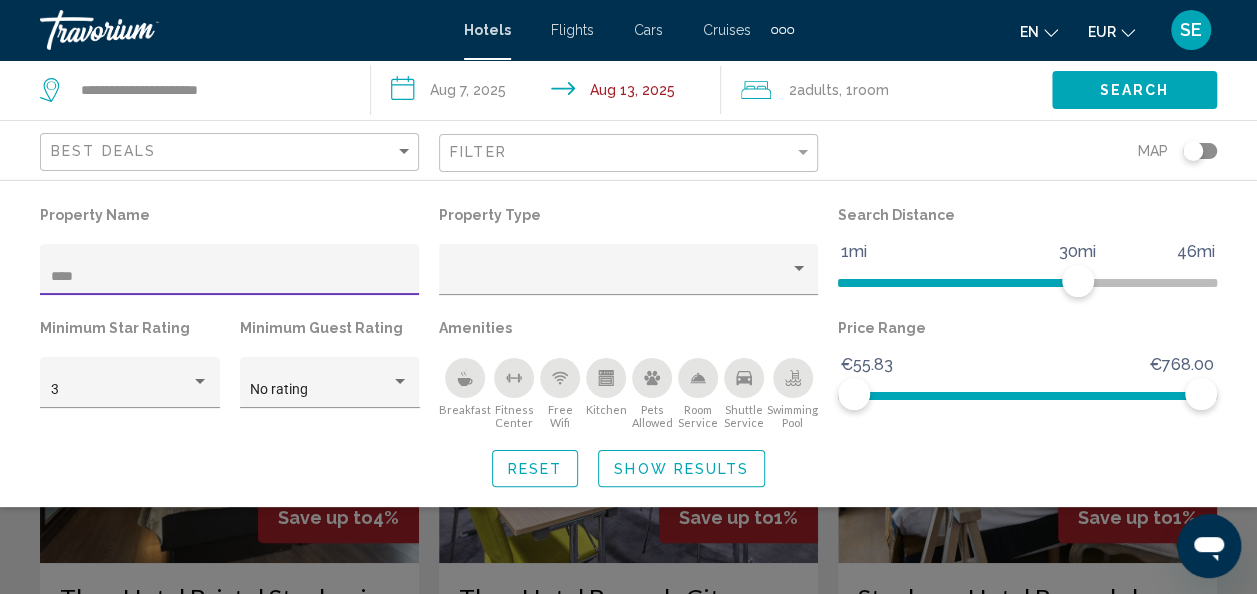 click on "Show Results" 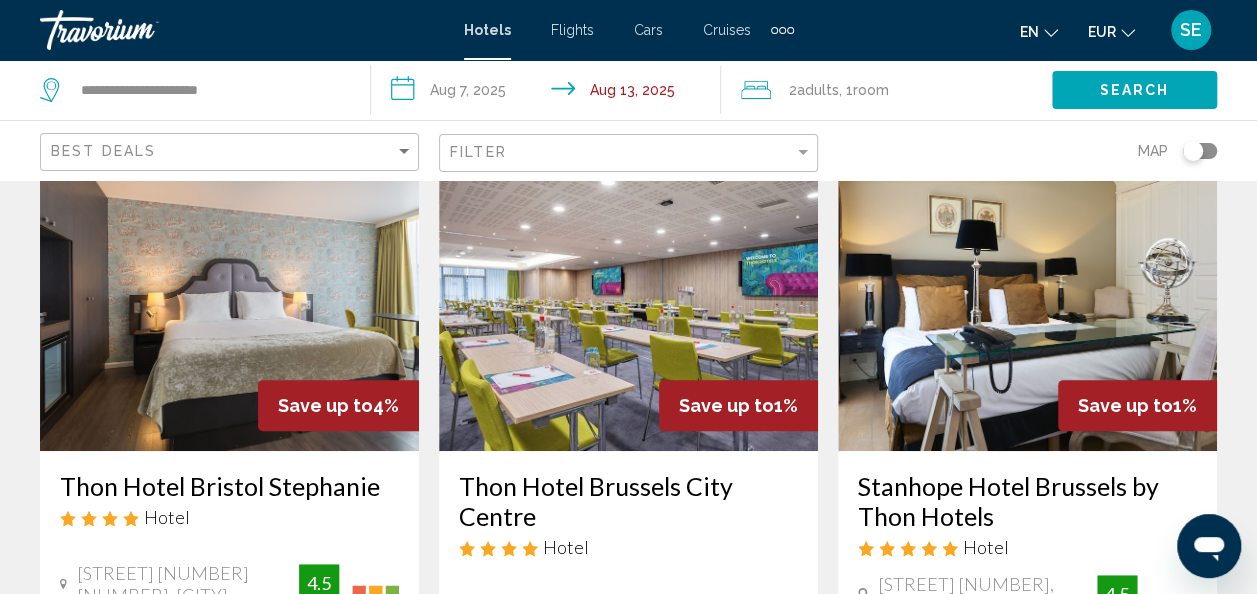 scroll, scrollTop: 0, scrollLeft: 0, axis: both 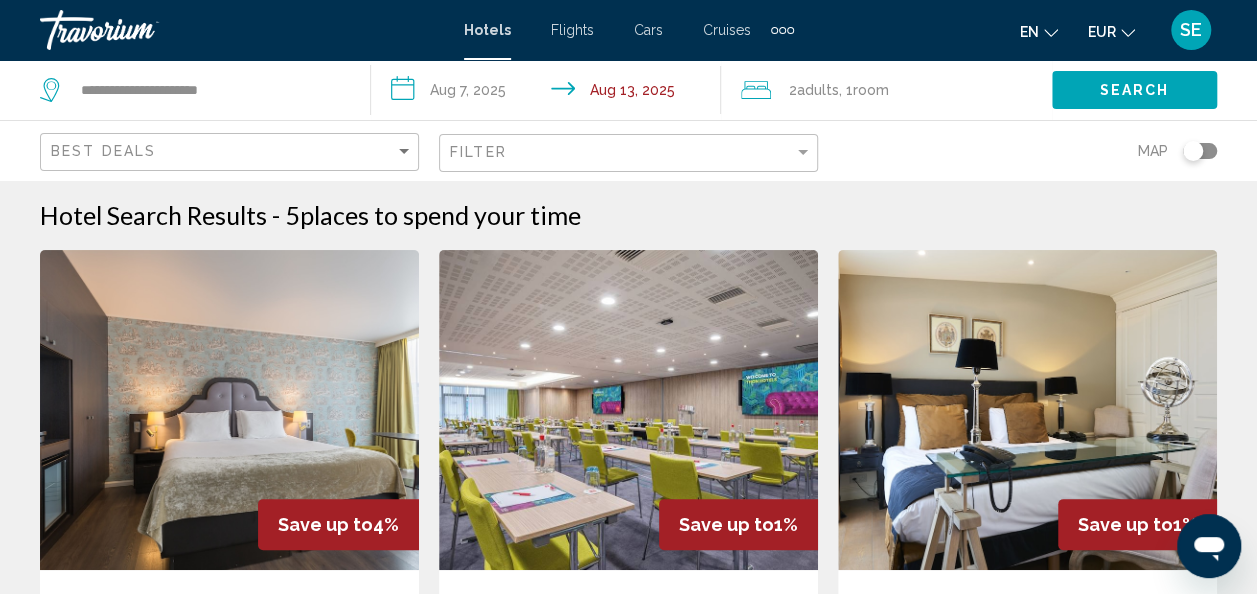 click on "**********" at bounding box center [550, 93] 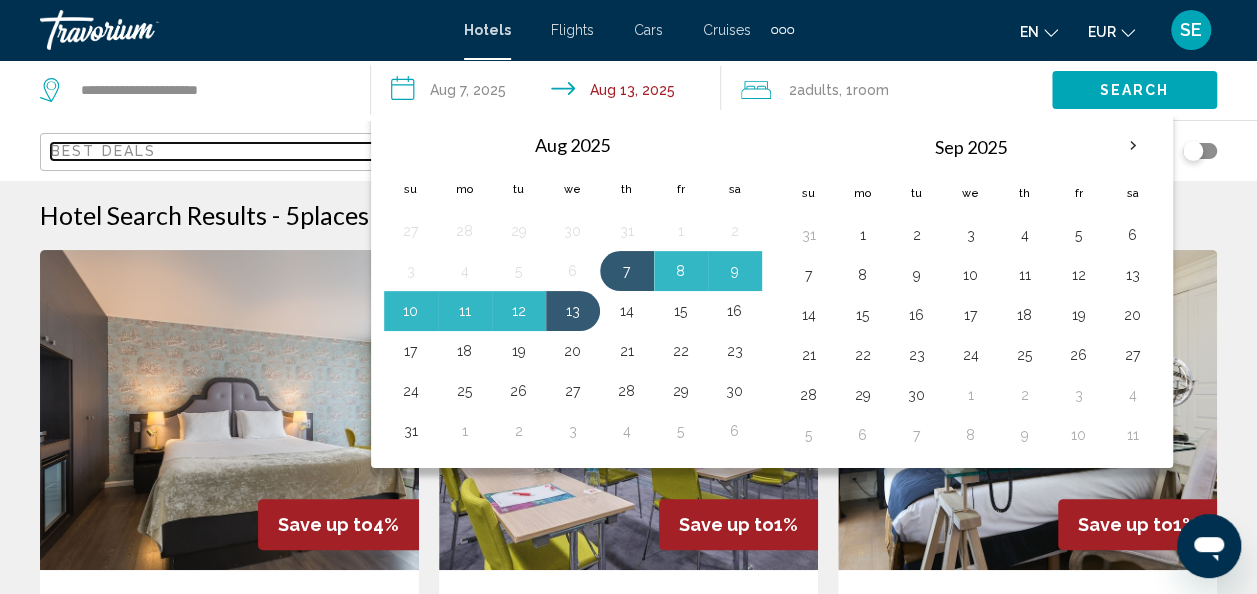 click on "Best Deals" at bounding box center [223, 151] 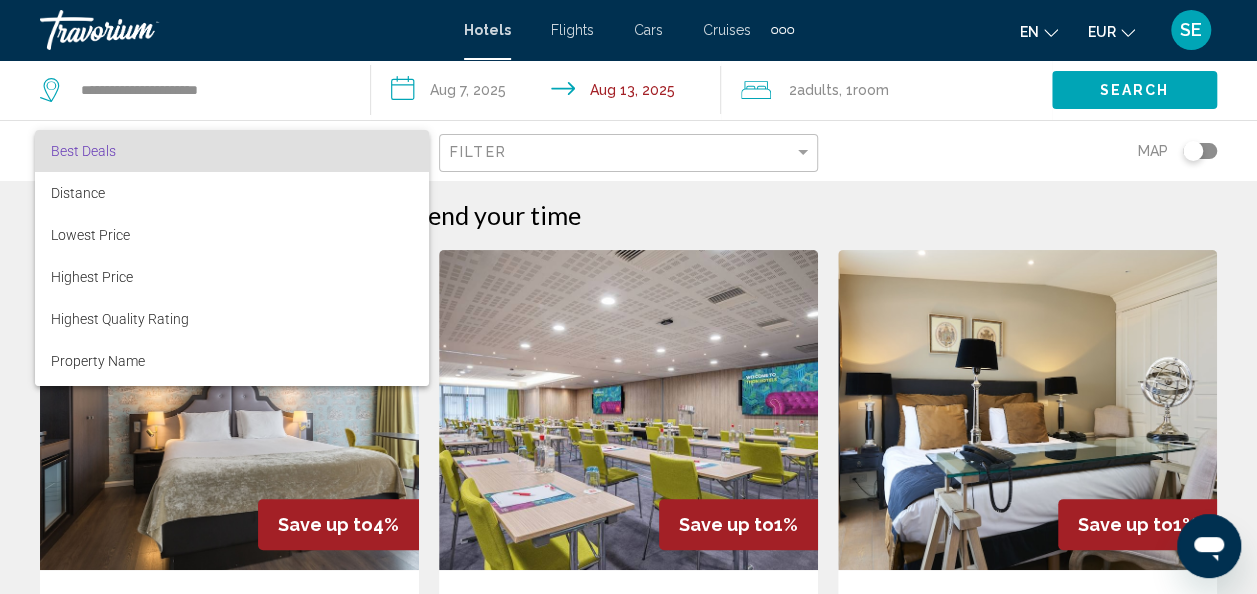 click at bounding box center (628, 297) 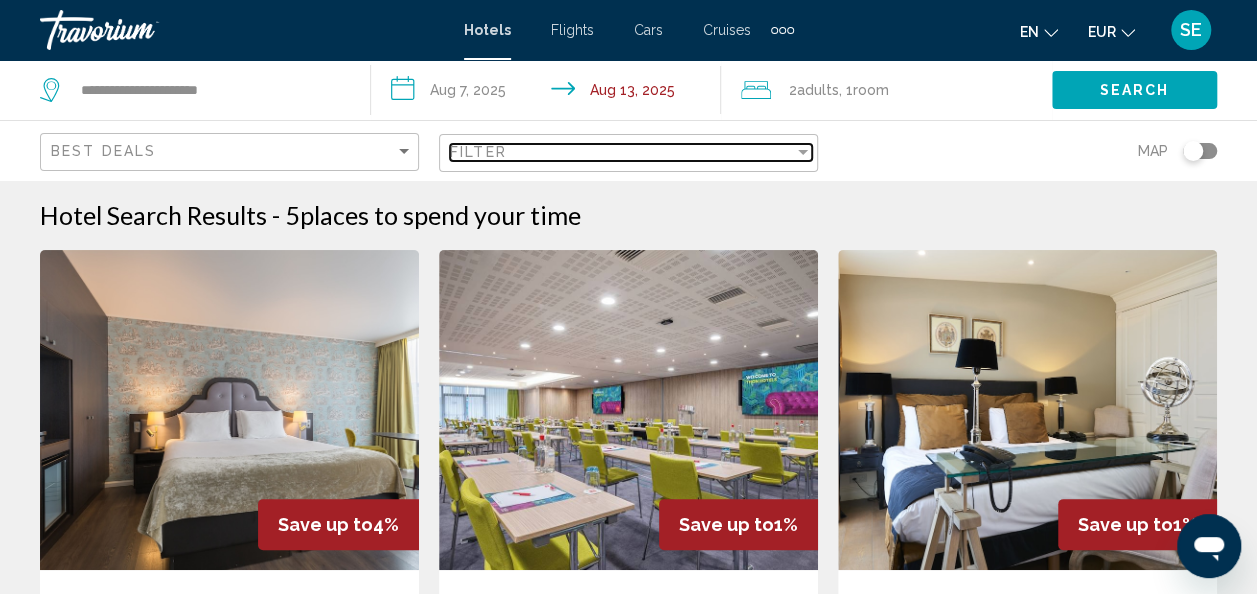click on "Filter" at bounding box center [622, 152] 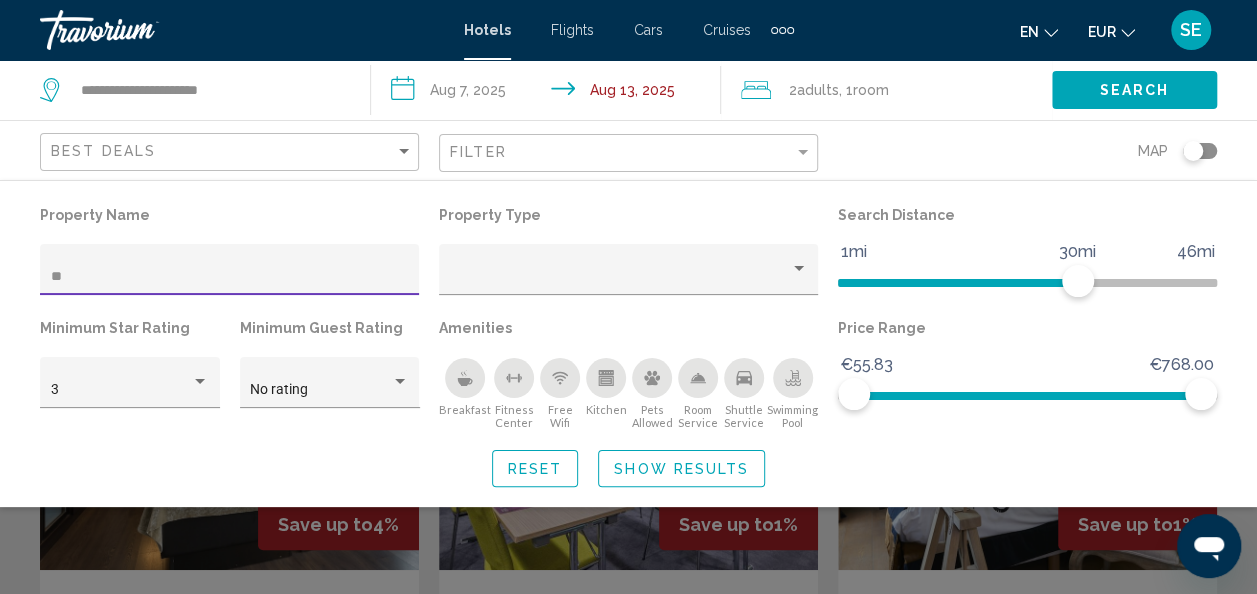 type on "*" 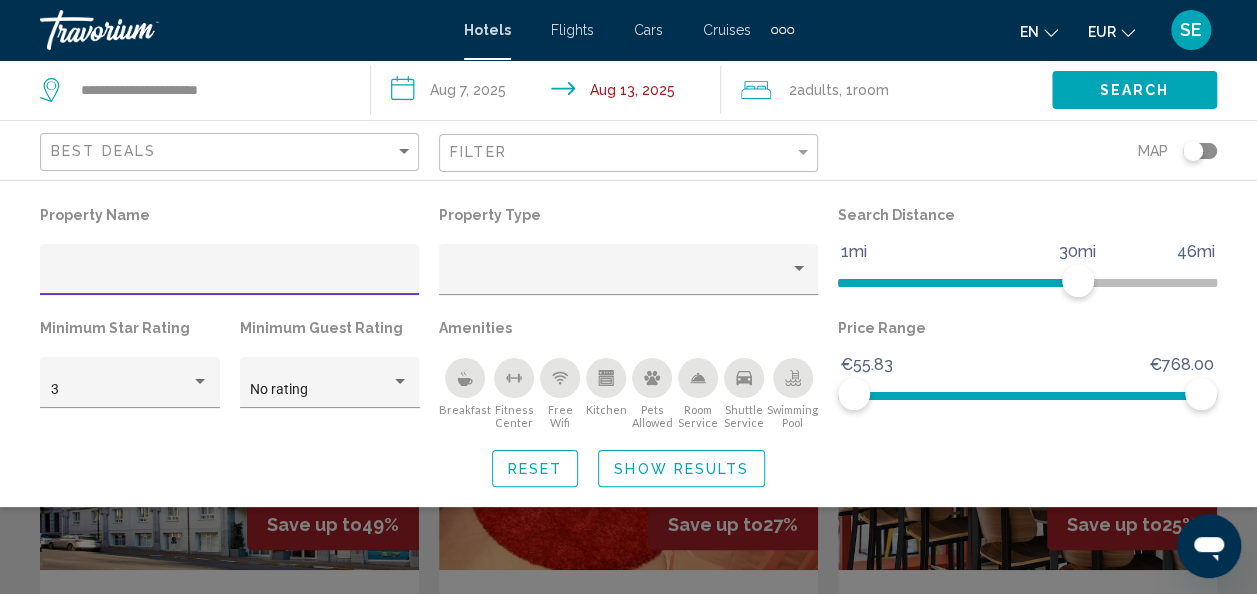 type on "*" 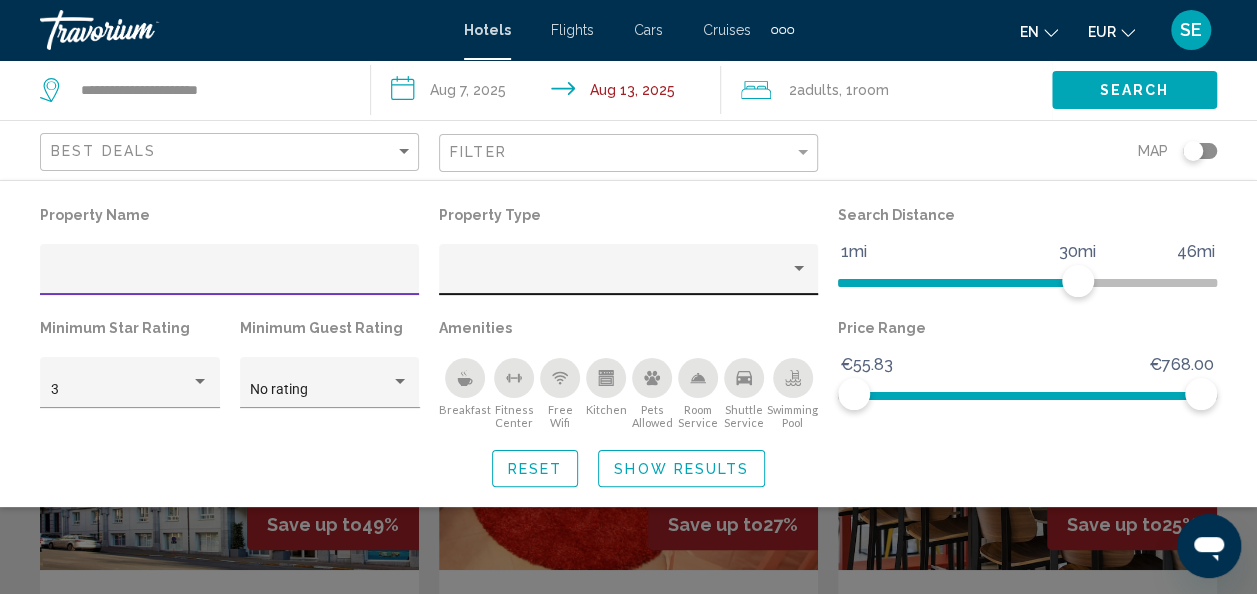 click at bounding box center [620, 277] 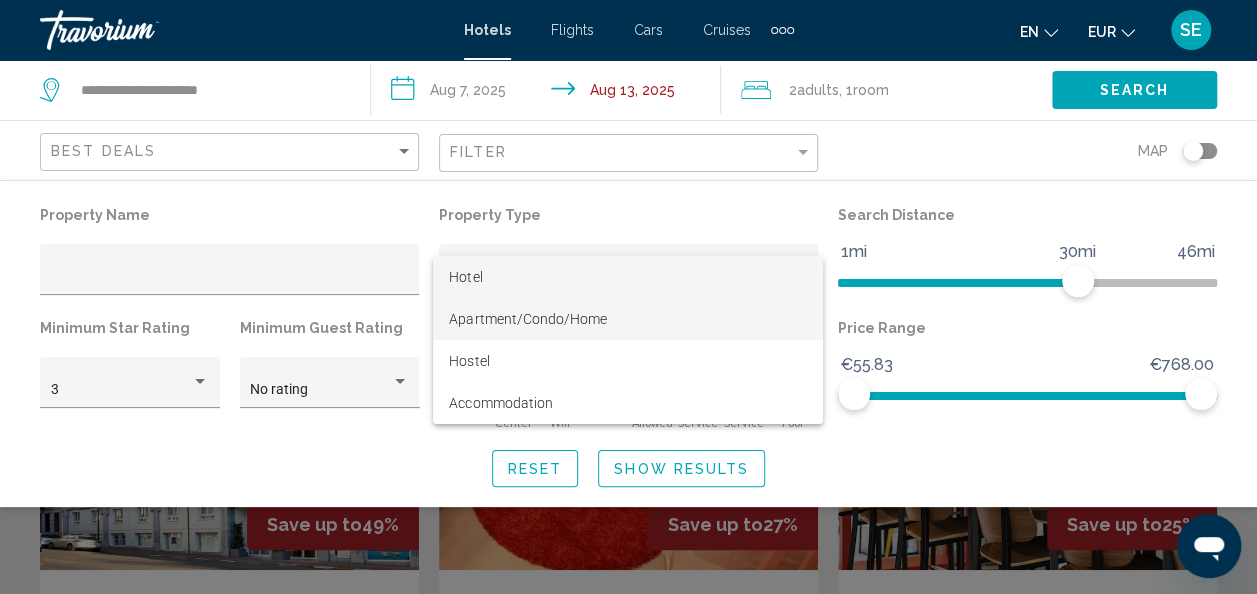 click on "Apartment/Condo/Home" at bounding box center (628, 319) 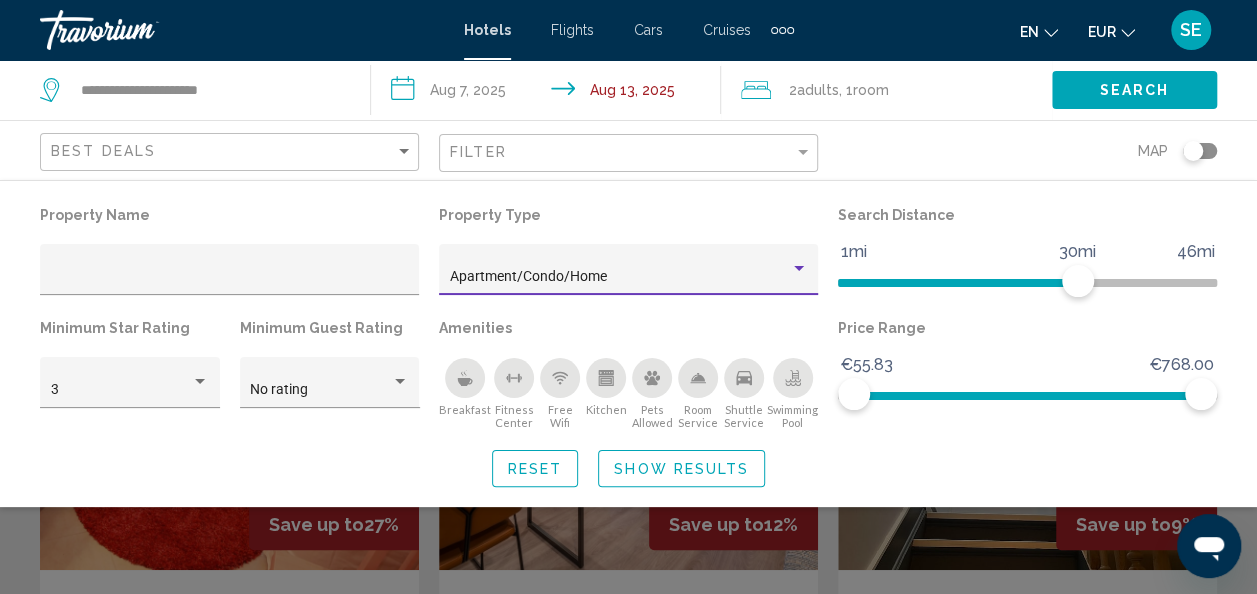 click on "Show Results" 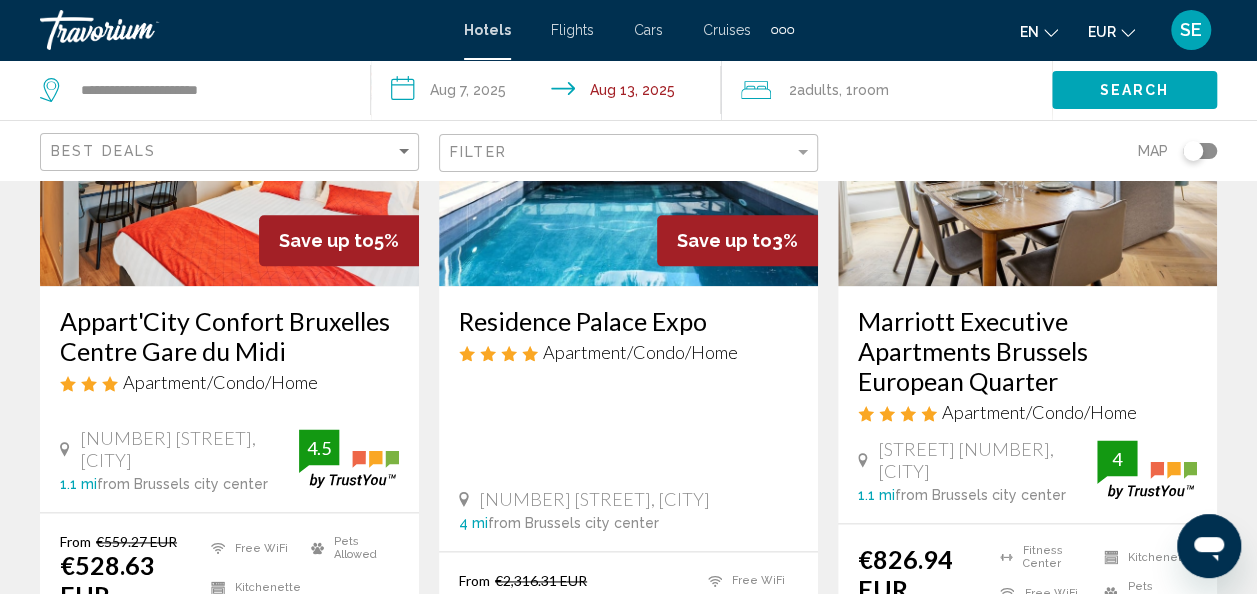 scroll, scrollTop: 1067, scrollLeft: 0, axis: vertical 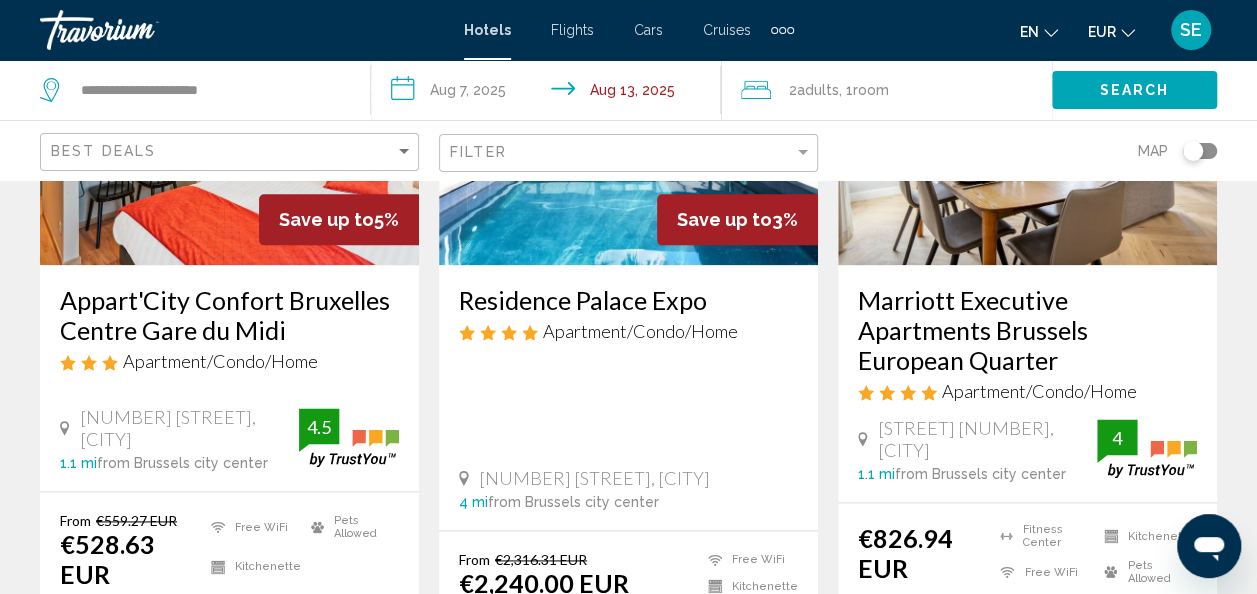 click on "Marriott Executive Apartments Brussels European Quarter" at bounding box center (1027, 330) 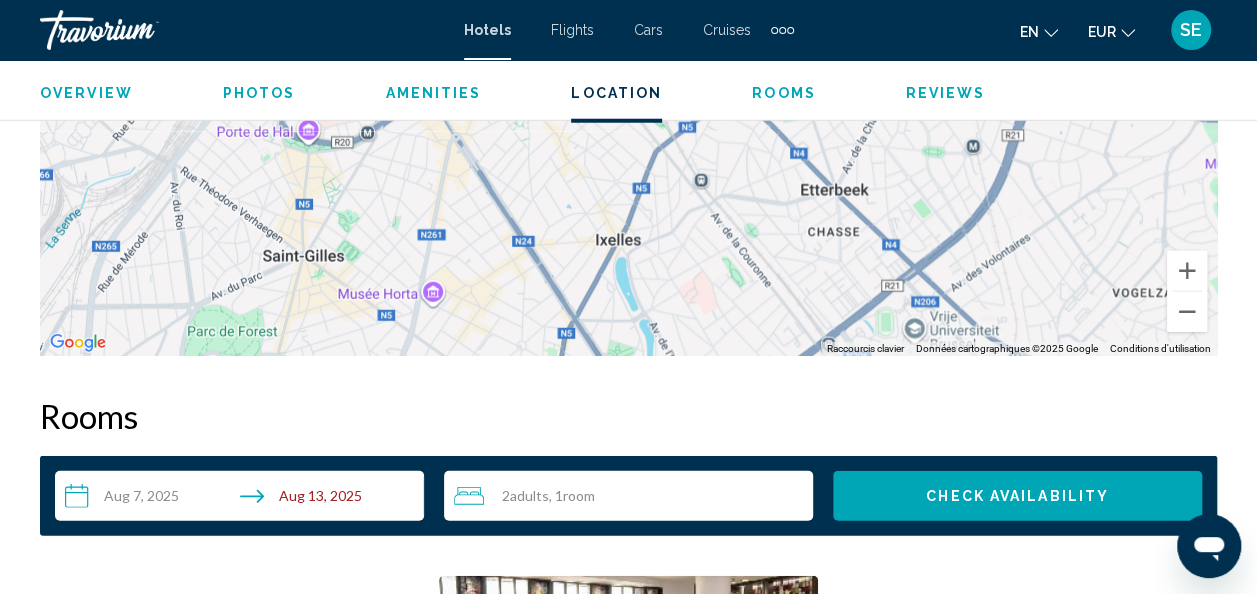 scroll, scrollTop: 2618, scrollLeft: 0, axis: vertical 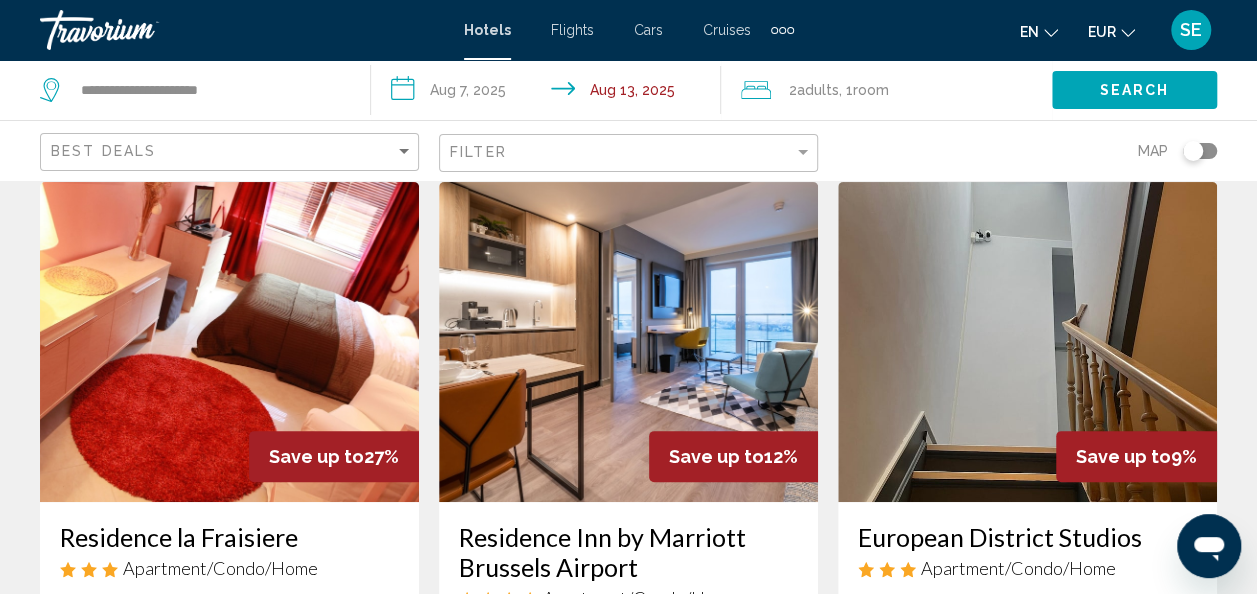 click at bounding box center (628, 342) 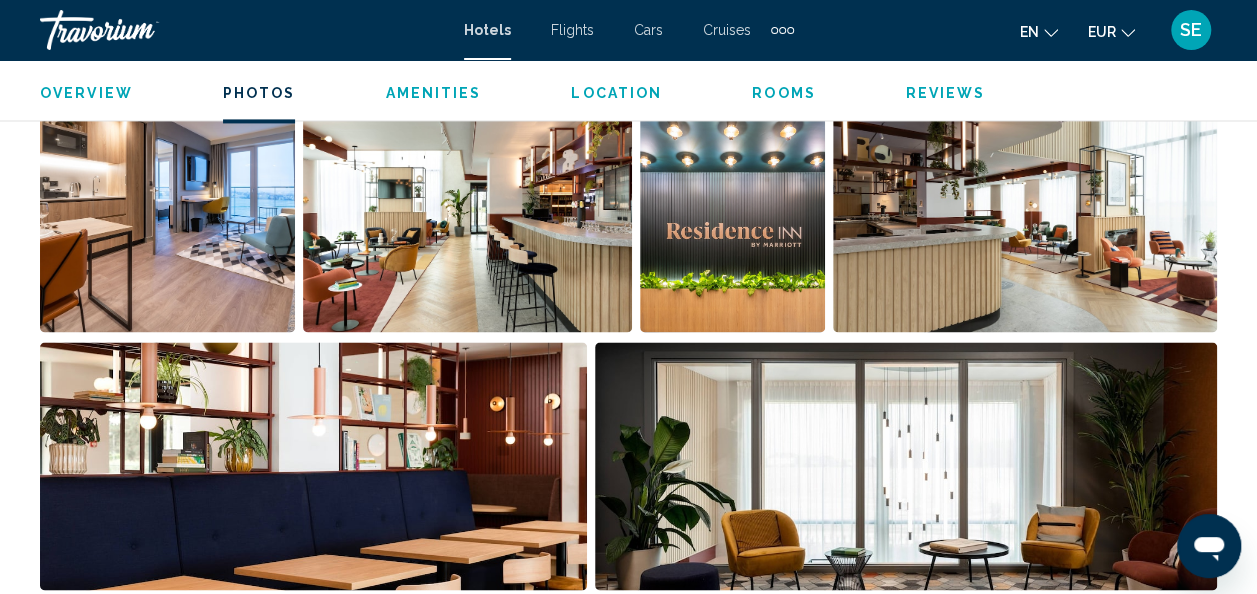 scroll, scrollTop: 1424, scrollLeft: 0, axis: vertical 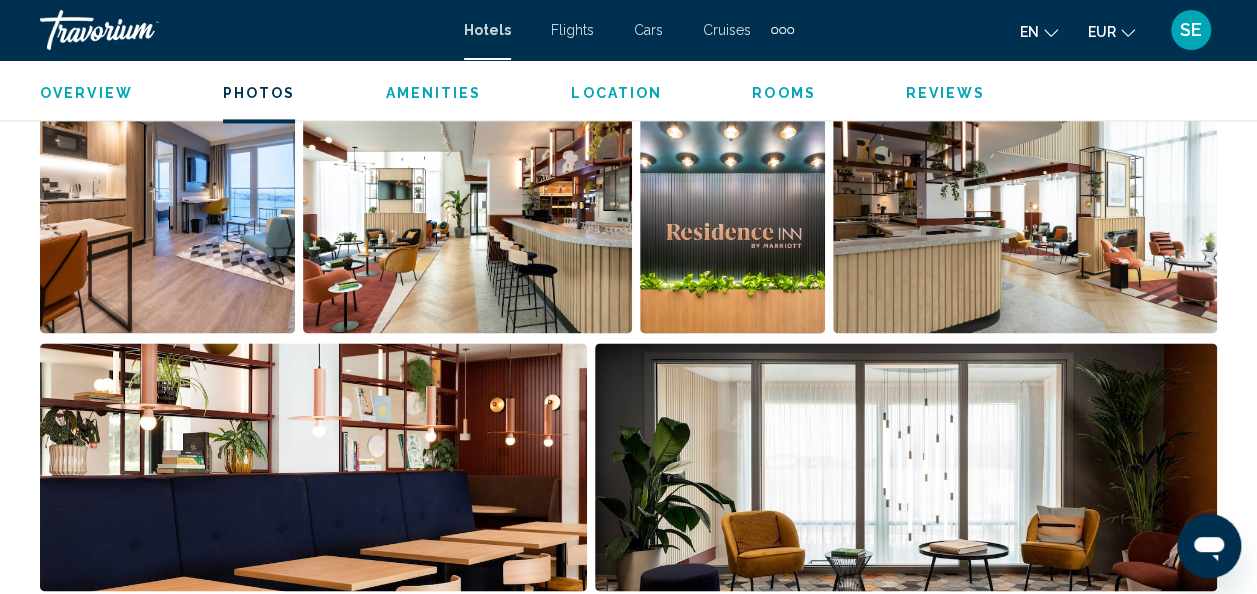 click at bounding box center [167, 209] 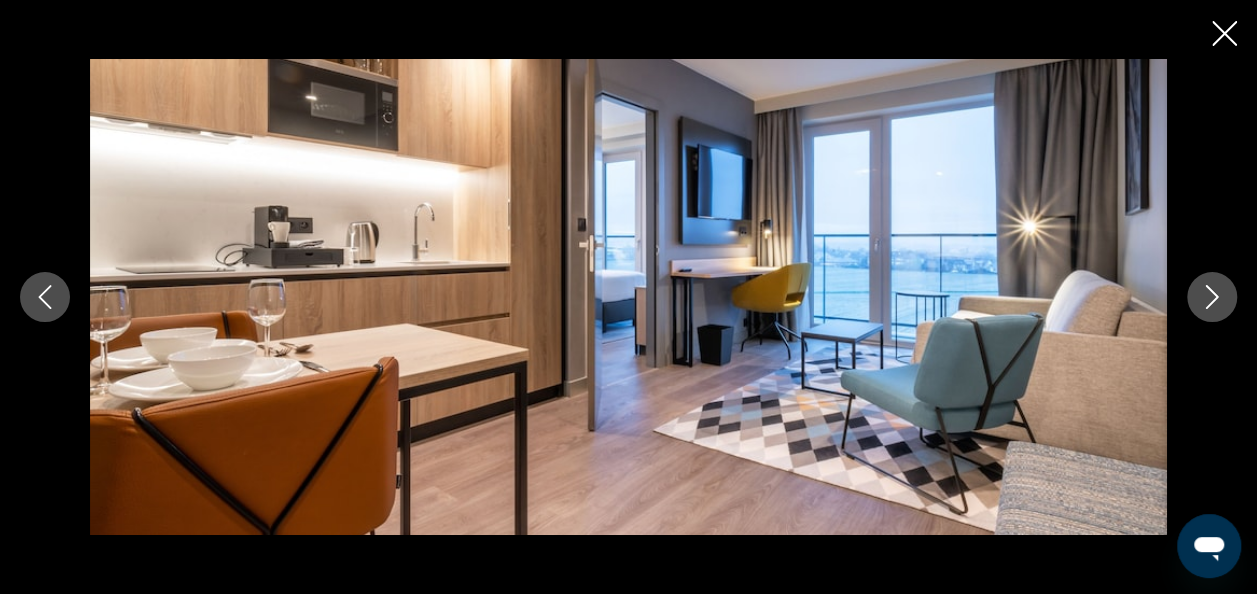 click at bounding box center [1212, 297] 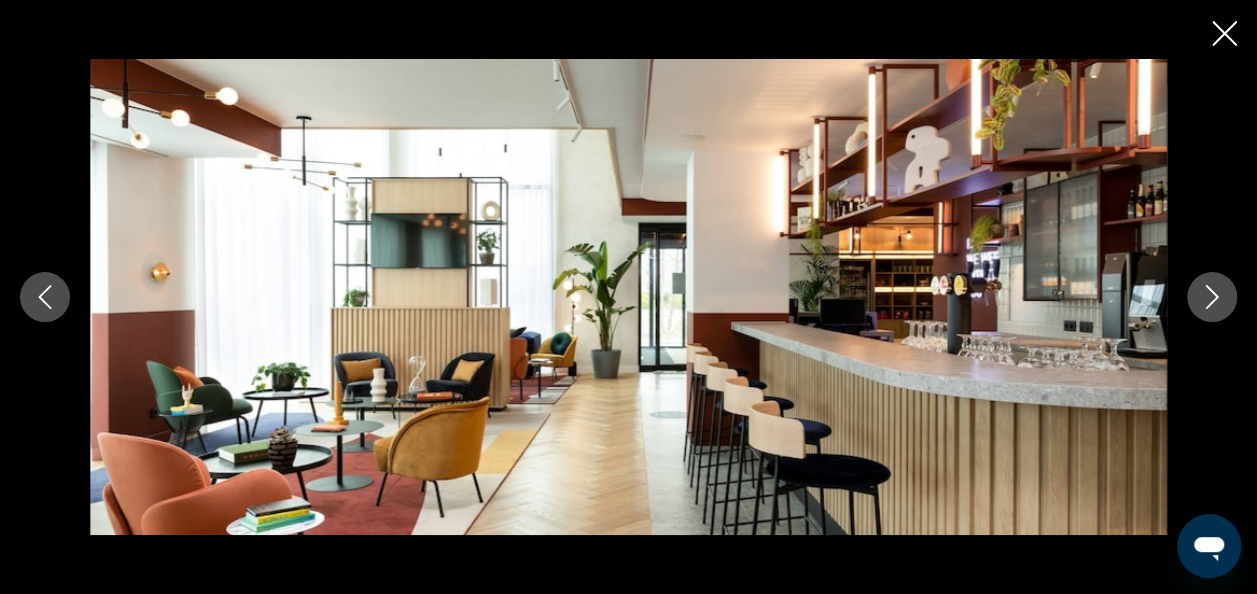 click at bounding box center (628, 296) 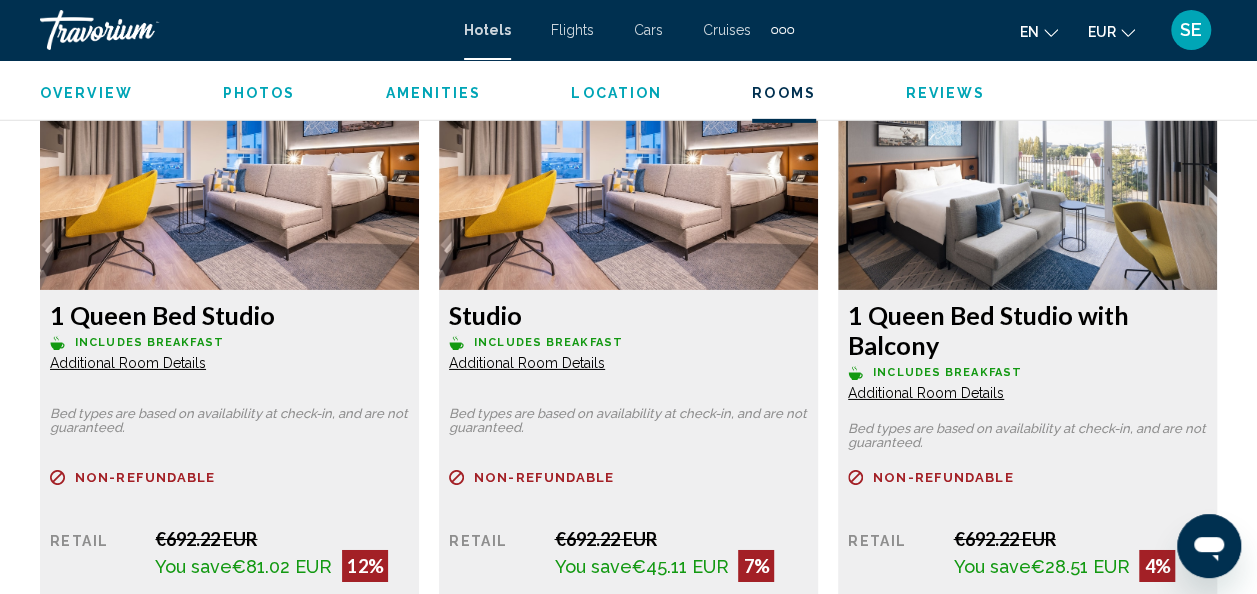 scroll, scrollTop: 3140, scrollLeft: 0, axis: vertical 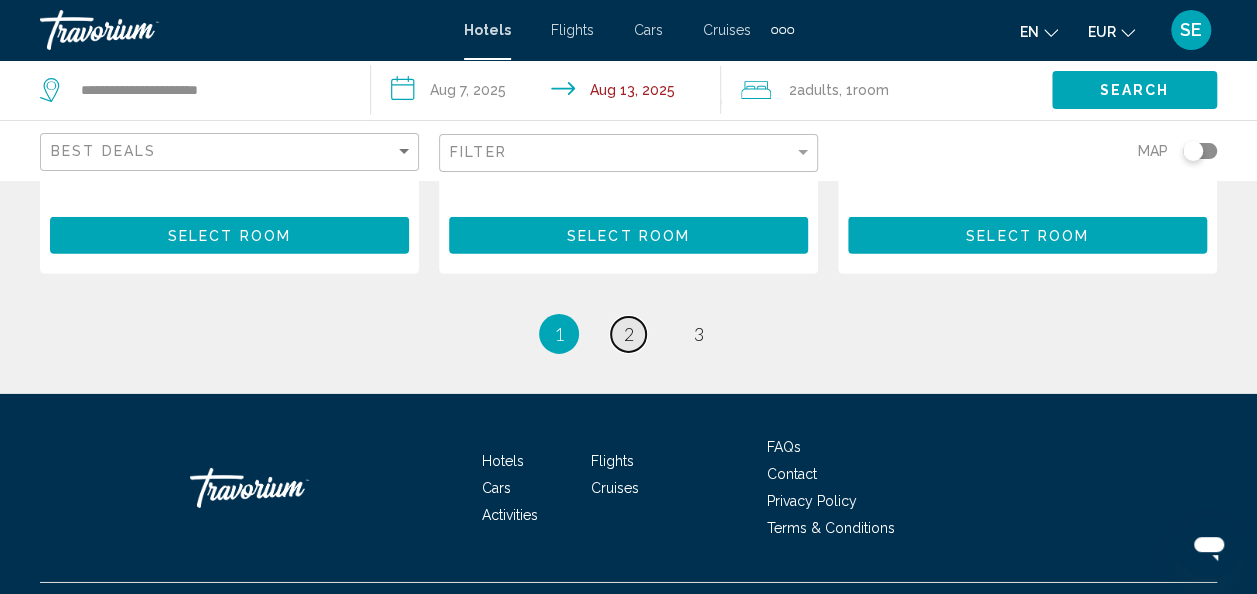 click on "2" at bounding box center [629, 334] 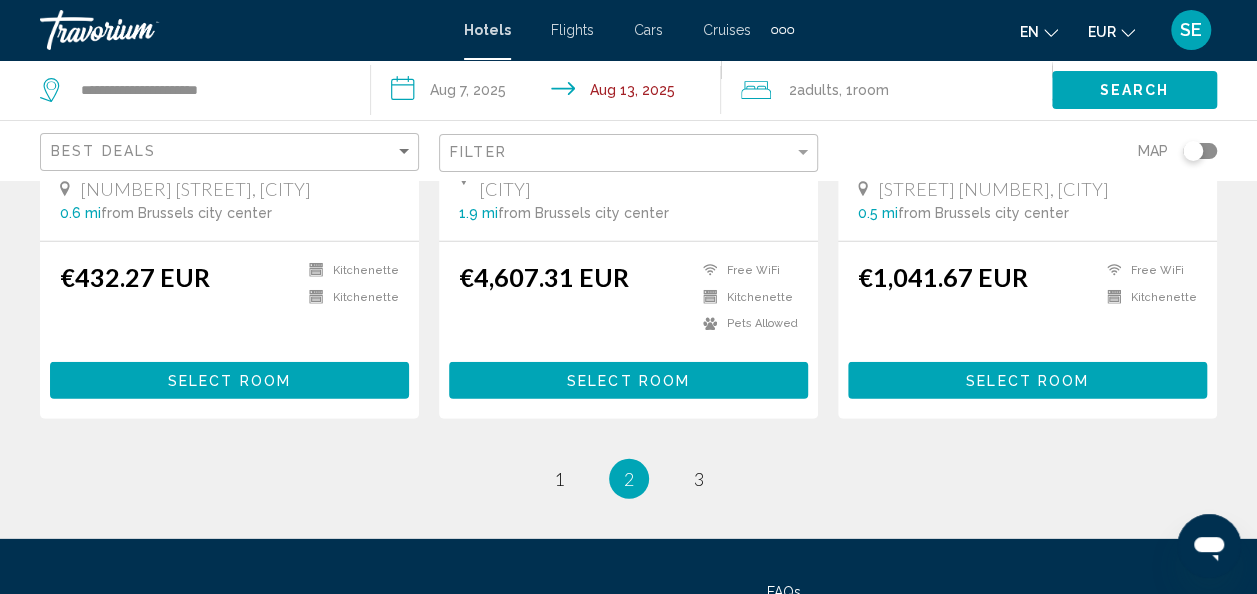 scroll, scrollTop: 2728, scrollLeft: 0, axis: vertical 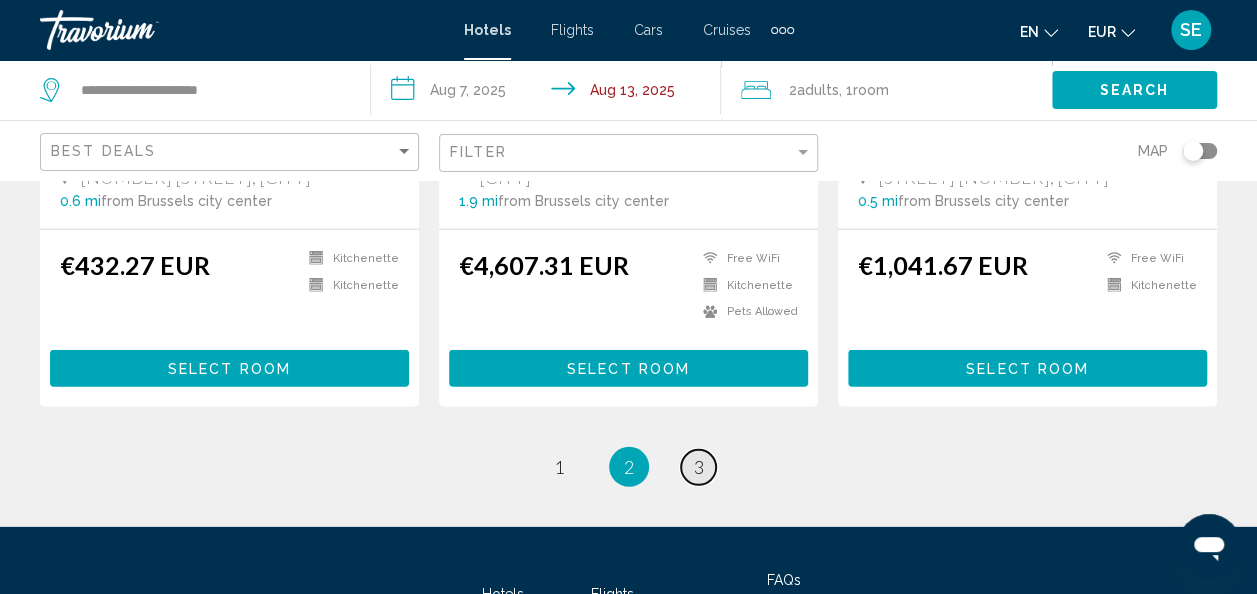 click on "3" at bounding box center (699, 467) 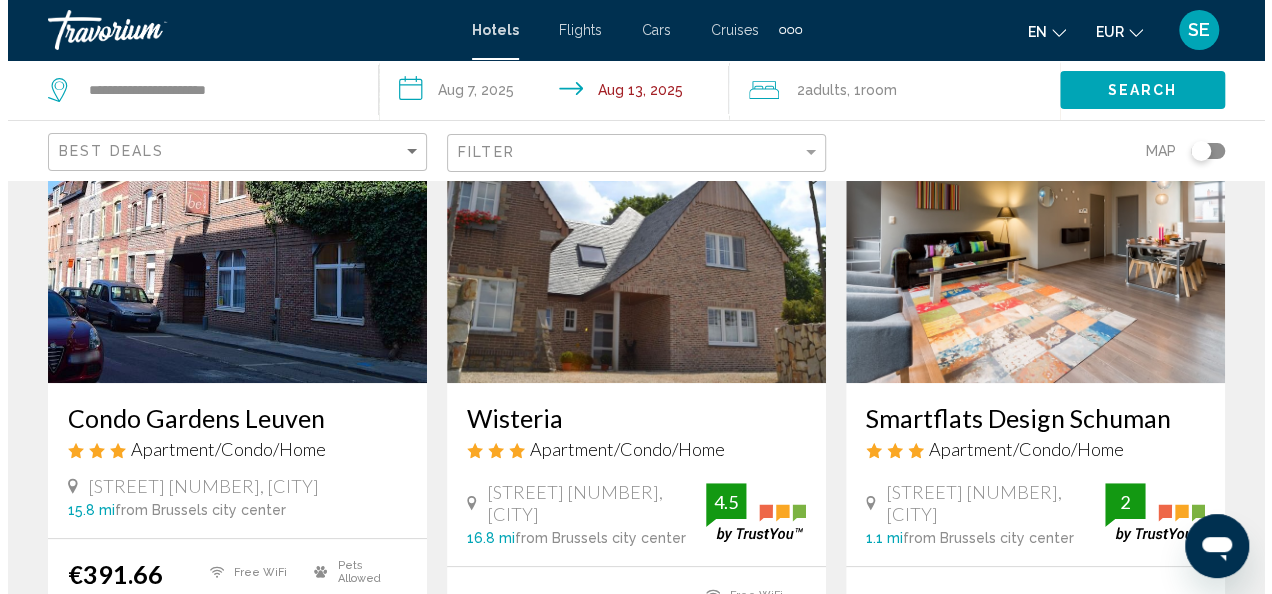 scroll, scrollTop: 0, scrollLeft: 0, axis: both 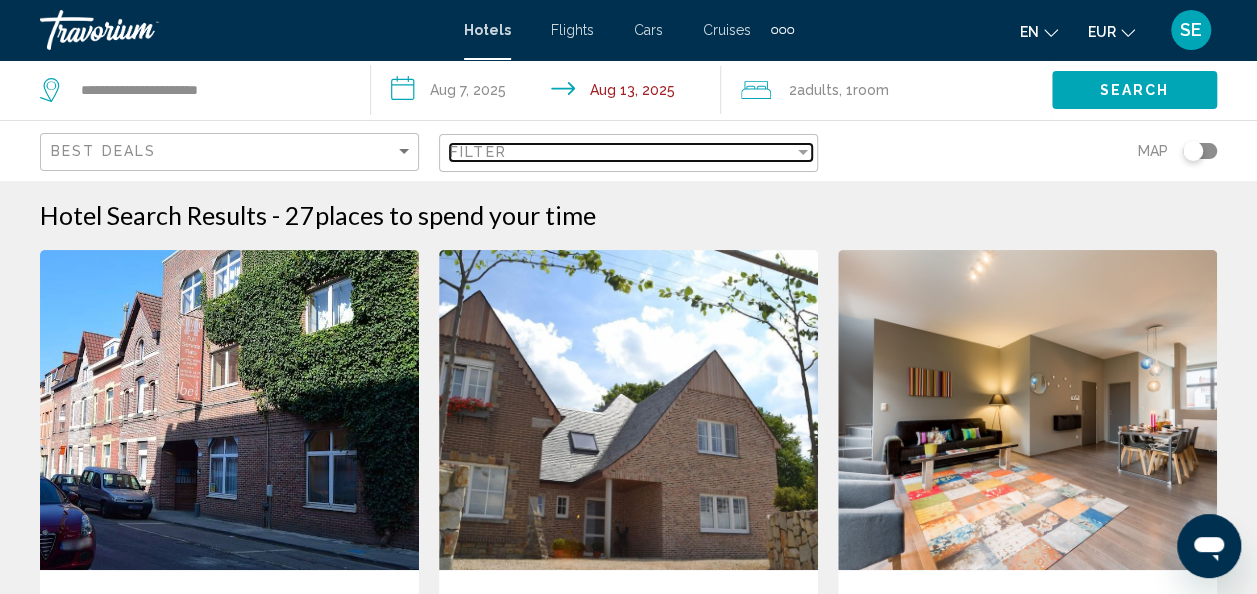 click on "Filter" at bounding box center (622, 152) 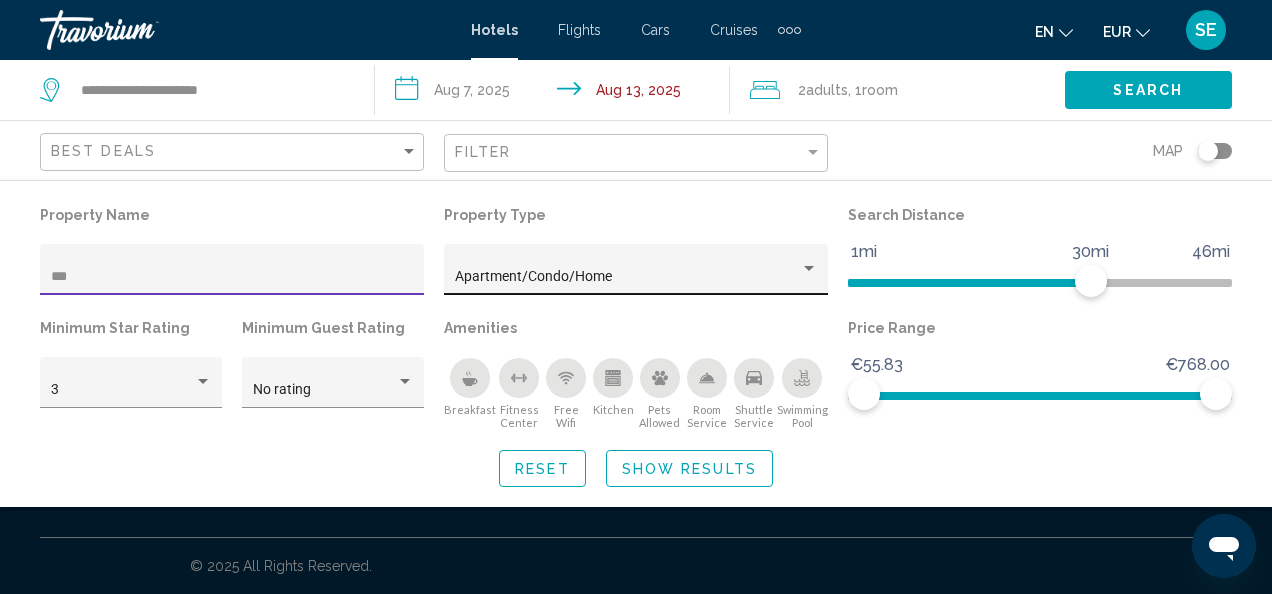 type on "***" 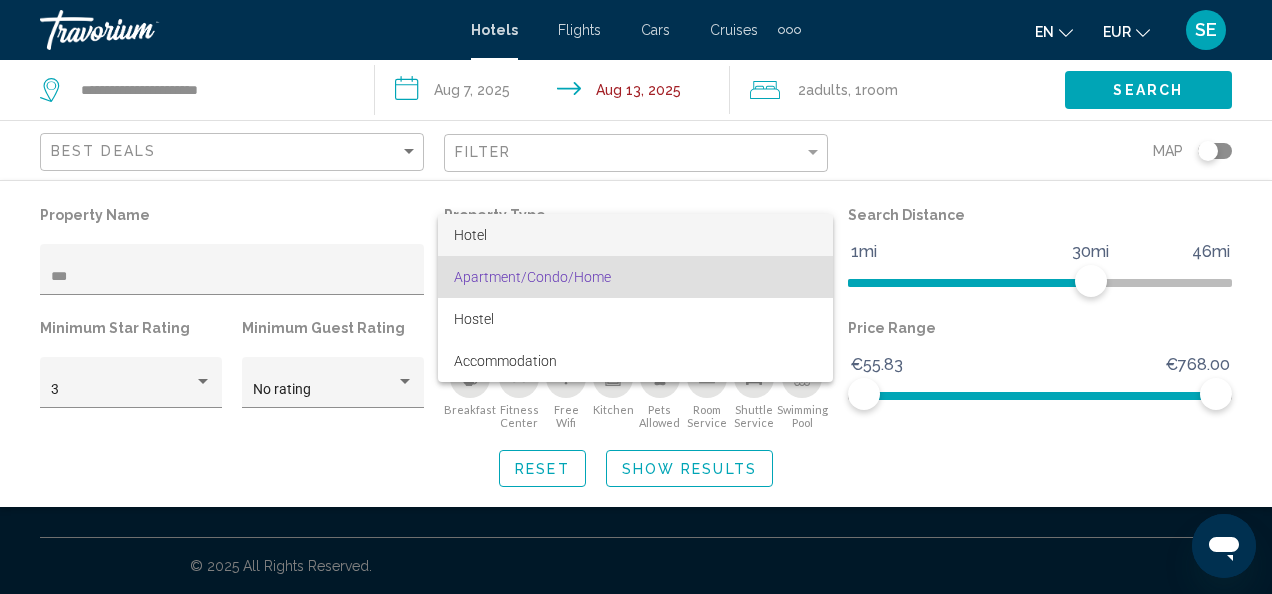 click on "Hotel" at bounding box center (635, 235) 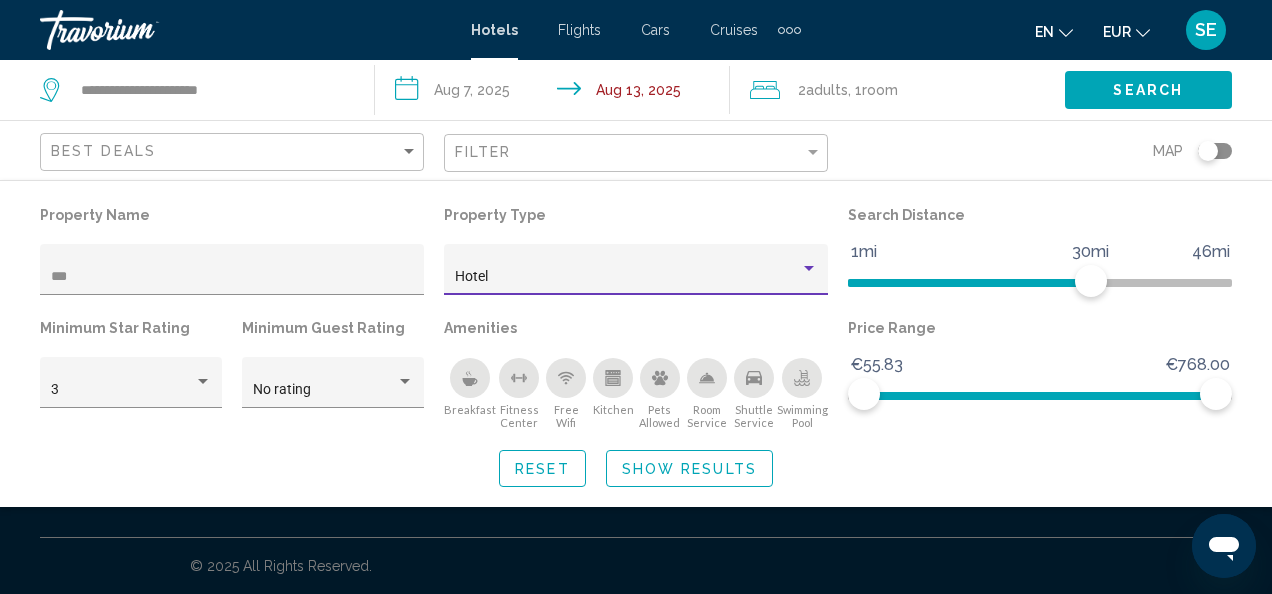 click on "Hotel" at bounding box center (627, 277) 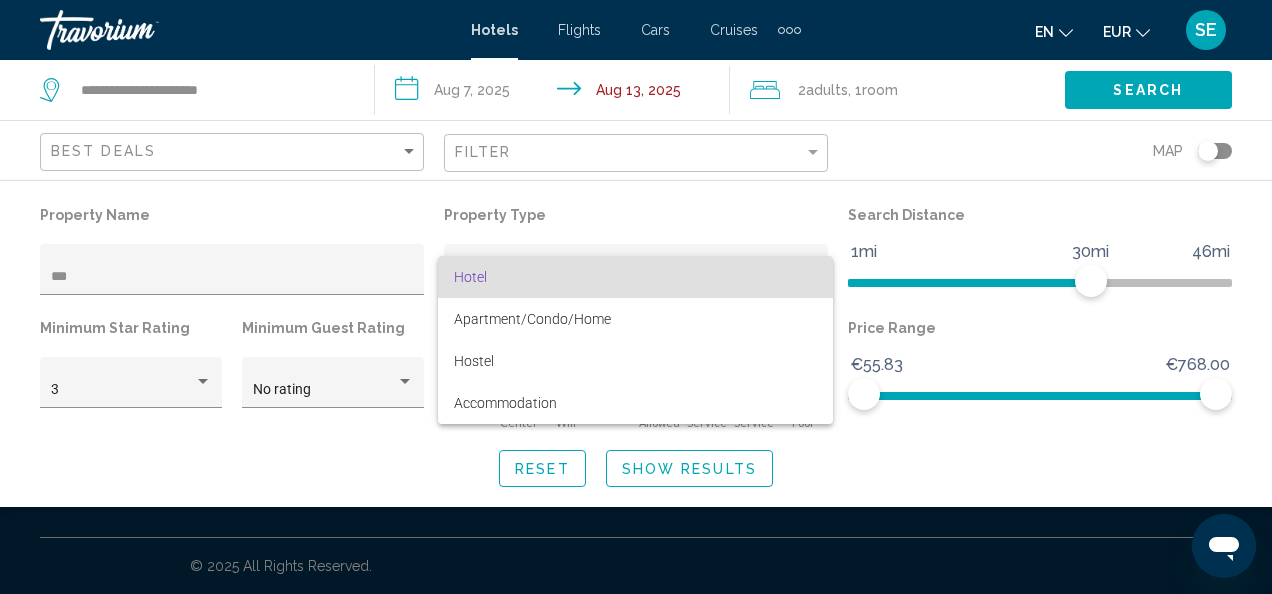 click on "Hotel" at bounding box center (635, 277) 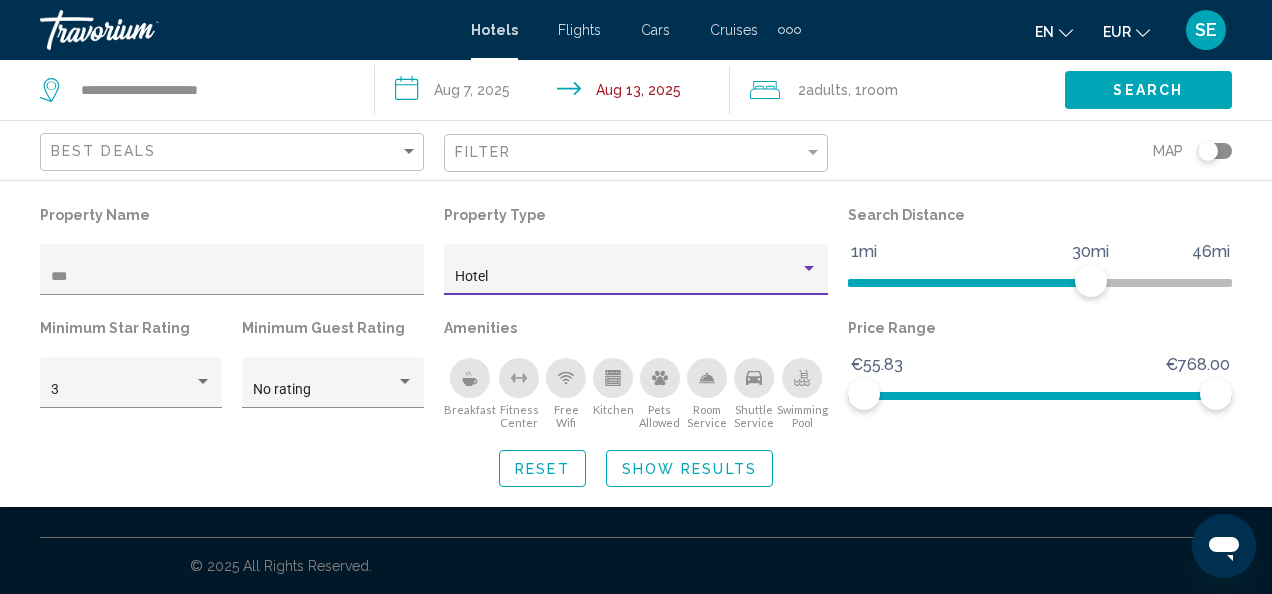 click on "Show Results" 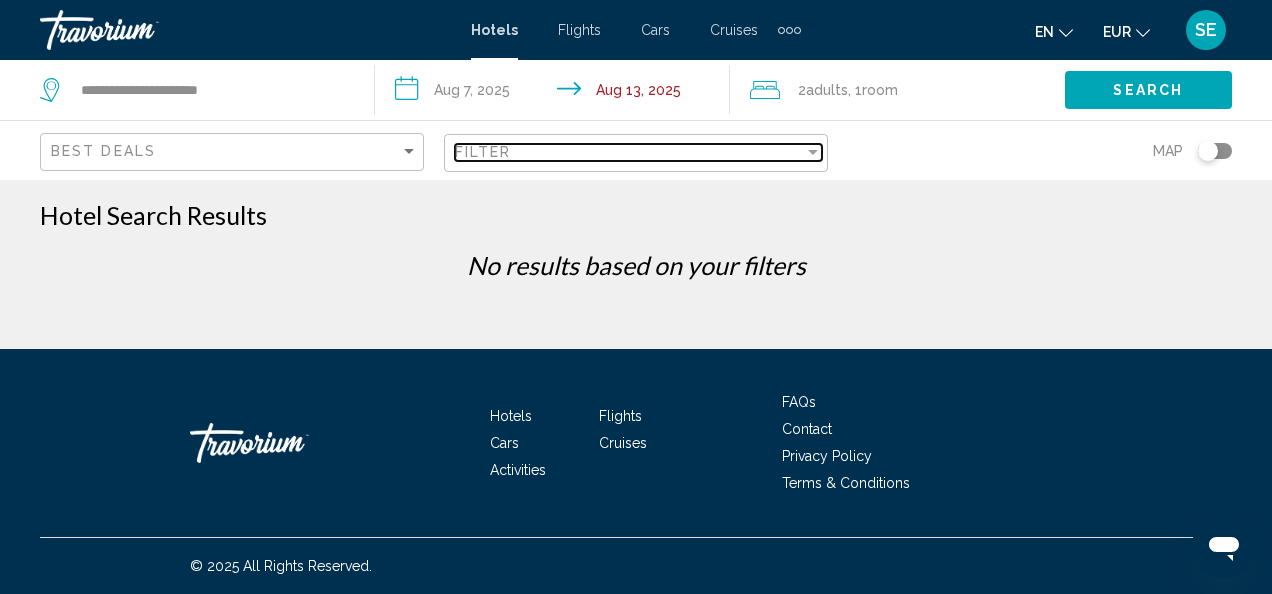 click on "Filter" at bounding box center (629, 152) 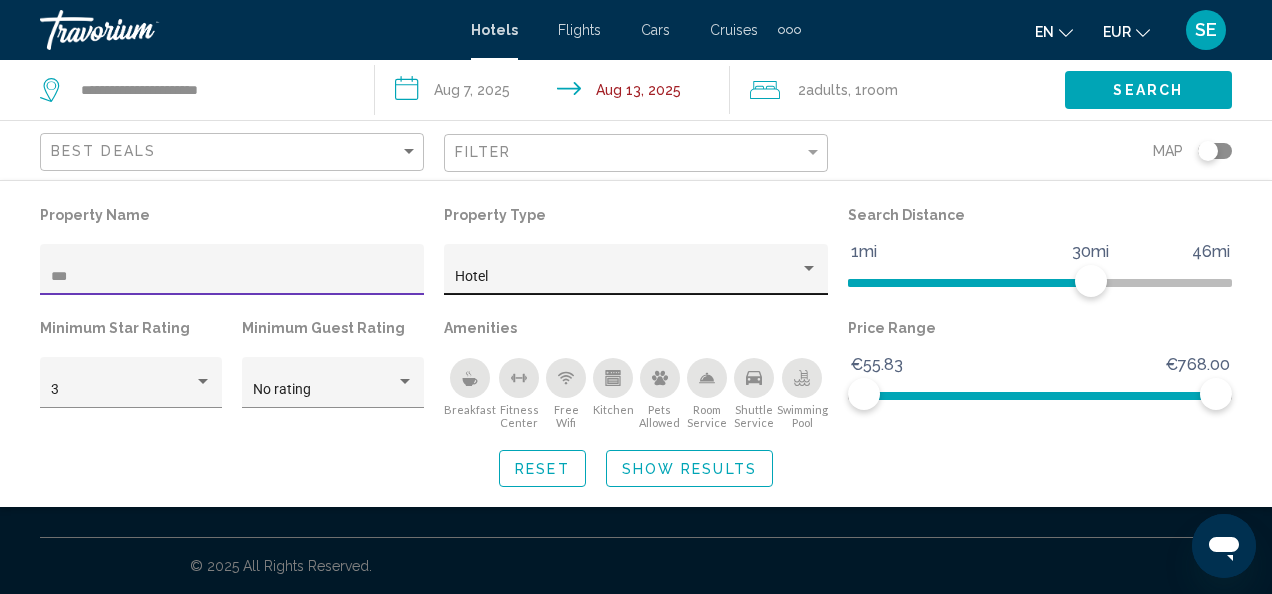 click on "Hotel" at bounding box center [627, 277] 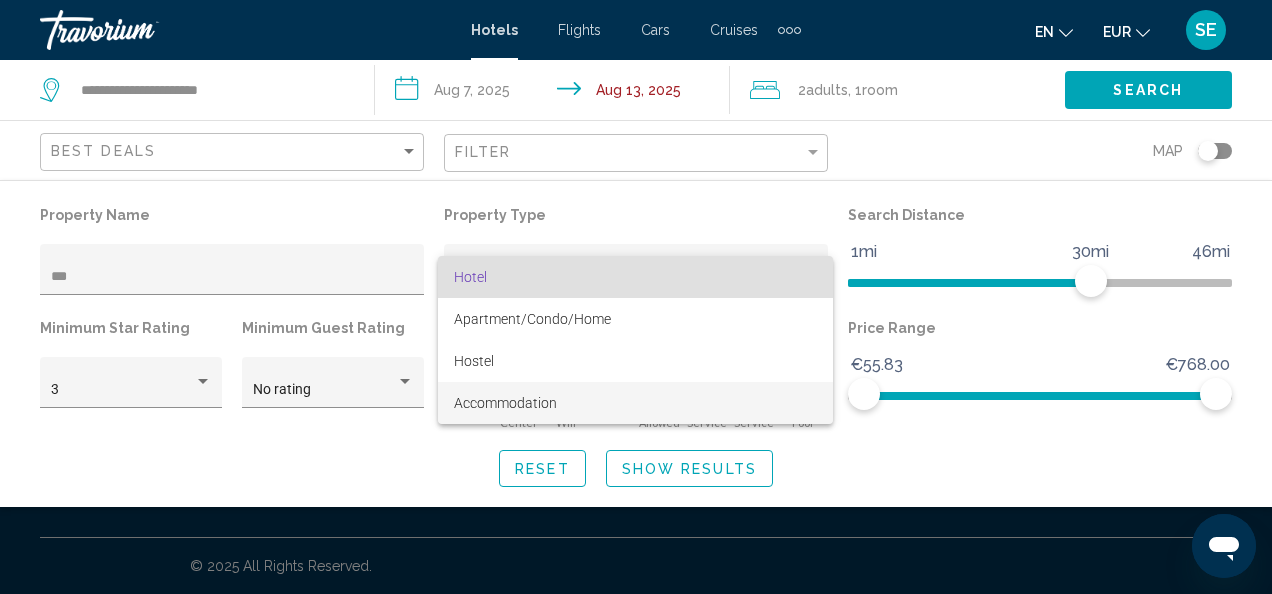 click on "Accommodation" at bounding box center (505, 403) 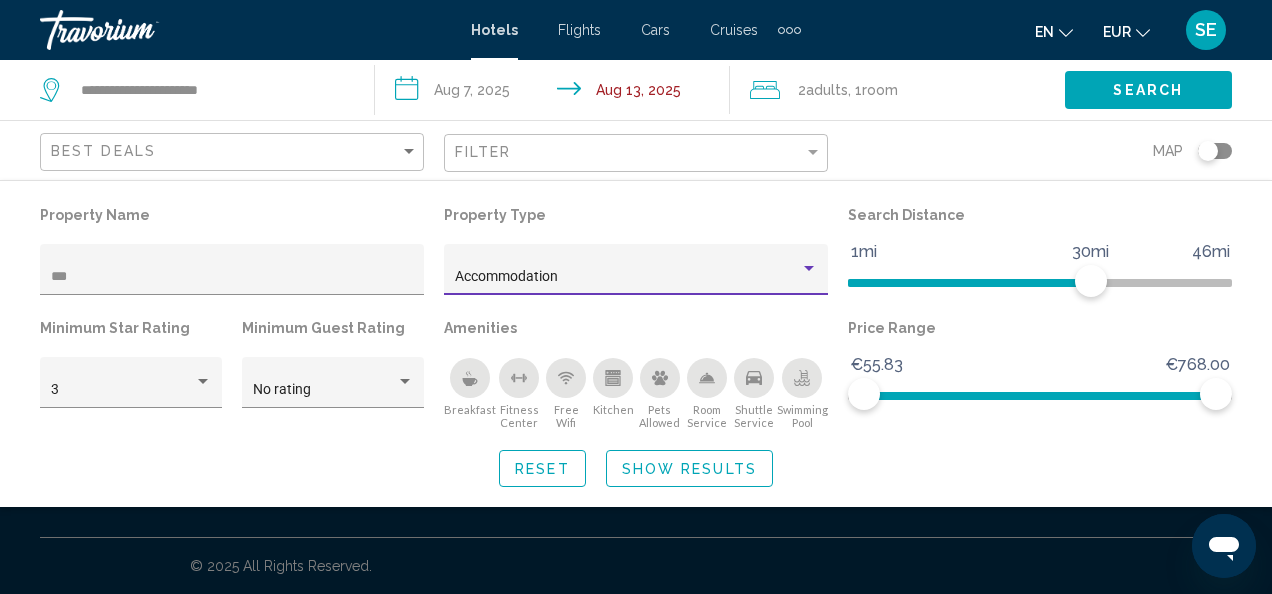 click on "Show Results" 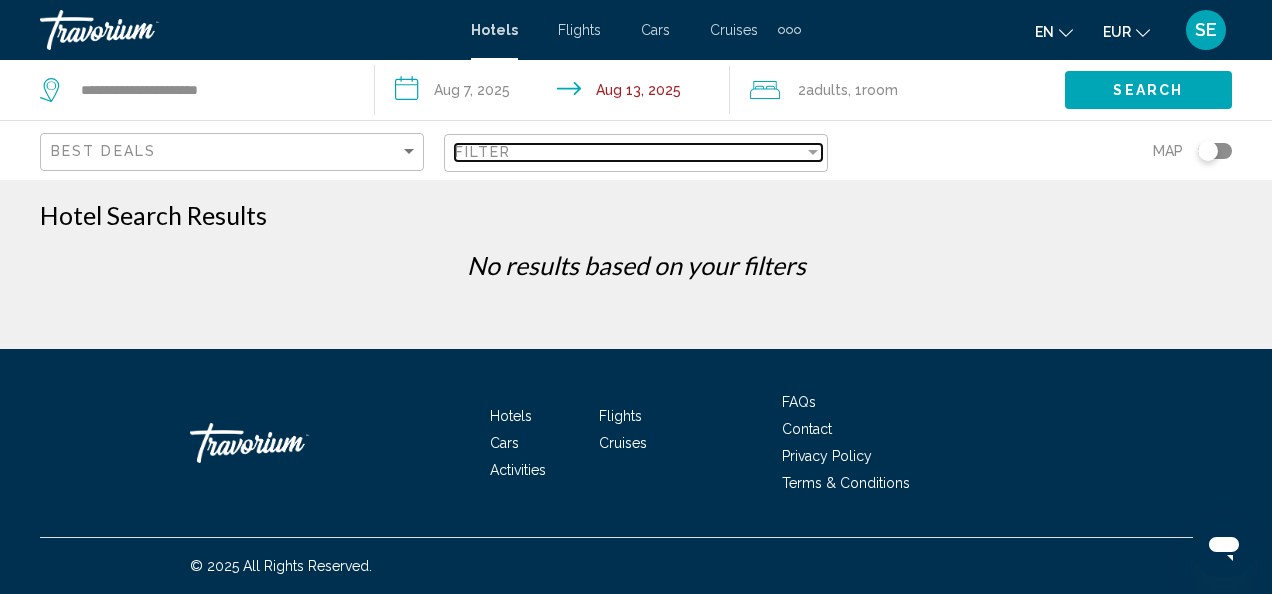 click on "Filter" at bounding box center (629, 152) 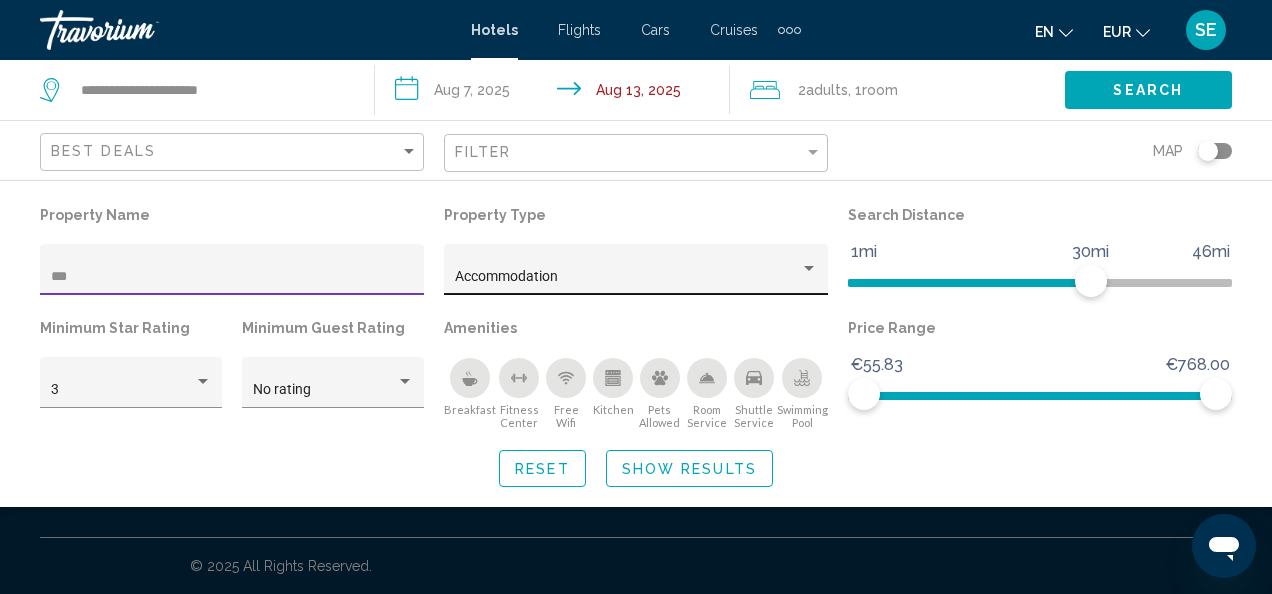 click on "Accommodation" at bounding box center [627, 277] 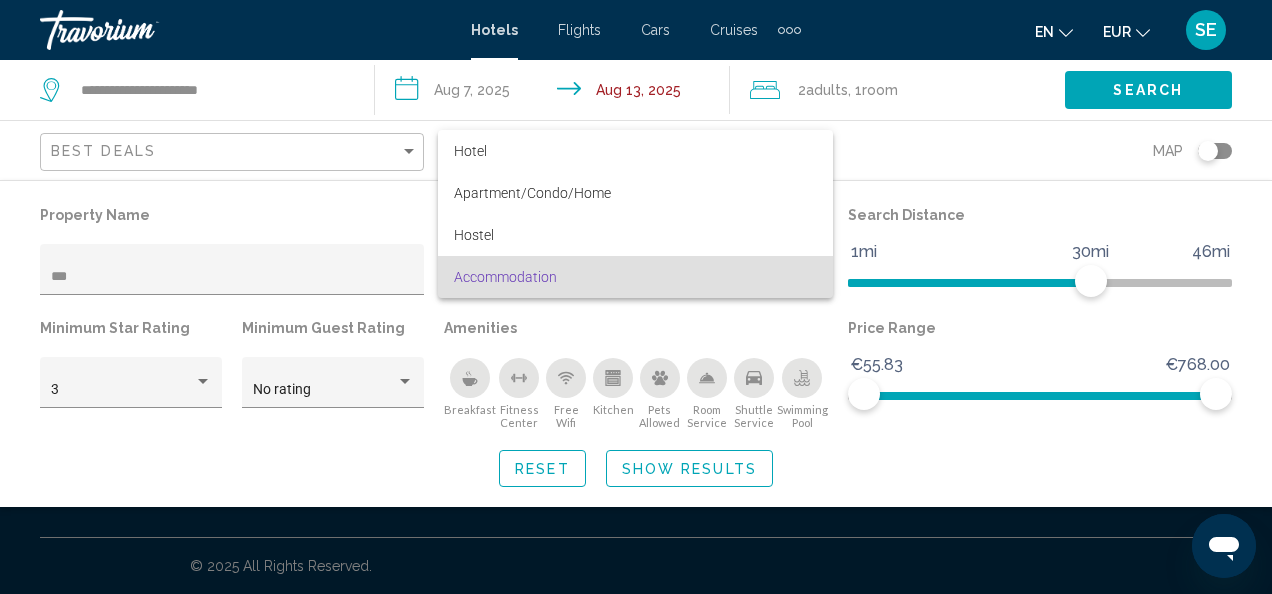 click at bounding box center (636, 297) 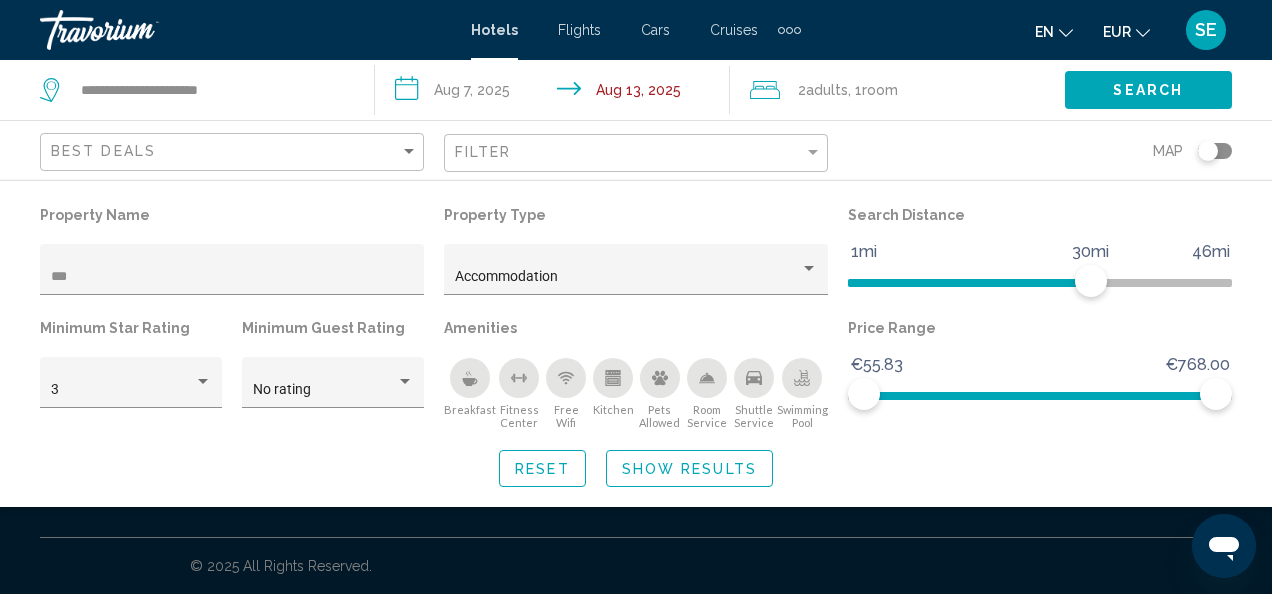 click on "Search" 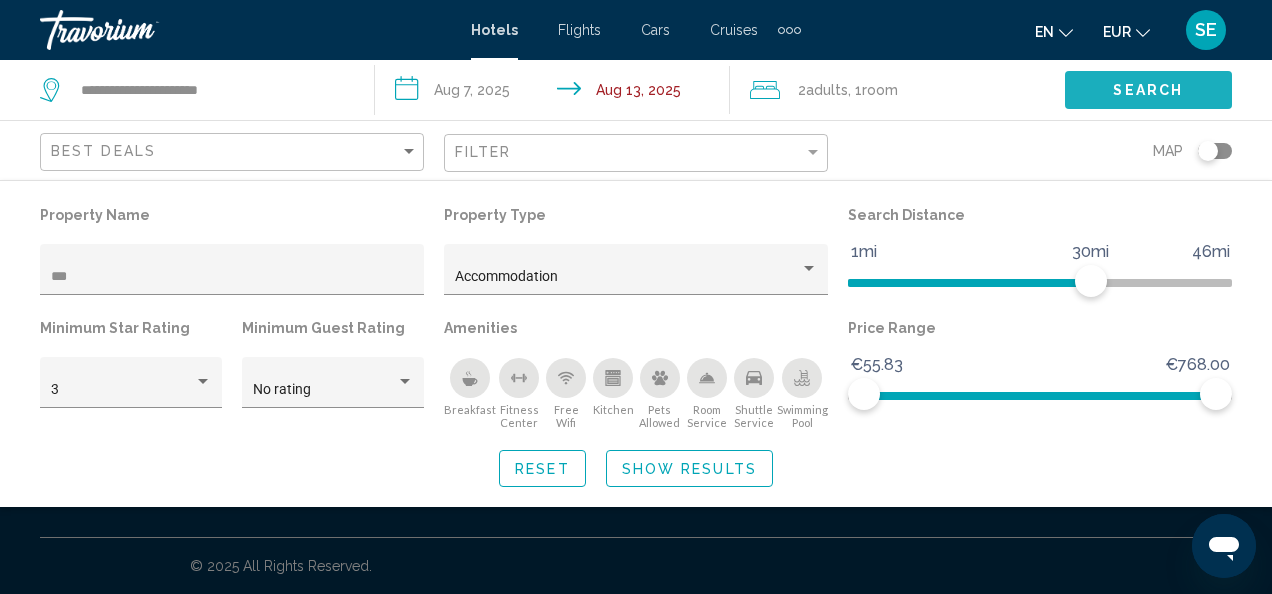 click on "Search" 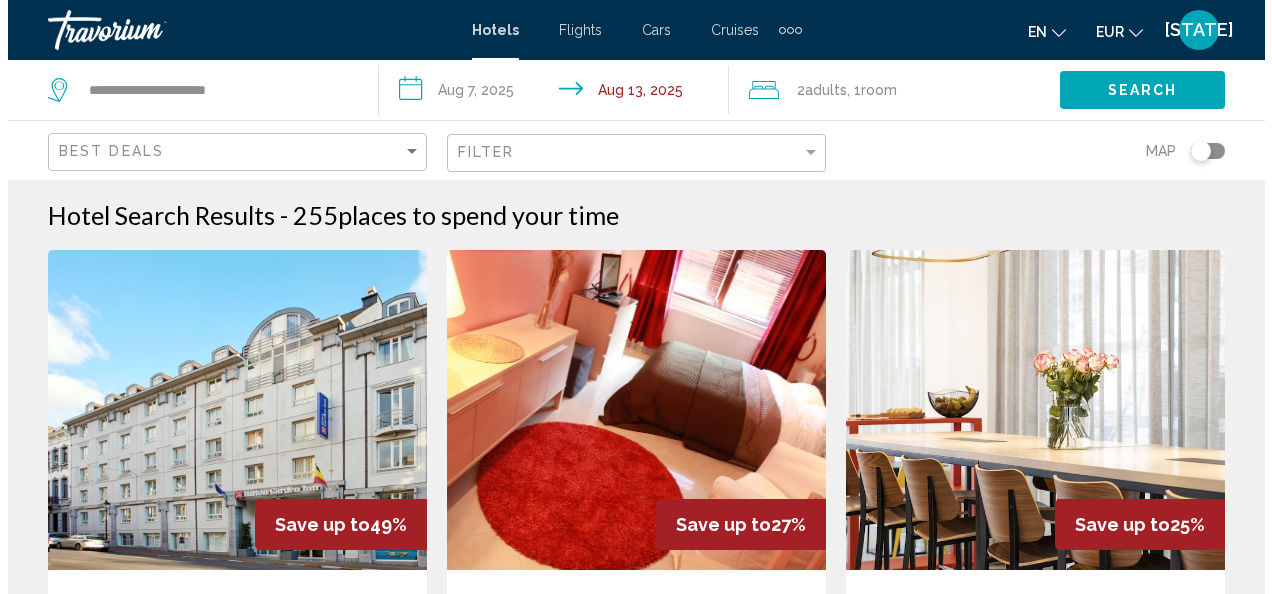scroll, scrollTop: 0, scrollLeft: 0, axis: both 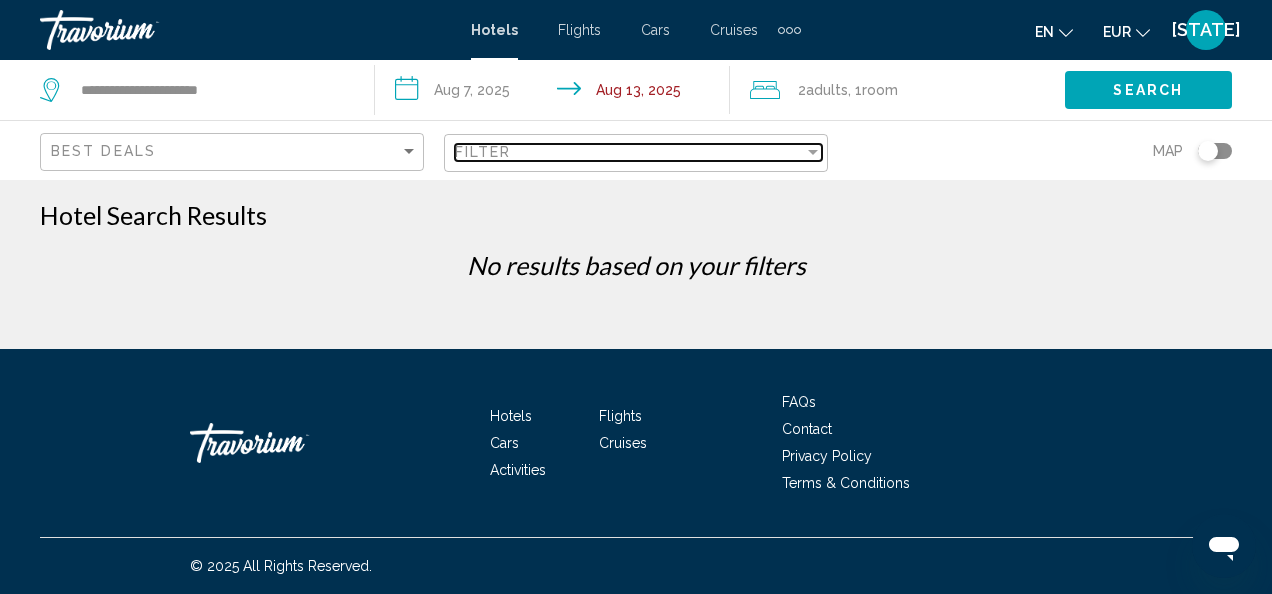 click on "Filter" at bounding box center (629, 152) 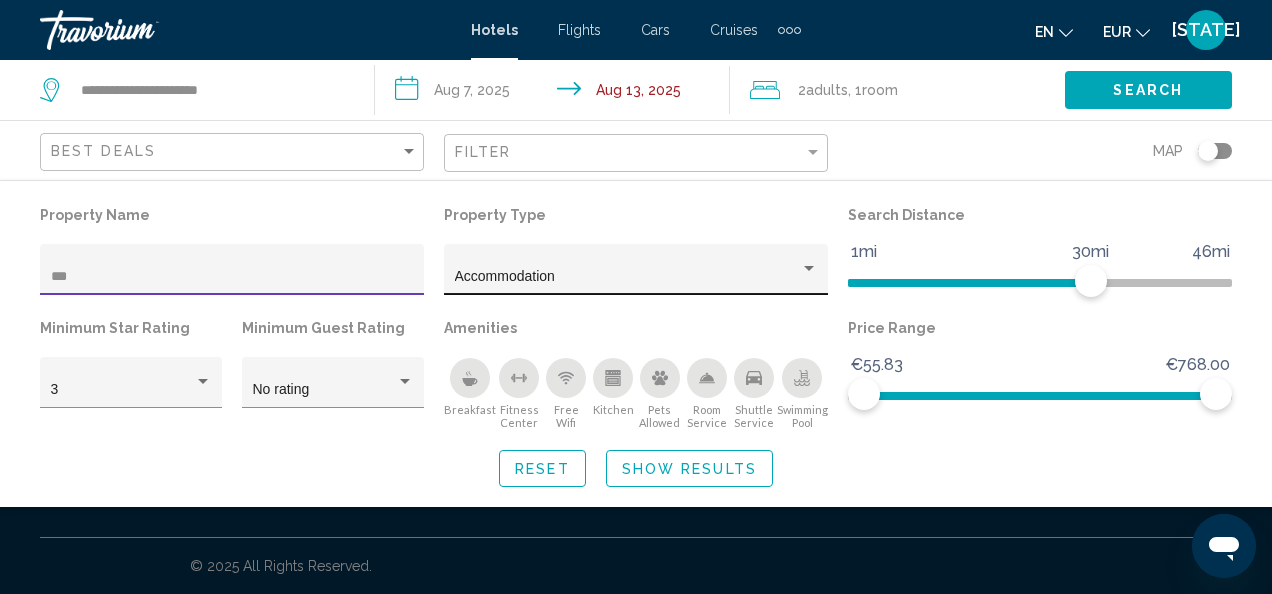 click on "Accommodation" at bounding box center (627, 277) 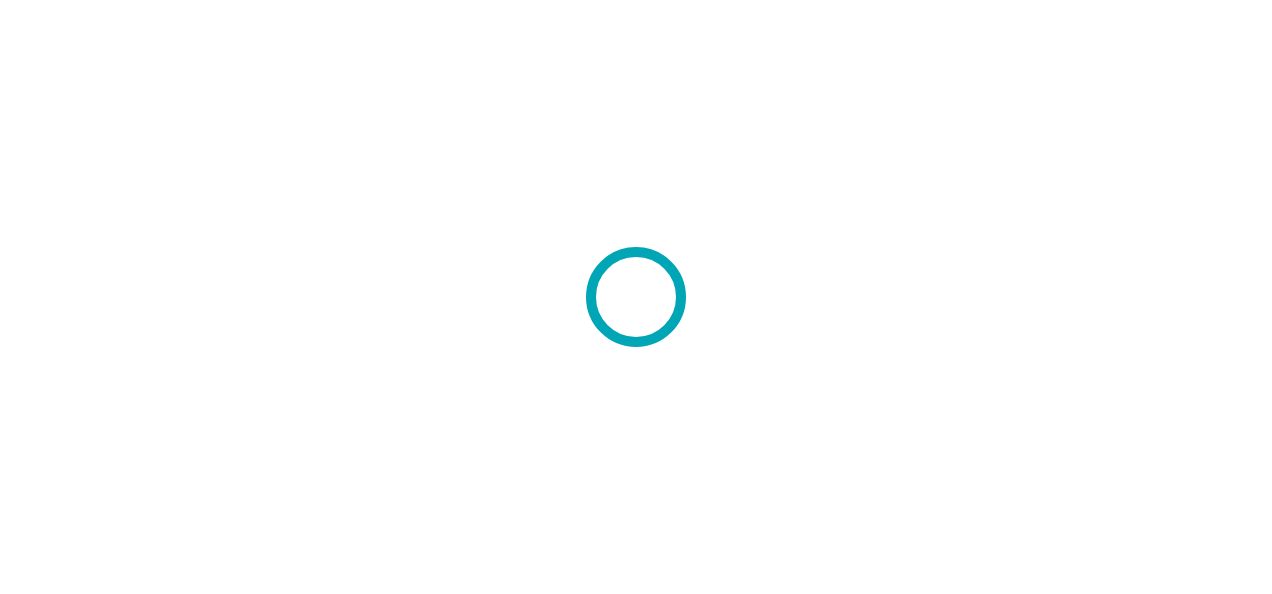scroll, scrollTop: 0, scrollLeft: 0, axis: both 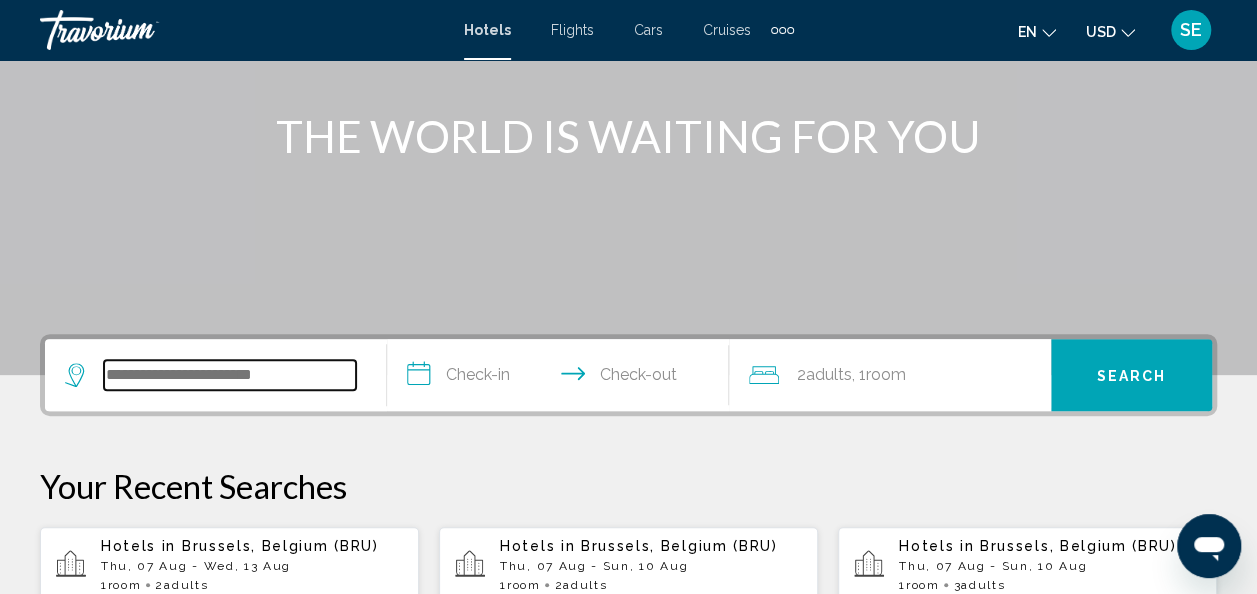 click at bounding box center [230, 375] 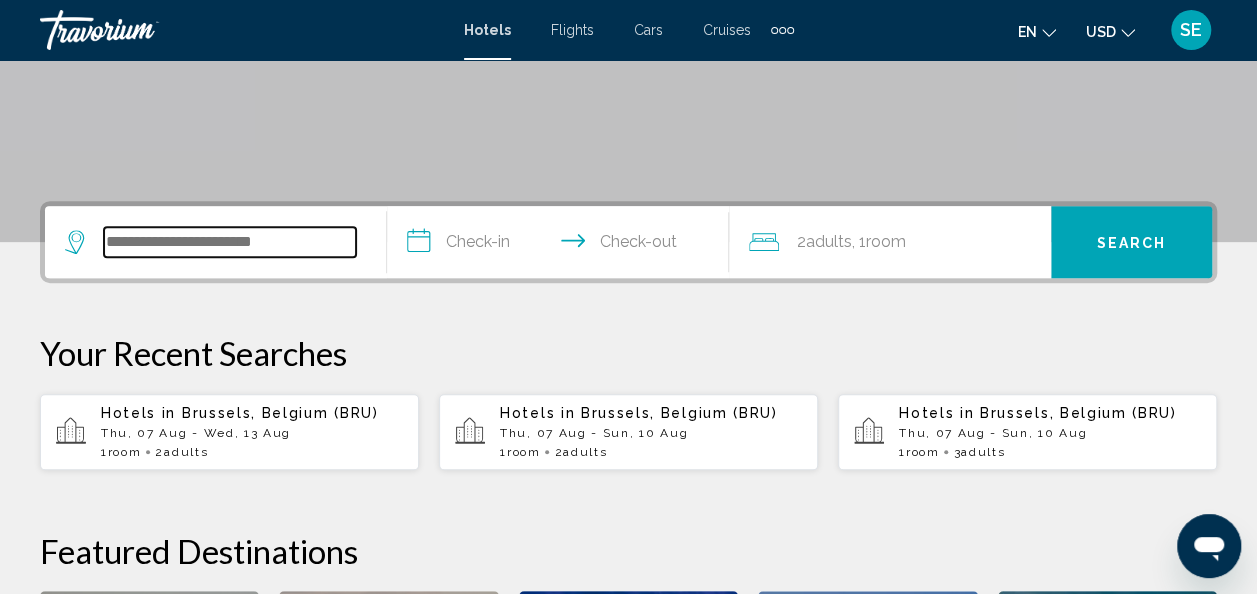 scroll, scrollTop: 494, scrollLeft: 0, axis: vertical 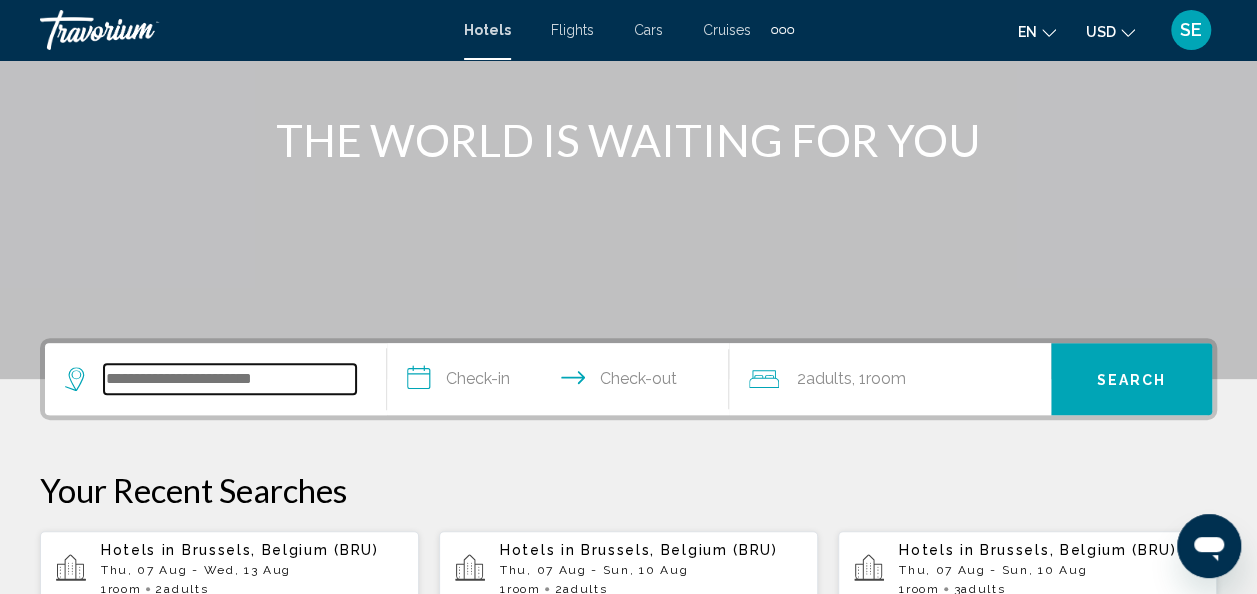 click at bounding box center [230, 379] 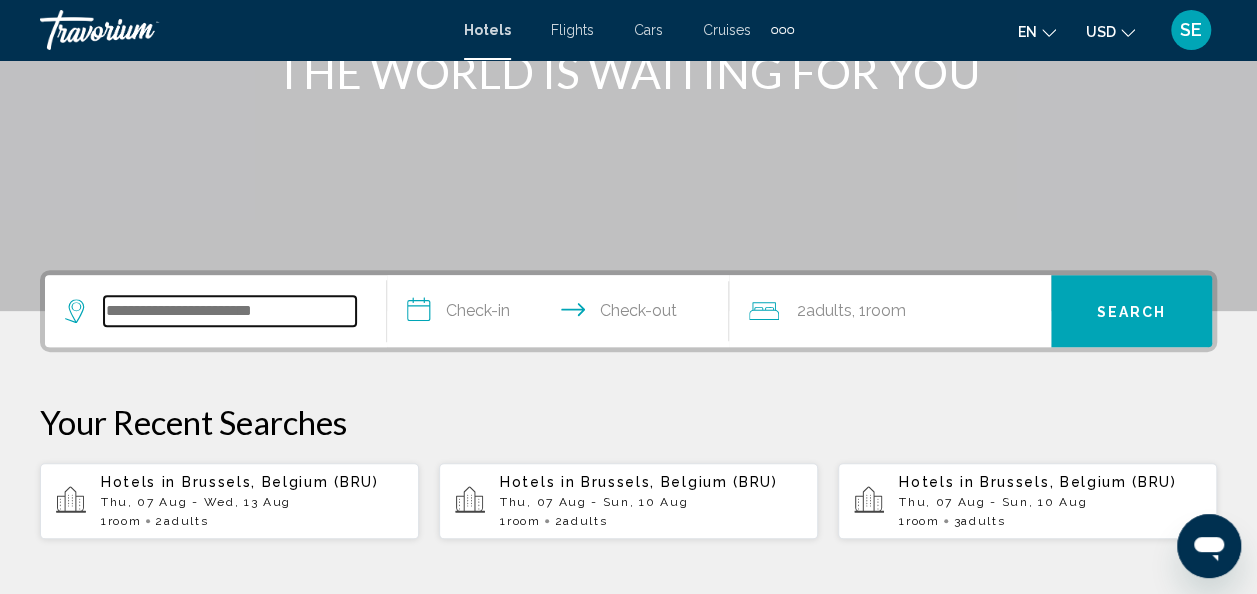 scroll, scrollTop: 494, scrollLeft: 0, axis: vertical 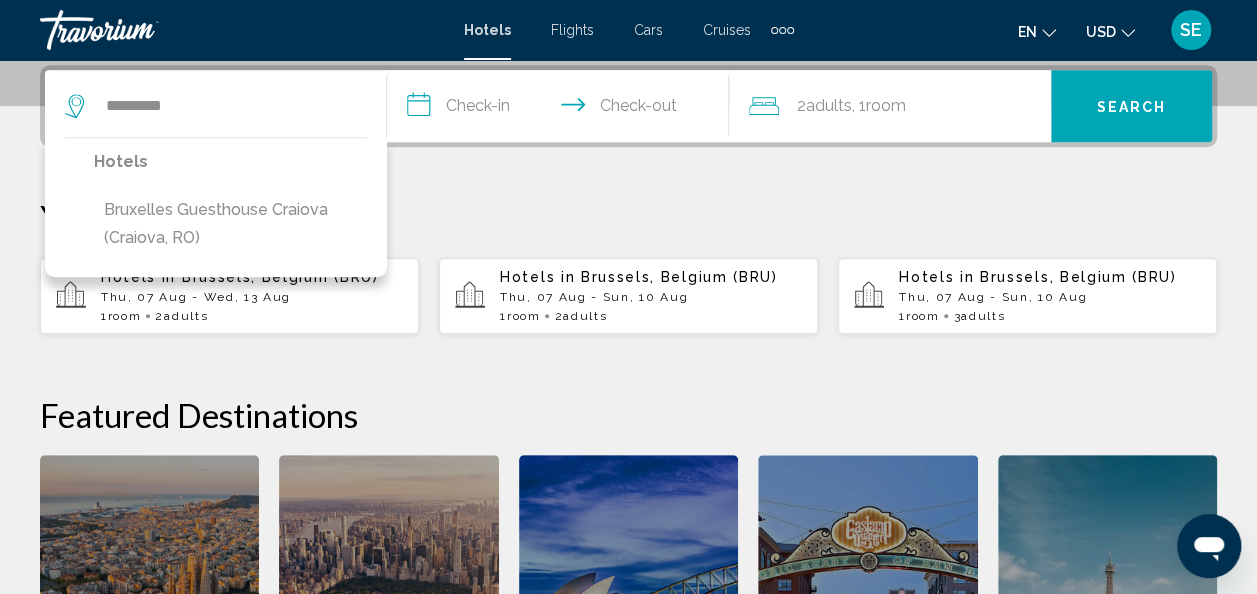 click on "Your Recent Searches" at bounding box center (628, 217) 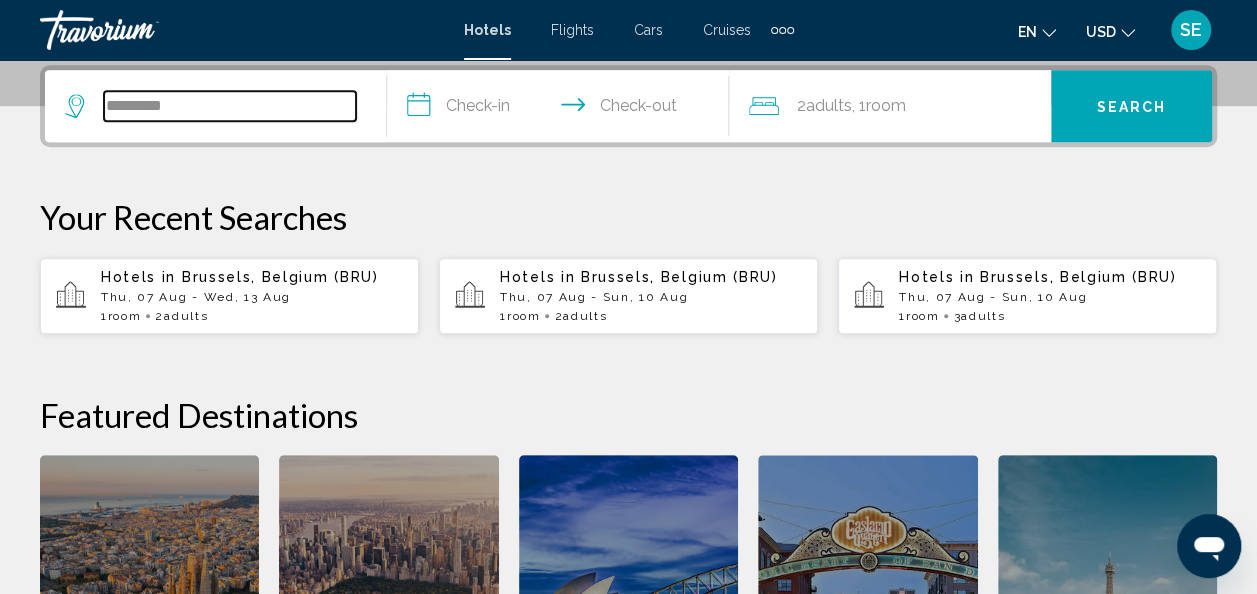 click on "*********" at bounding box center [230, 106] 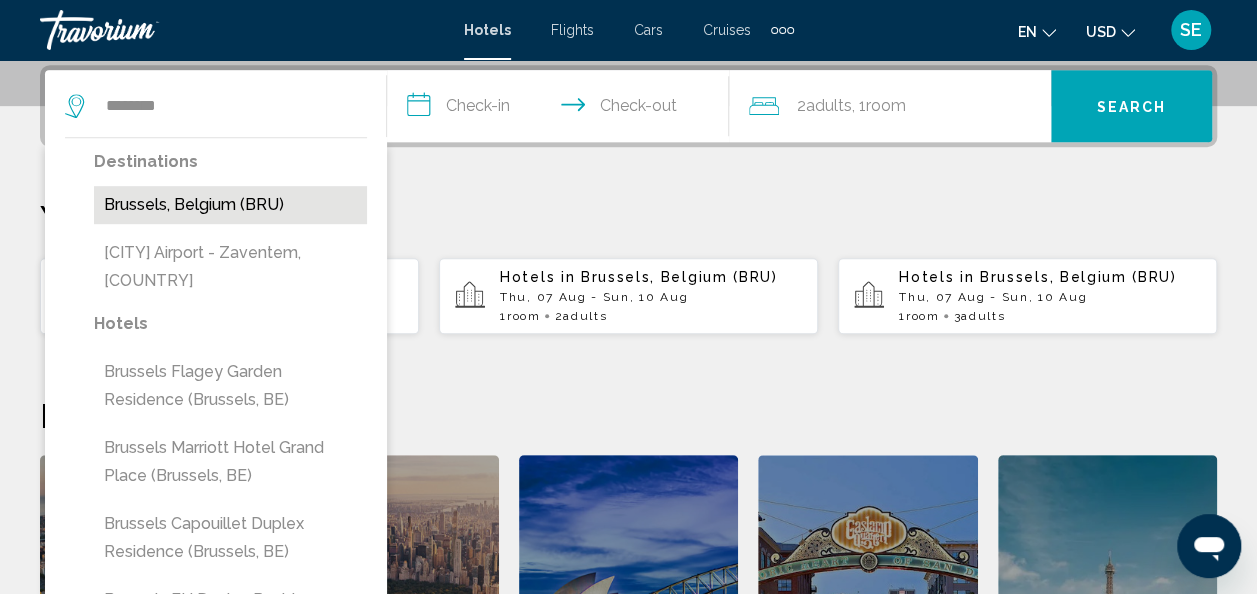 click on "Brussels, Belgium (BRU)" at bounding box center (230, 205) 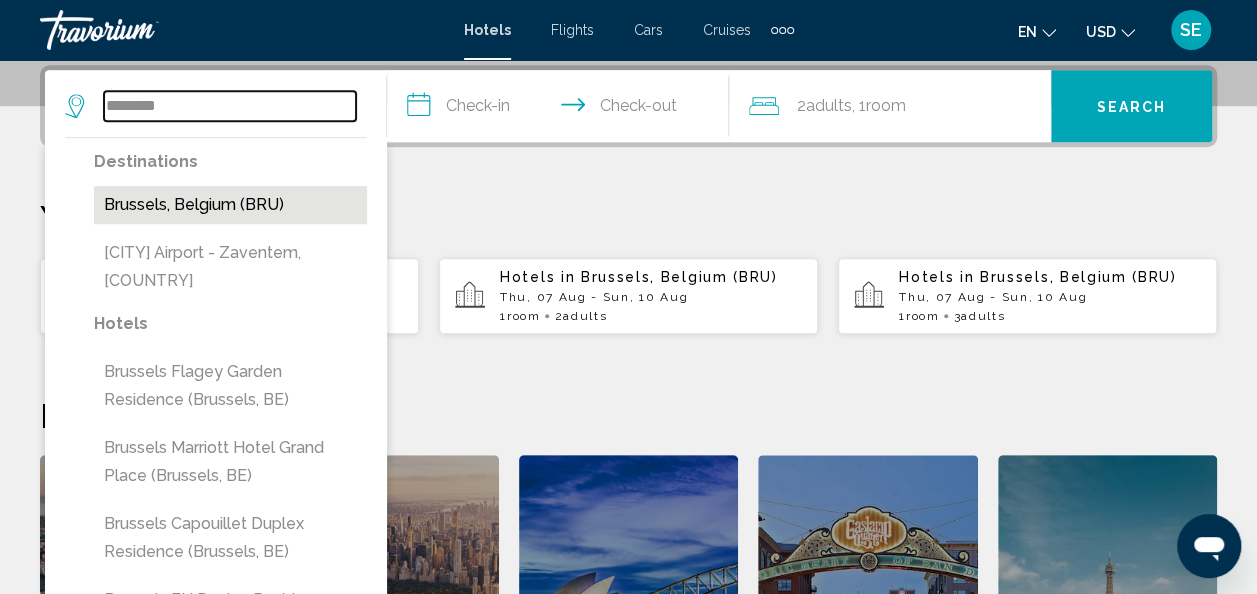 type on "**********" 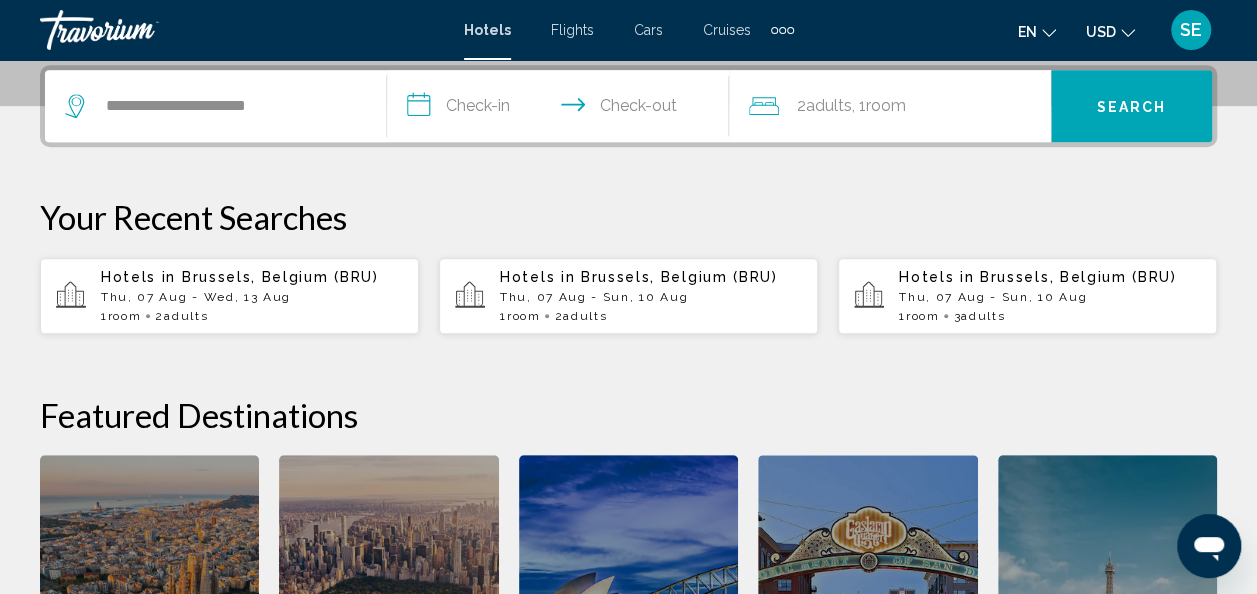 click on "**********" at bounding box center [562, 109] 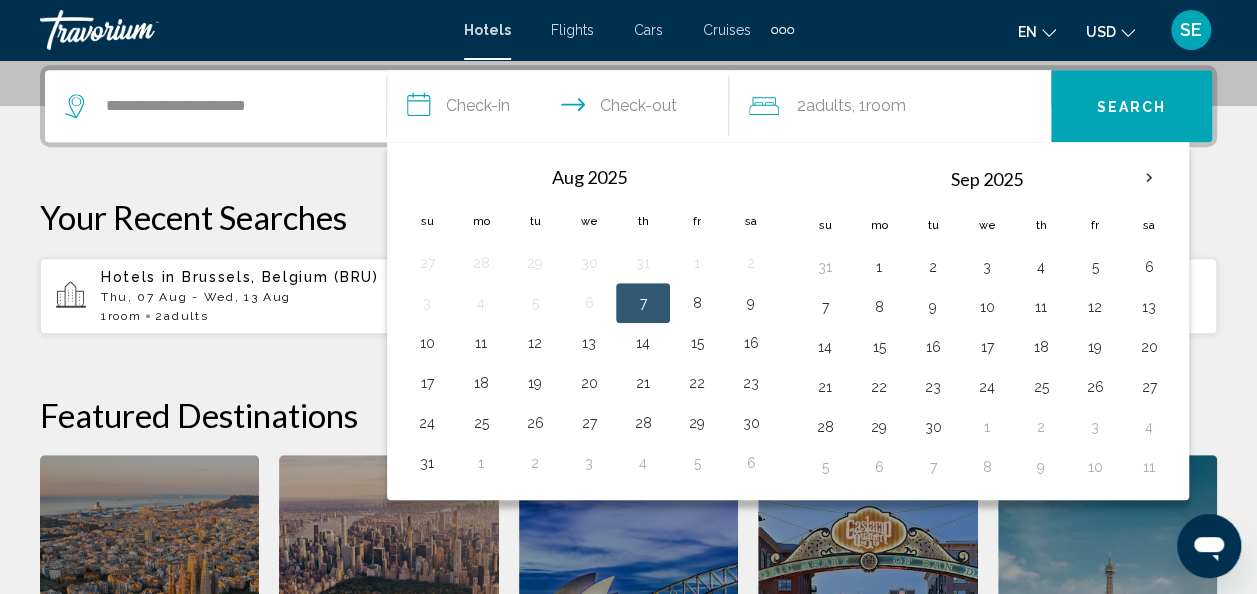 click on "7" at bounding box center [643, 303] 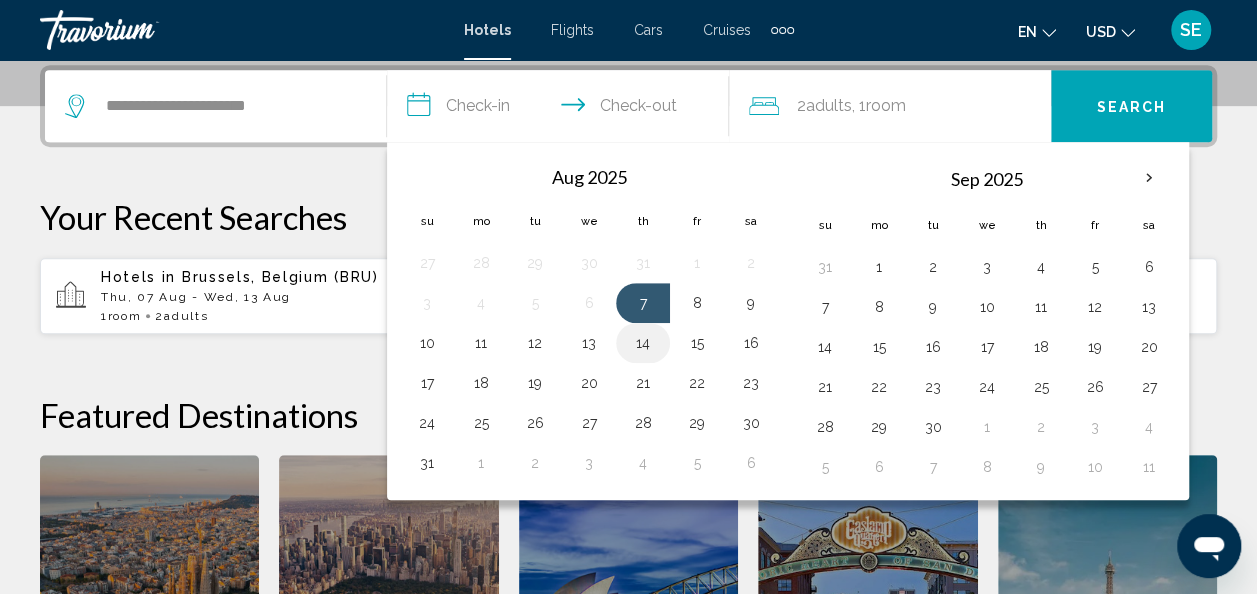 click on "14" at bounding box center [643, 343] 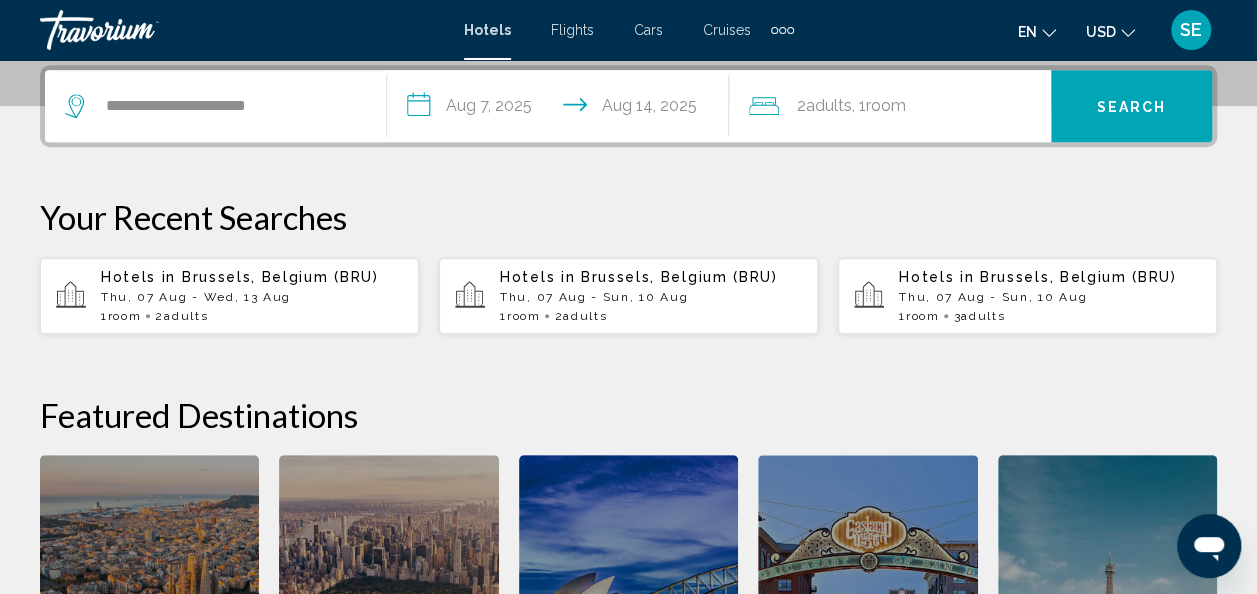 click on "Search" at bounding box center (1132, 107) 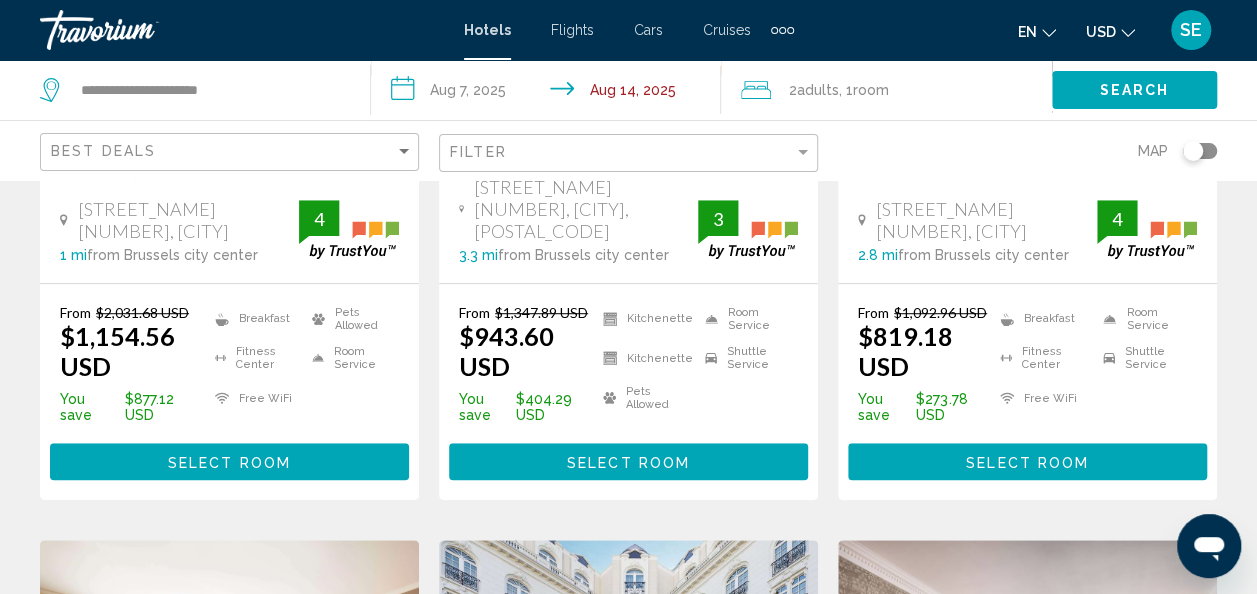 scroll, scrollTop: 0, scrollLeft: 0, axis: both 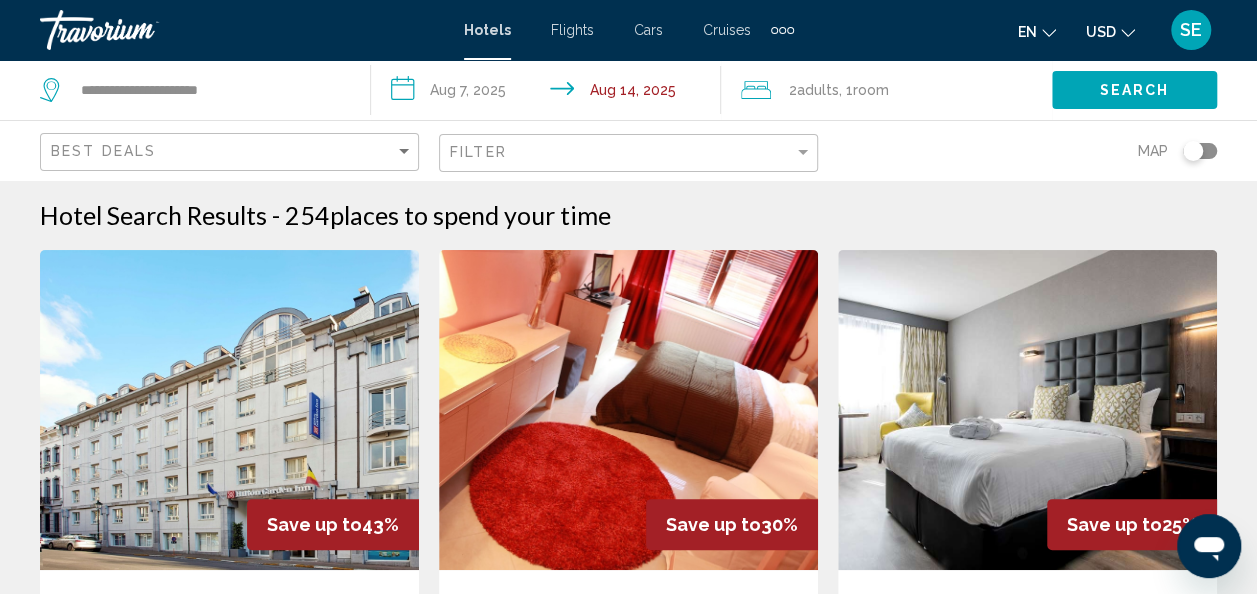 click at bounding box center [628, 410] 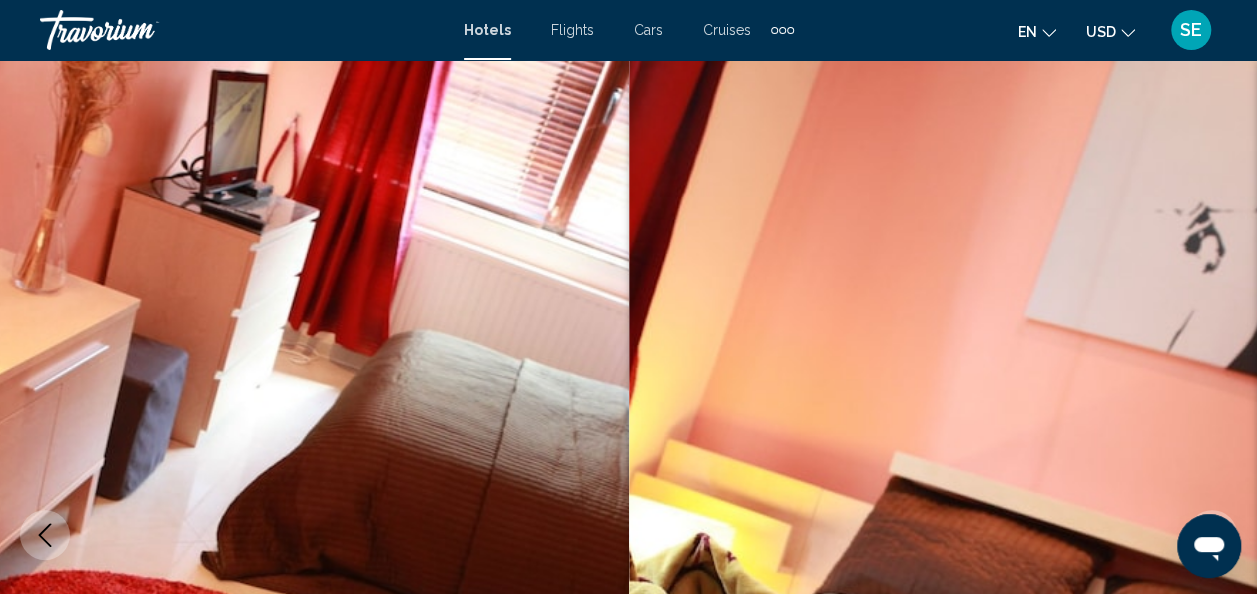 scroll, scrollTop: 238, scrollLeft: 0, axis: vertical 